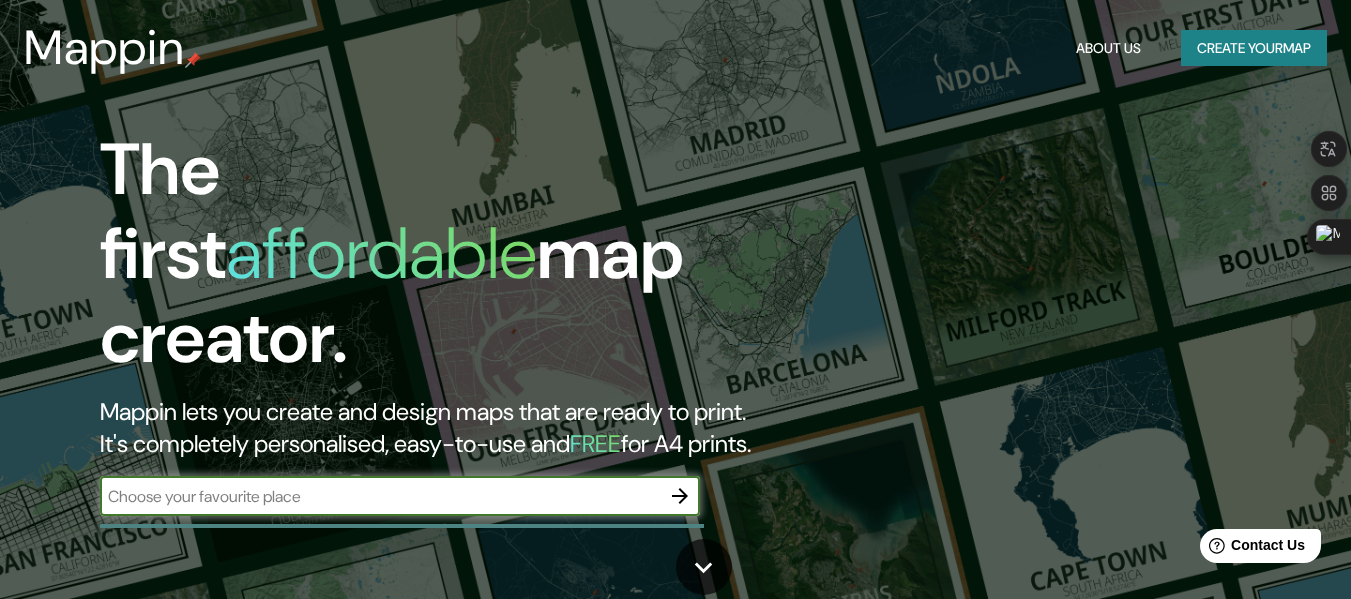 scroll, scrollTop: 100, scrollLeft: 0, axis: vertical 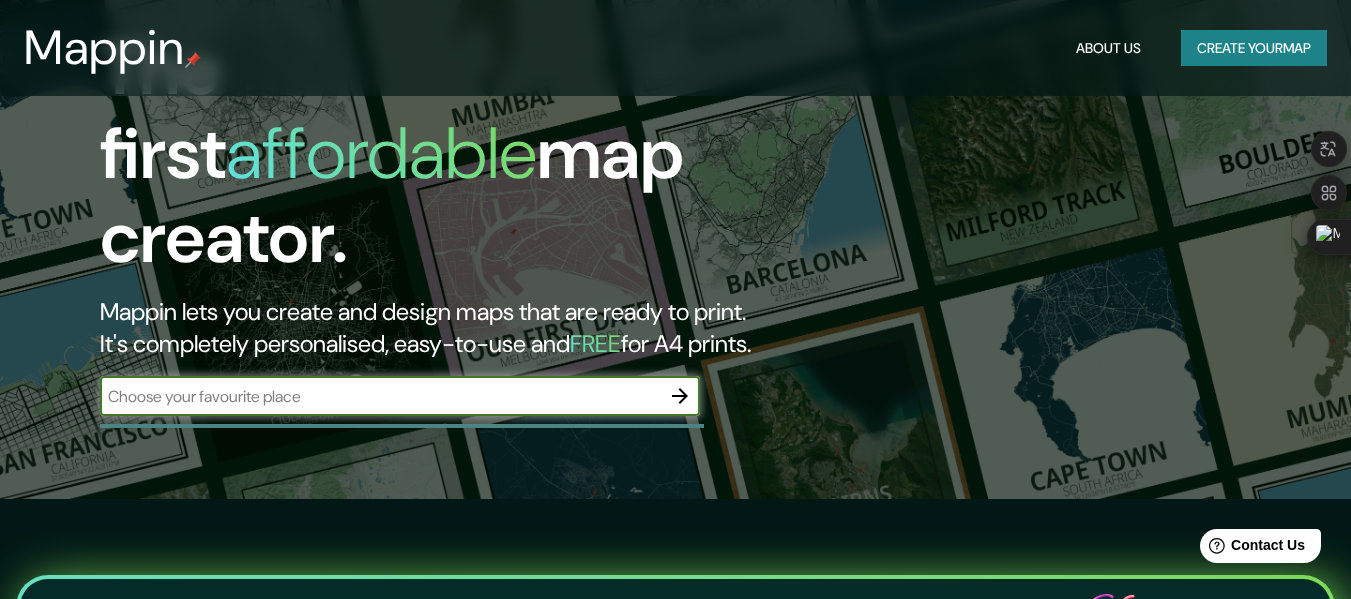 click at bounding box center [380, 396] 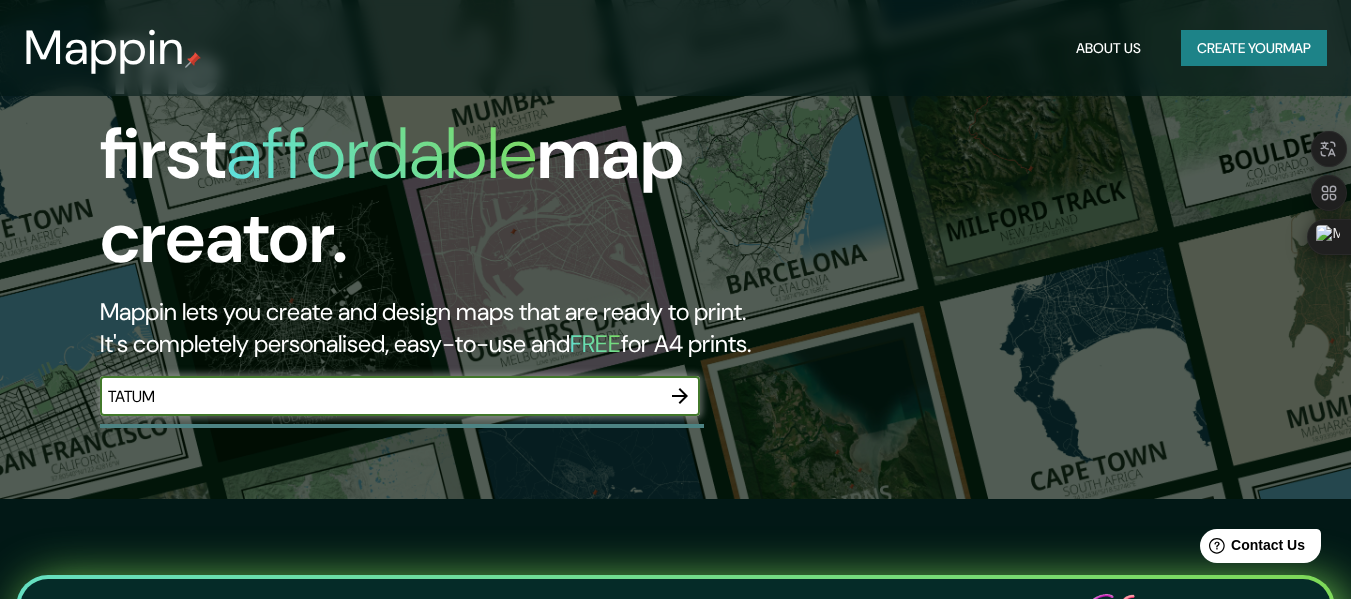 scroll, scrollTop: 0, scrollLeft: 0, axis: both 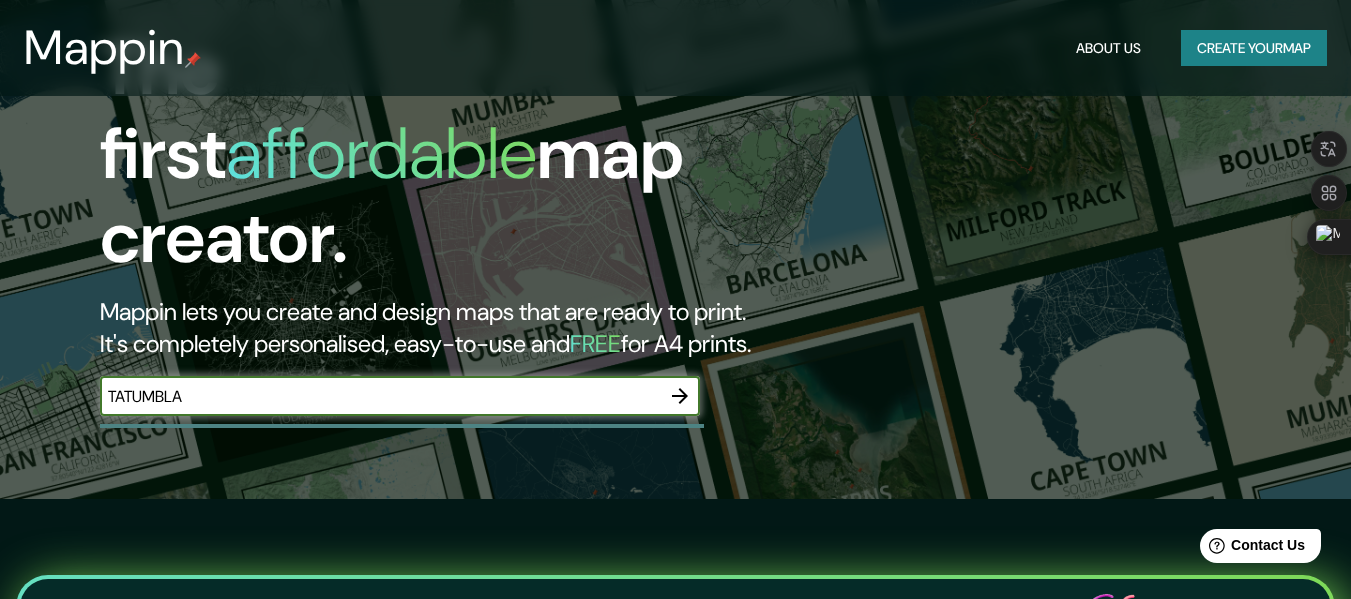type on "TATUMBLA" 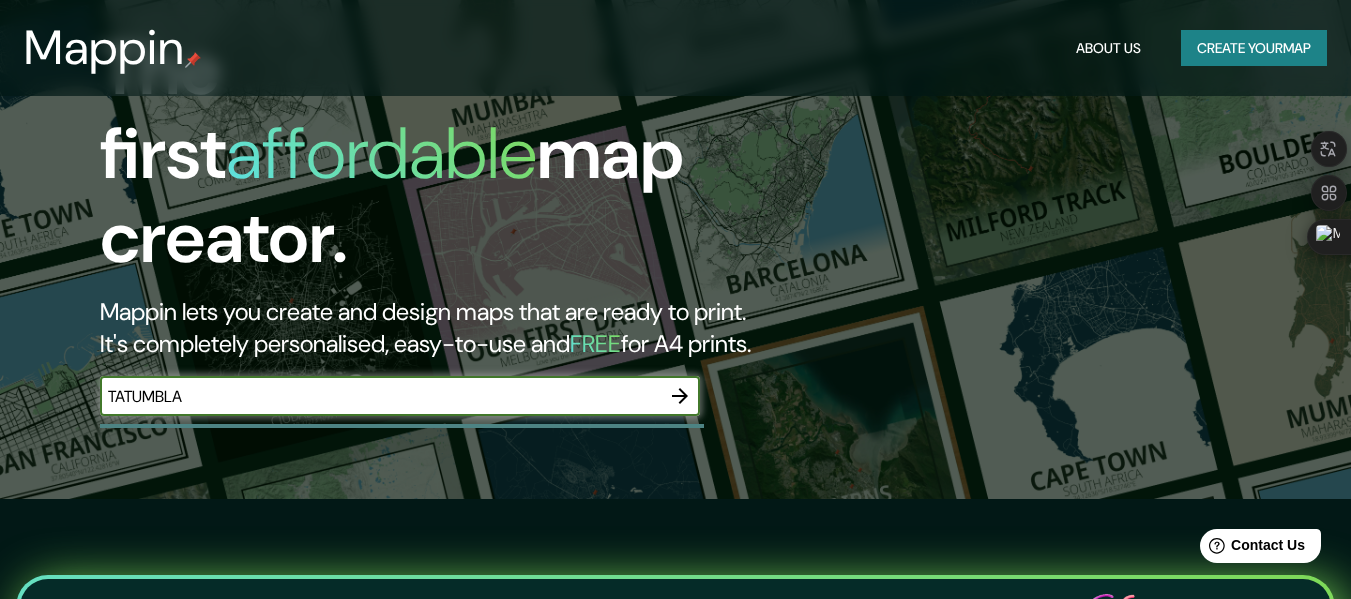 click 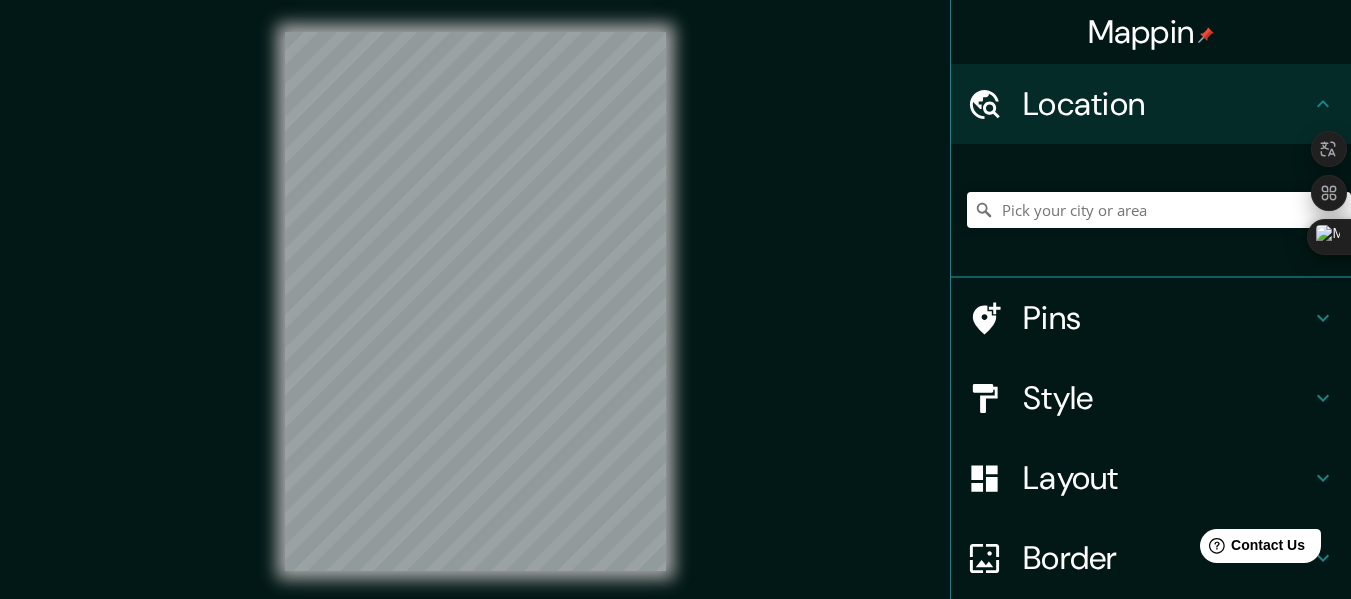 scroll, scrollTop: 0, scrollLeft: 0, axis: both 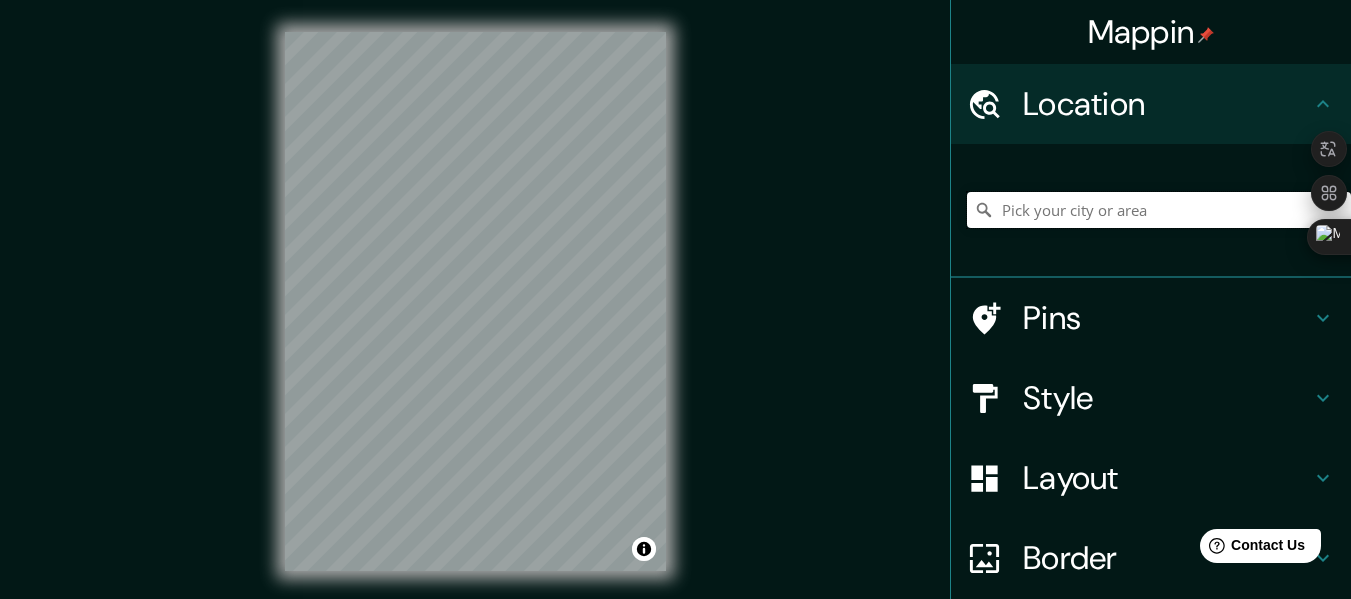 click at bounding box center (1159, 210) 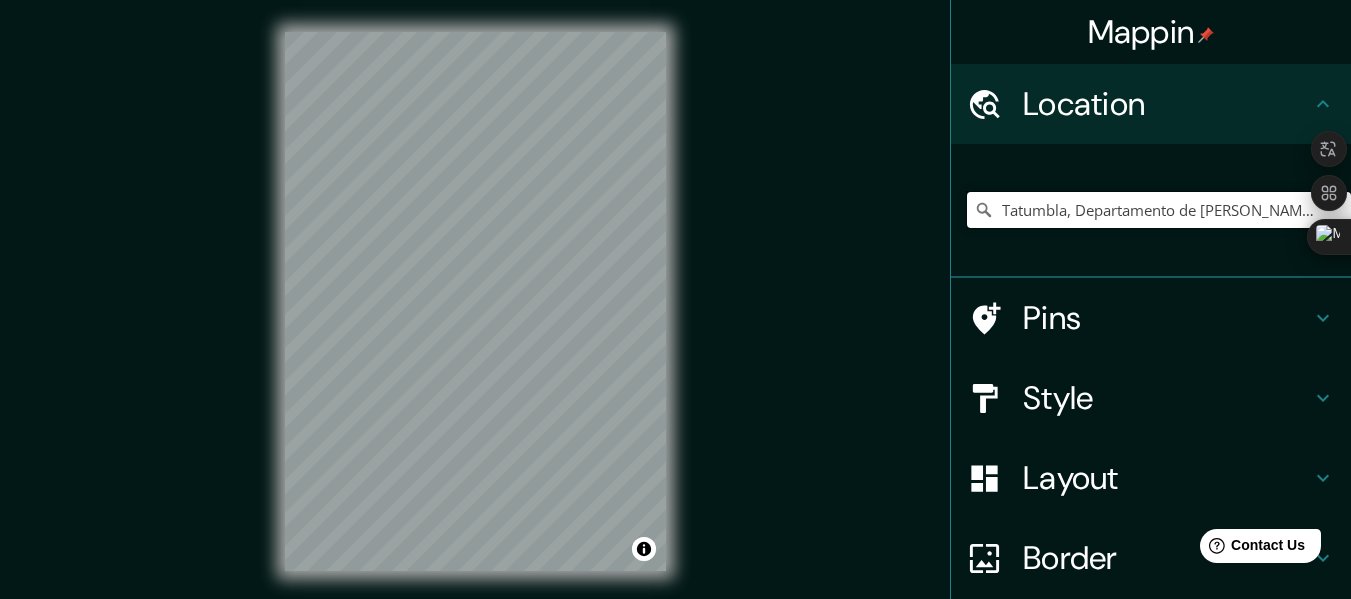 scroll, scrollTop: 100, scrollLeft: 0, axis: vertical 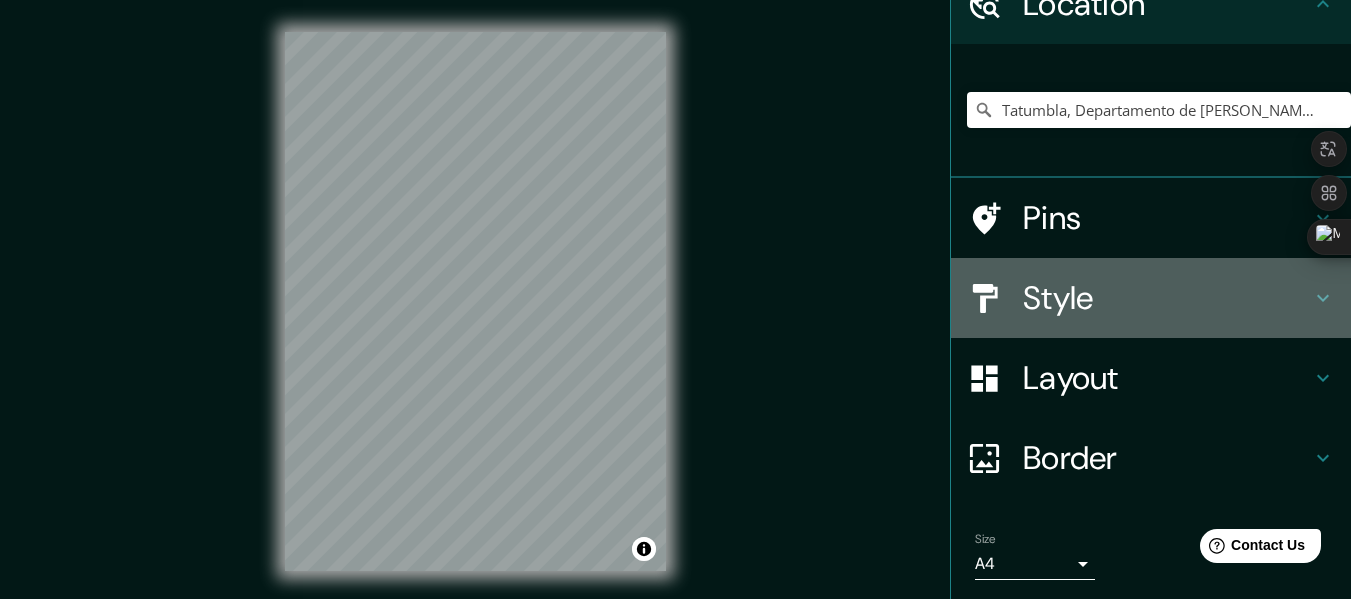 click 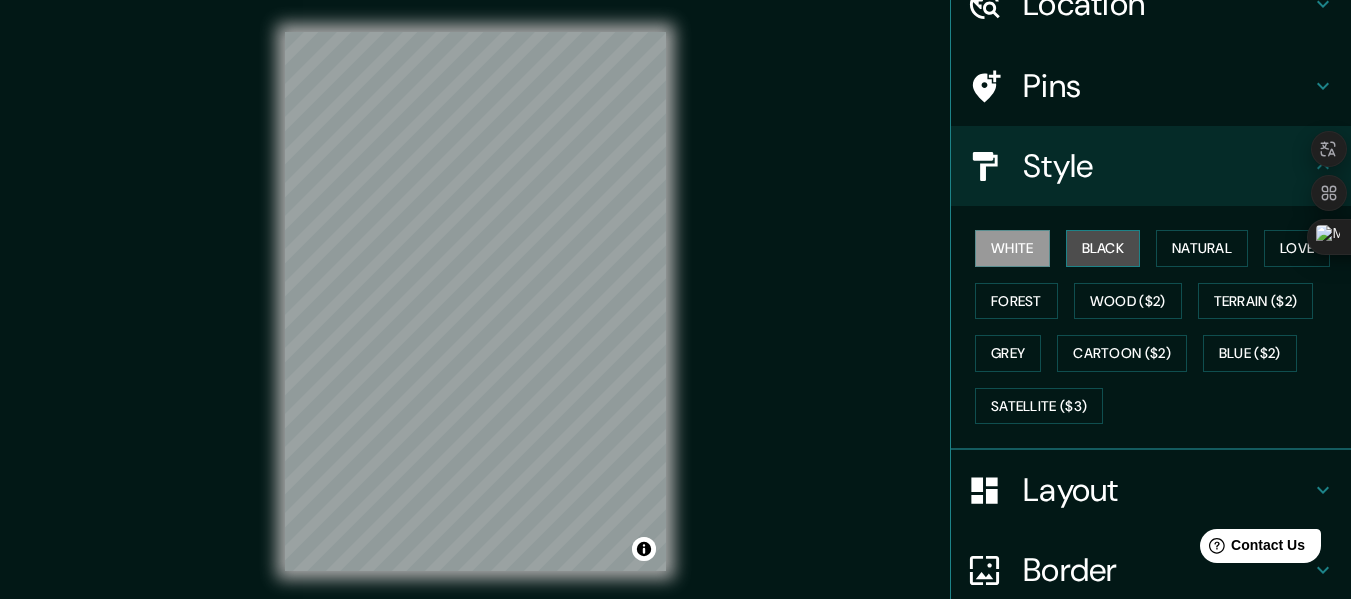 click on "Black" at bounding box center [1103, 248] 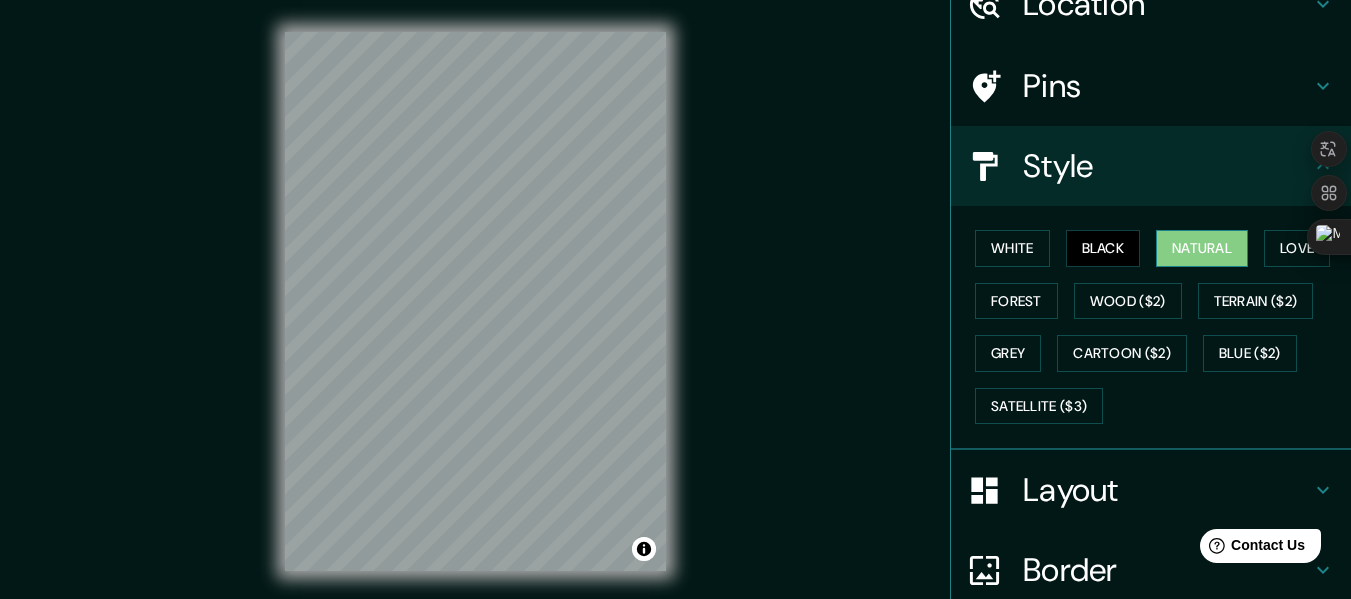 click on "Natural" at bounding box center (1202, 248) 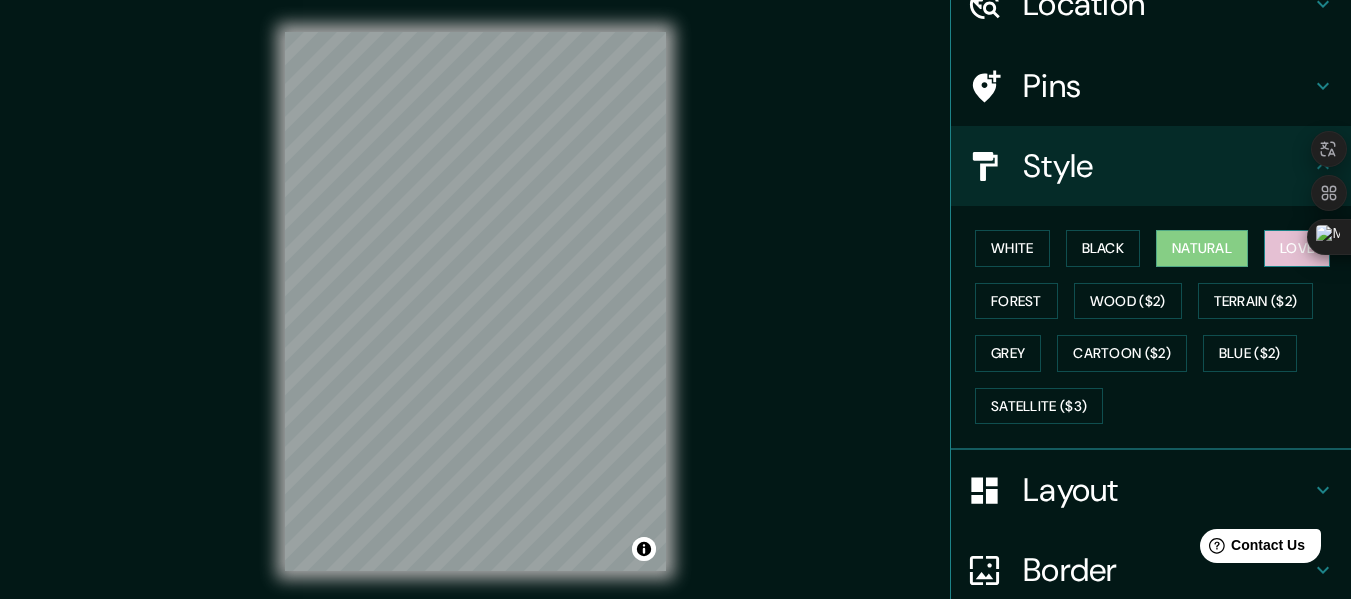 click on "Love" at bounding box center [1297, 248] 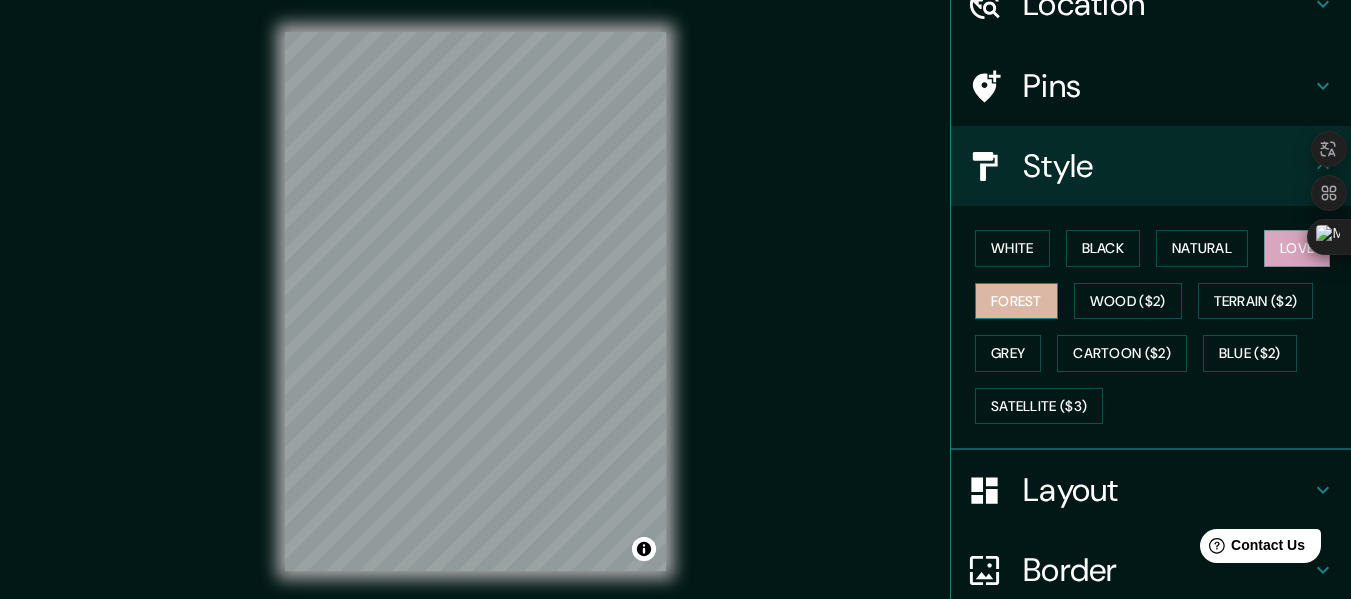 click on "Forest" at bounding box center [1016, 301] 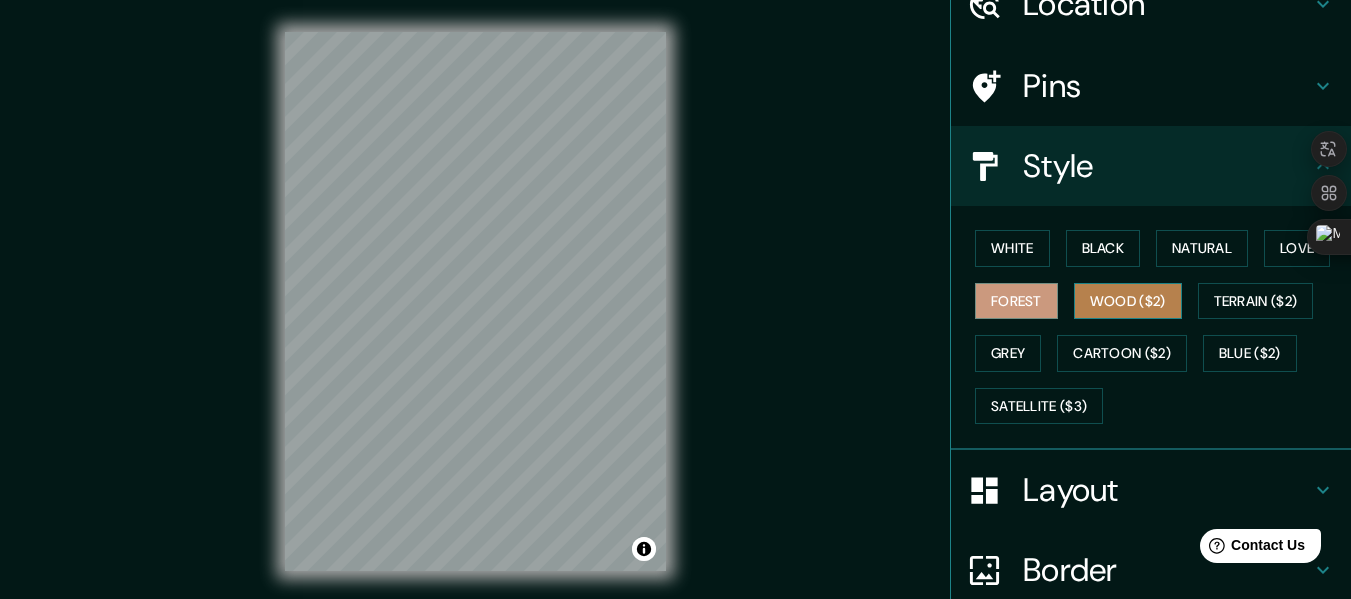 click on "Wood ($2)" at bounding box center (1128, 301) 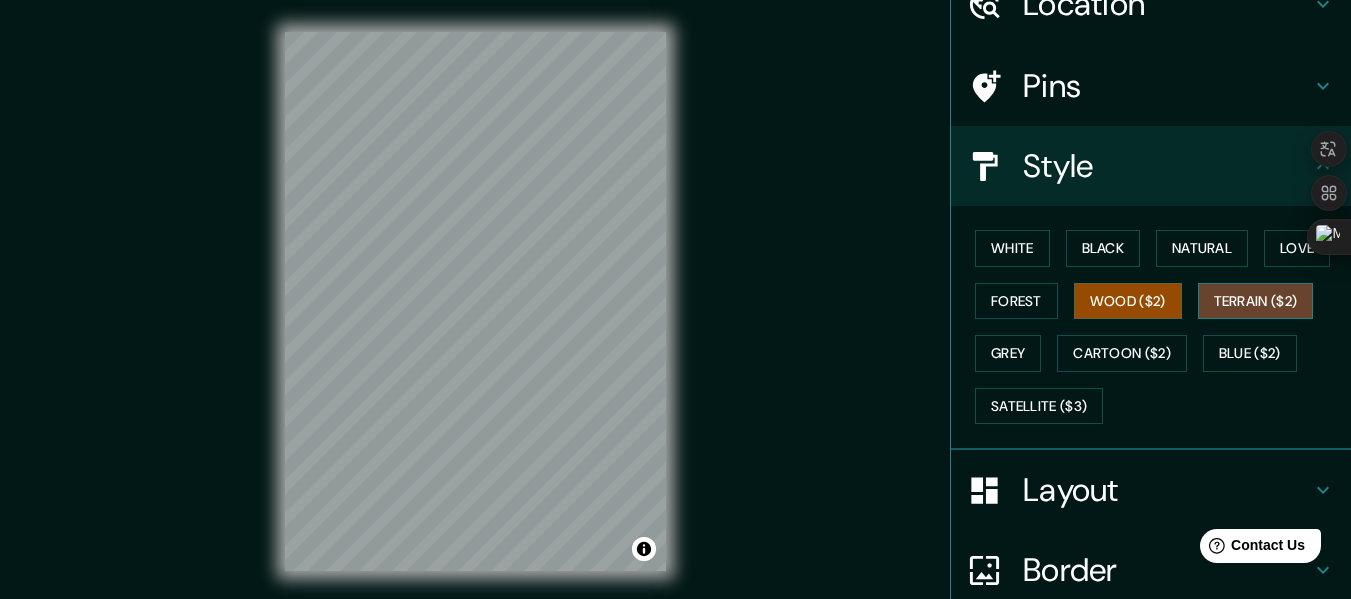 click on "Terrain ($2)" at bounding box center [1256, 301] 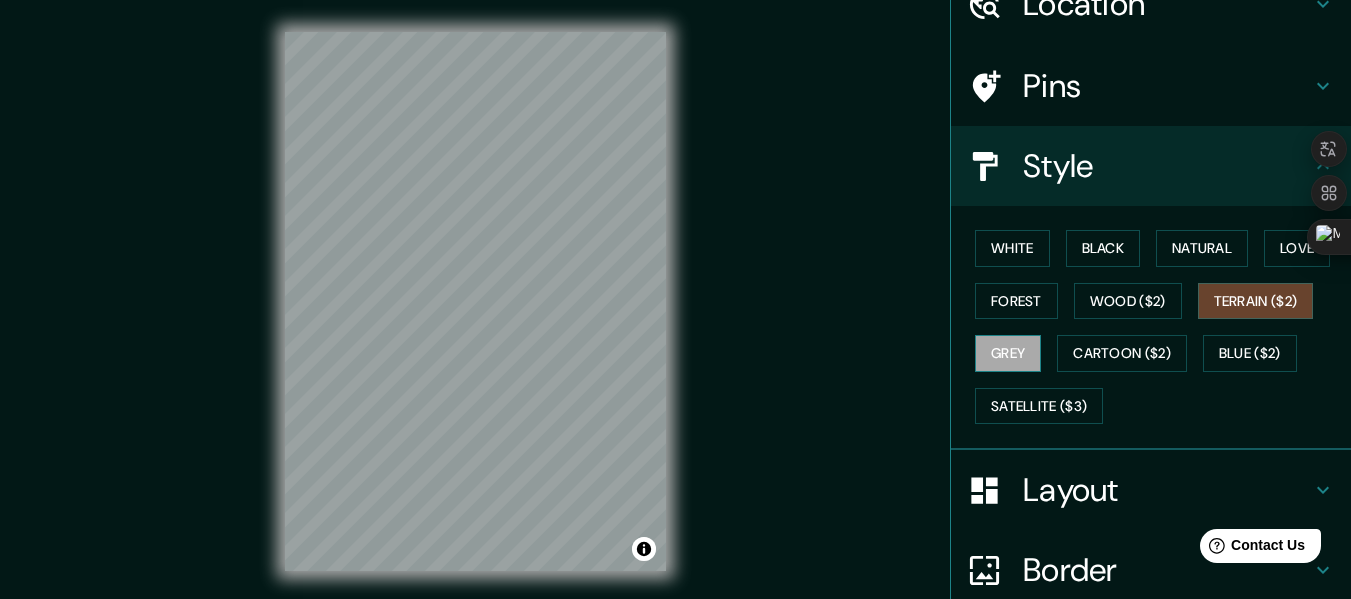 click on "Grey" at bounding box center [1008, 353] 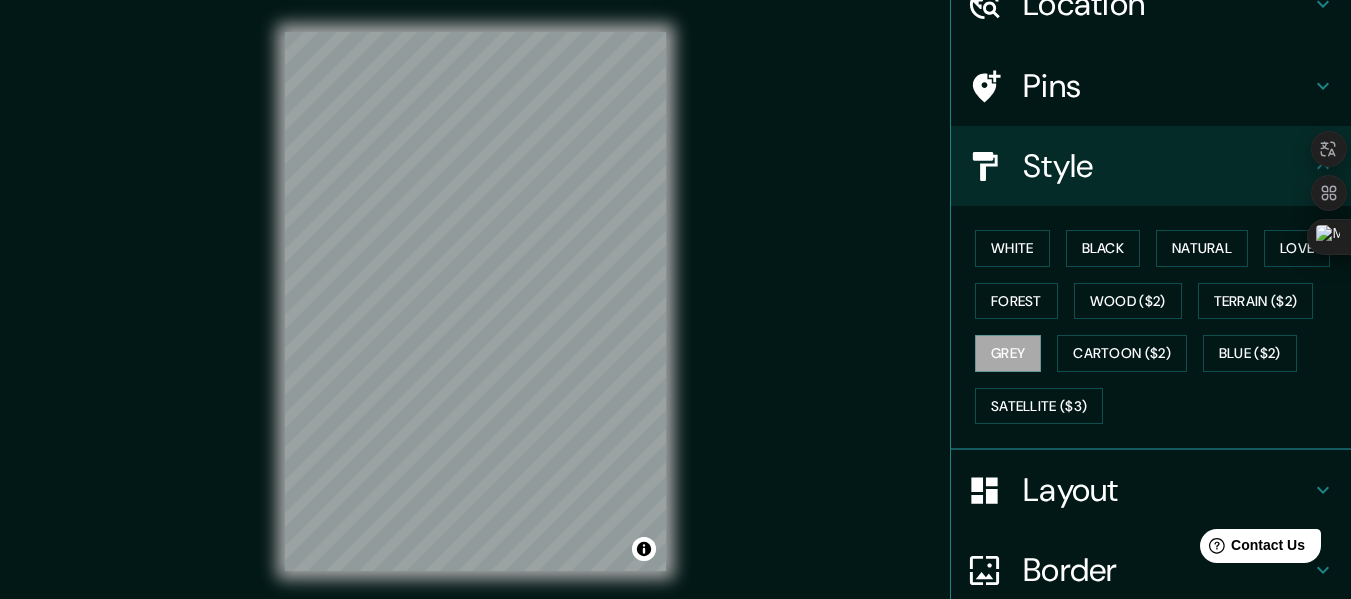 scroll, scrollTop: 0, scrollLeft: 0, axis: both 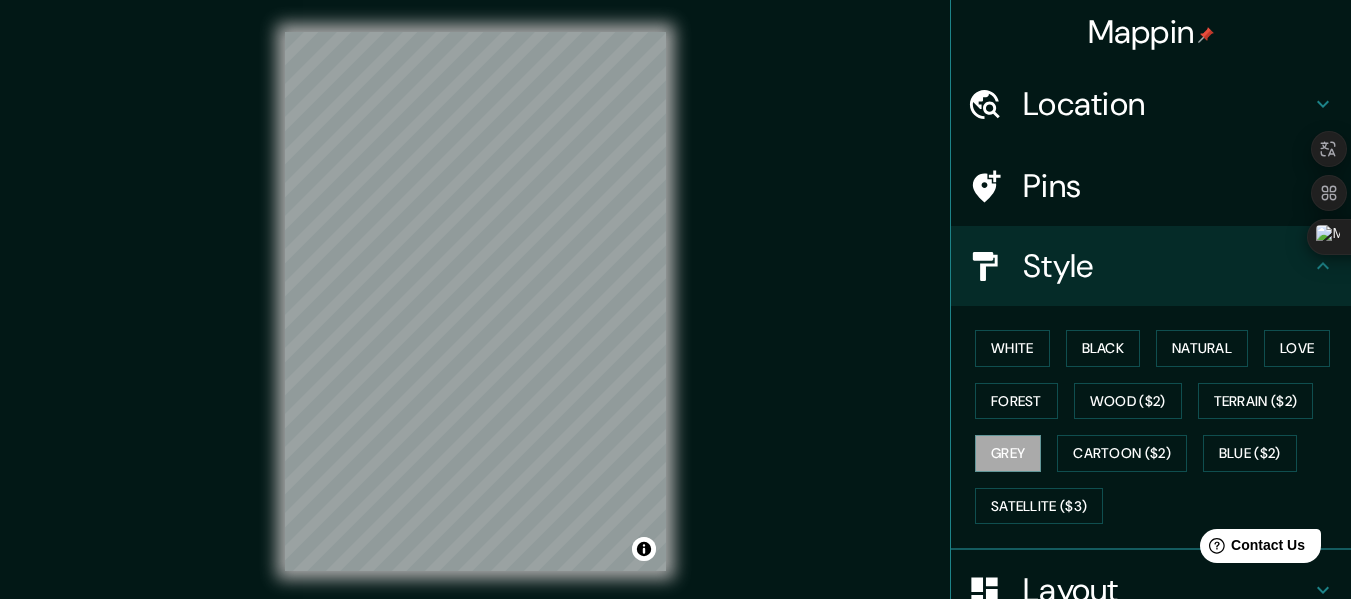 click on "Location" at bounding box center [1167, 104] 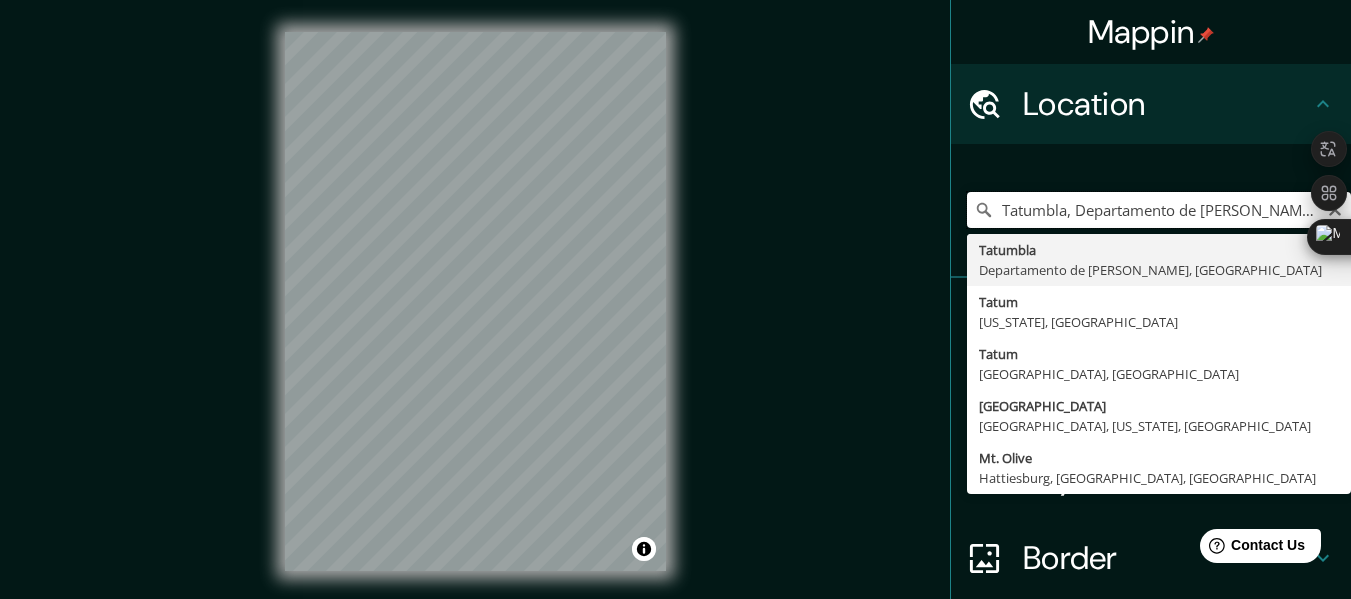 click on "Tatumbla, Departamento de [PERSON_NAME], [GEOGRAPHIC_DATA]" at bounding box center (1159, 210) 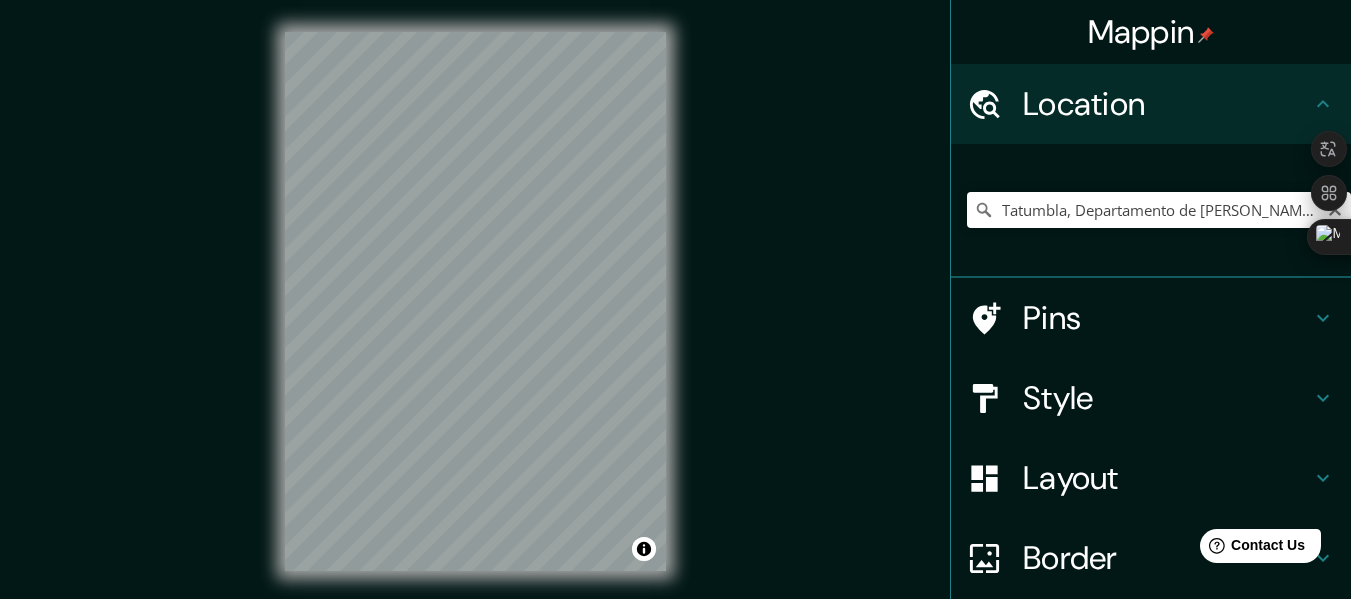 click 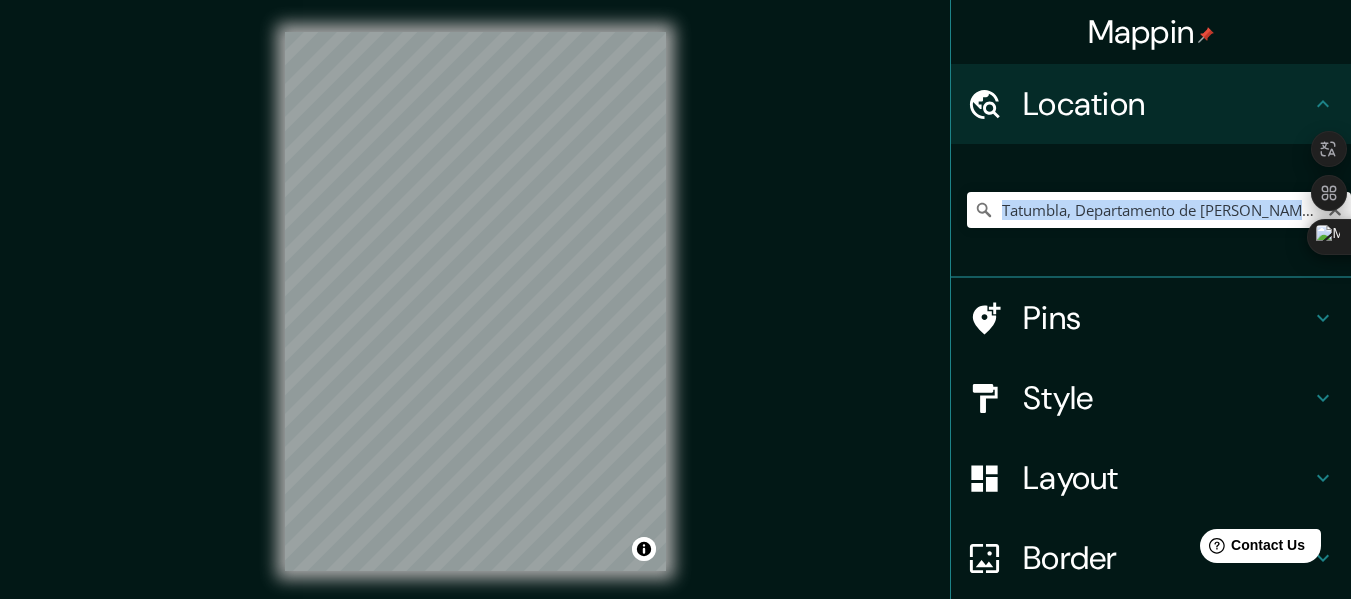 click 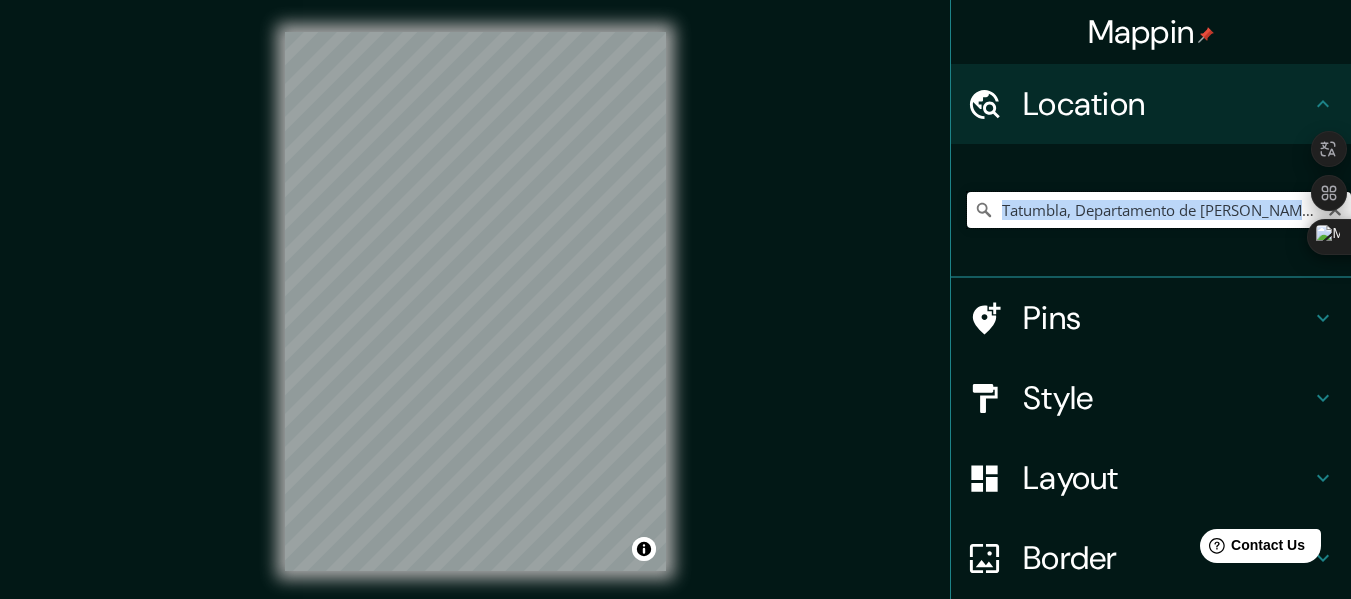 click on "Tatumbla, Departamento de [PERSON_NAME], [GEOGRAPHIC_DATA]" at bounding box center [1159, 210] 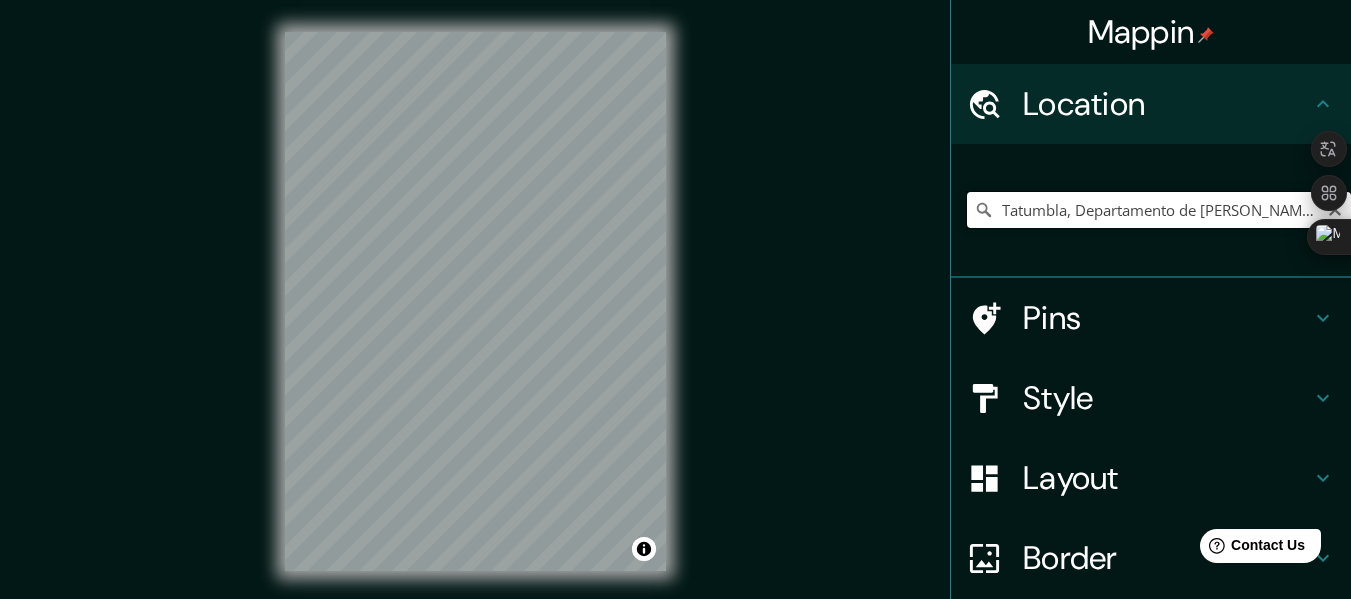 click on "Tatumbla, Departamento de [PERSON_NAME], [GEOGRAPHIC_DATA]" at bounding box center (1159, 210) 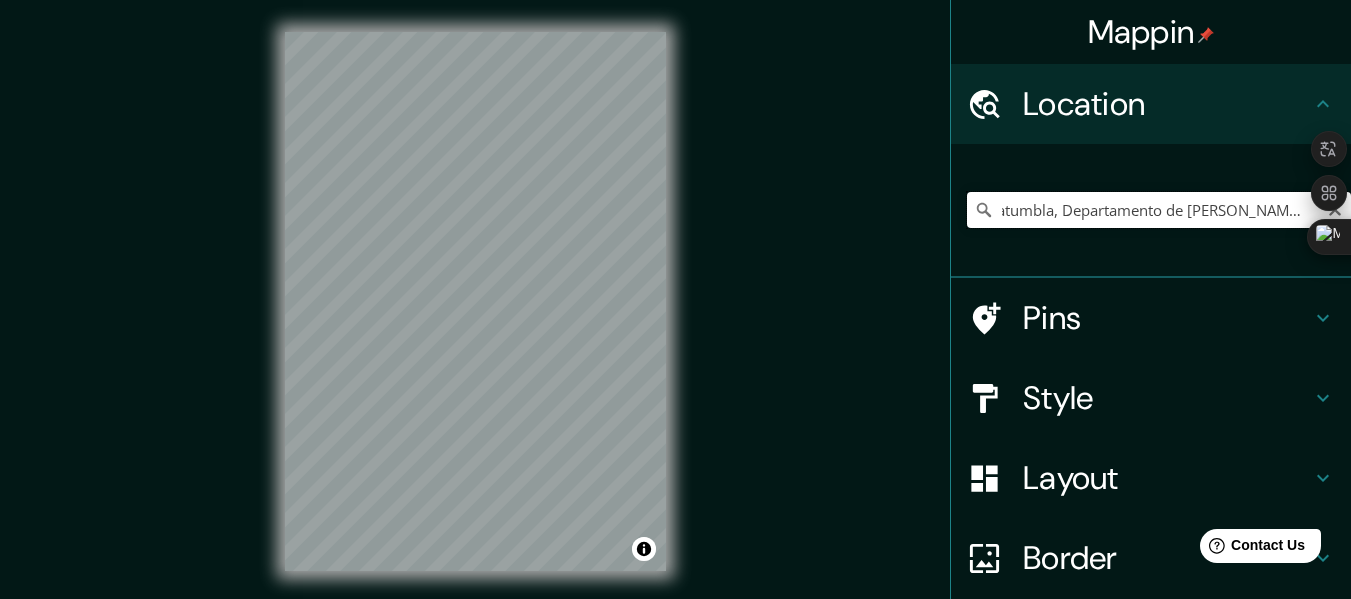 scroll, scrollTop: 0, scrollLeft: 0, axis: both 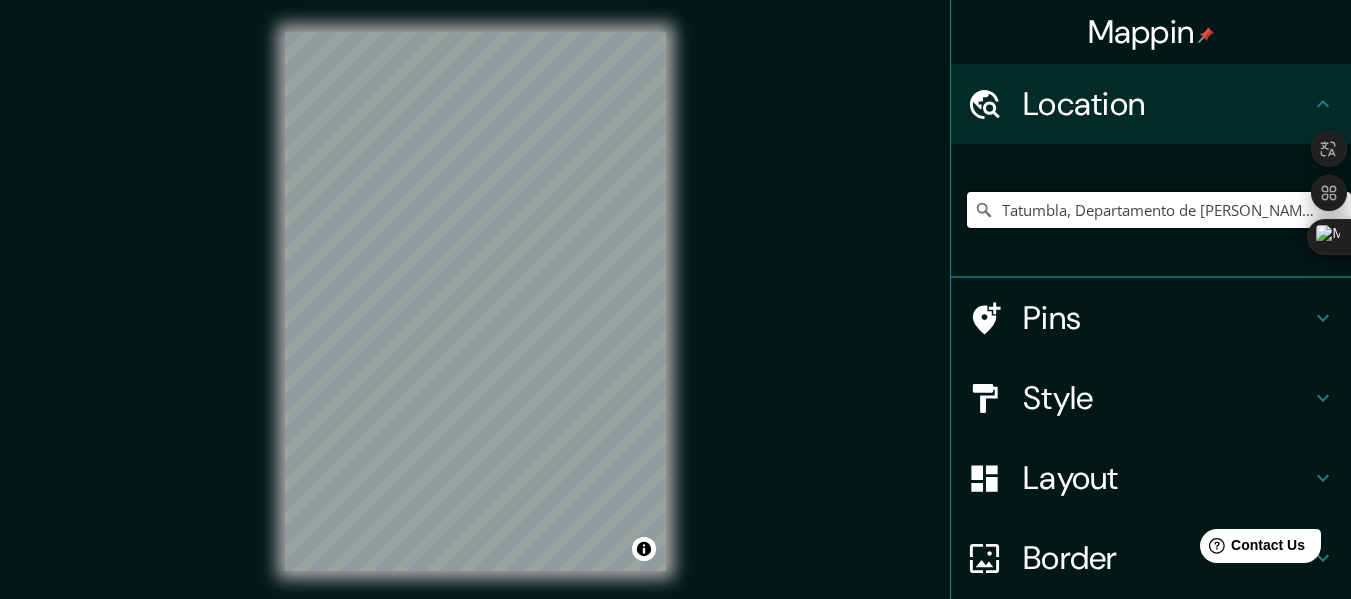 drag, startPoint x: 1305, startPoint y: 206, endPoint x: 815, endPoint y: 269, distance: 494.0334 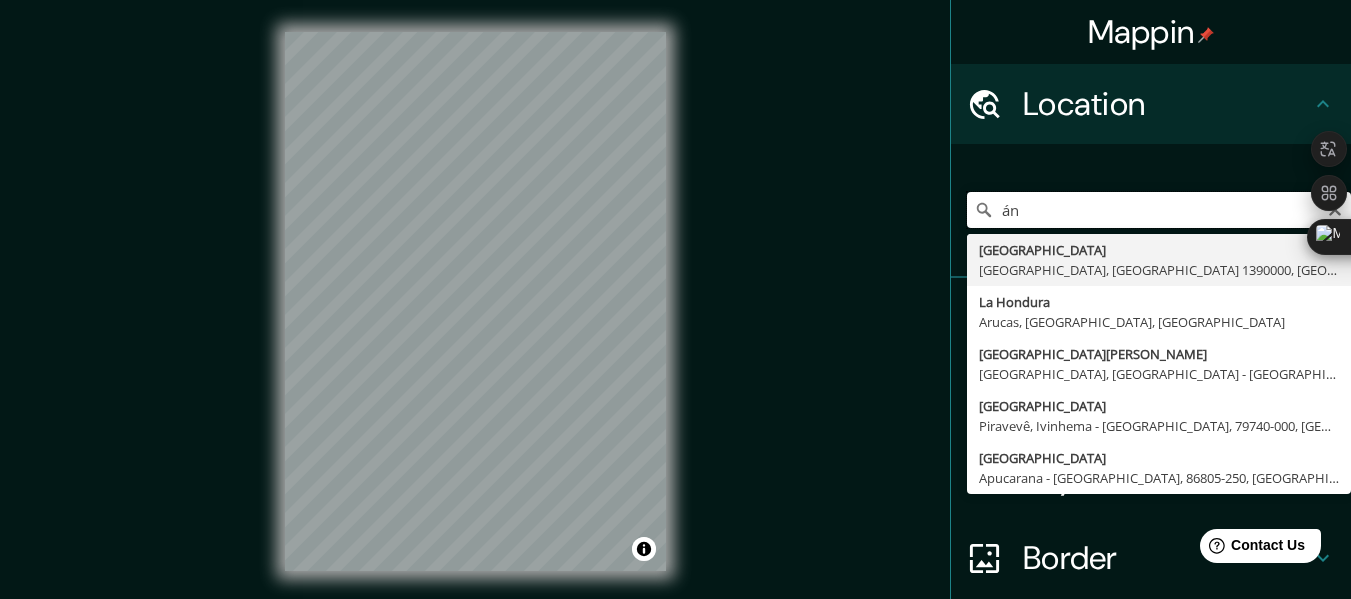 type on "á" 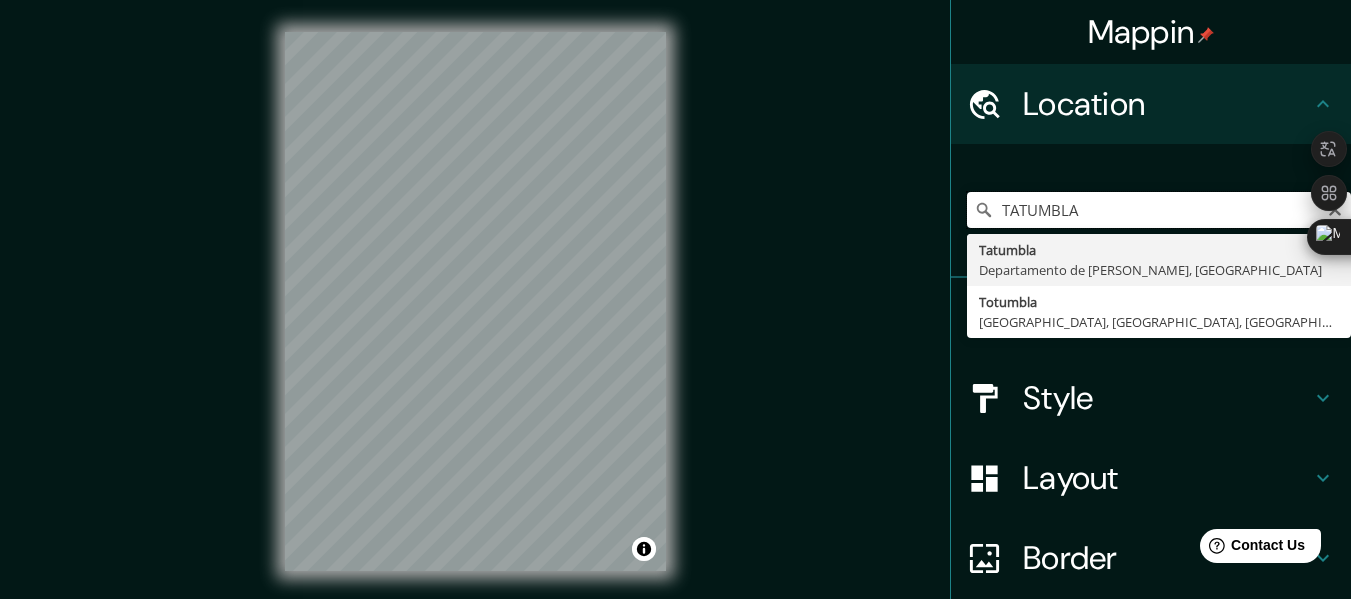 type on "Tatumbla, Departamento de [PERSON_NAME], [GEOGRAPHIC_DATA]" 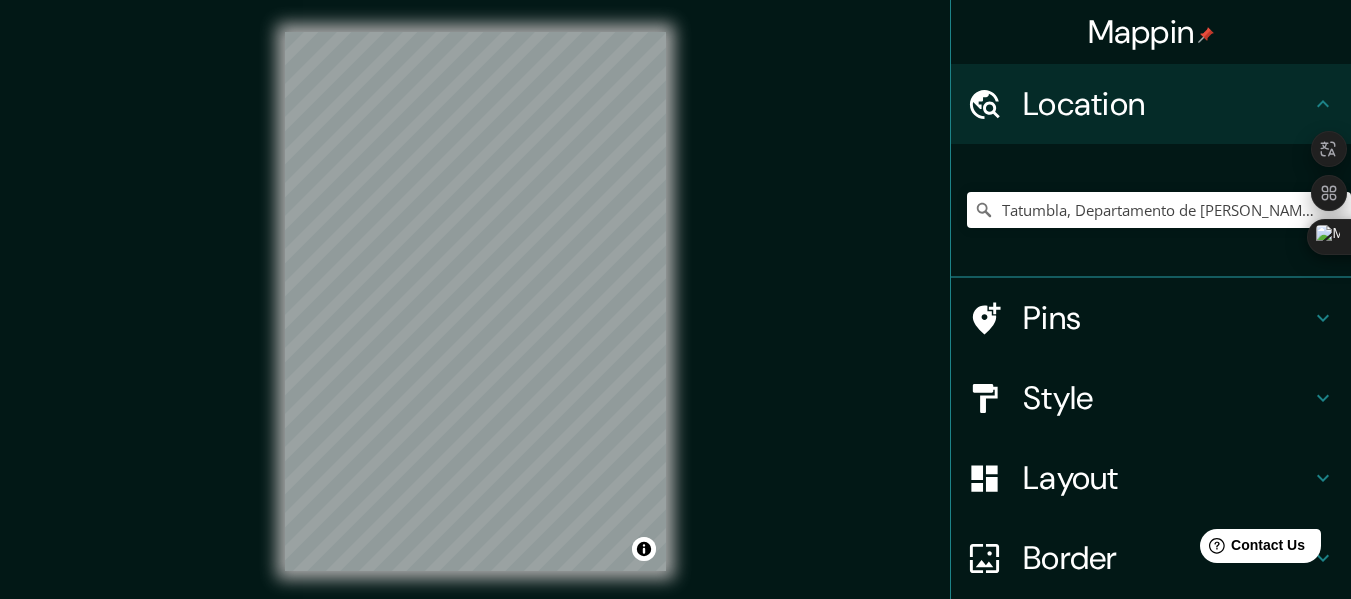 click on "Pins" at bounding box center [1167, 318] 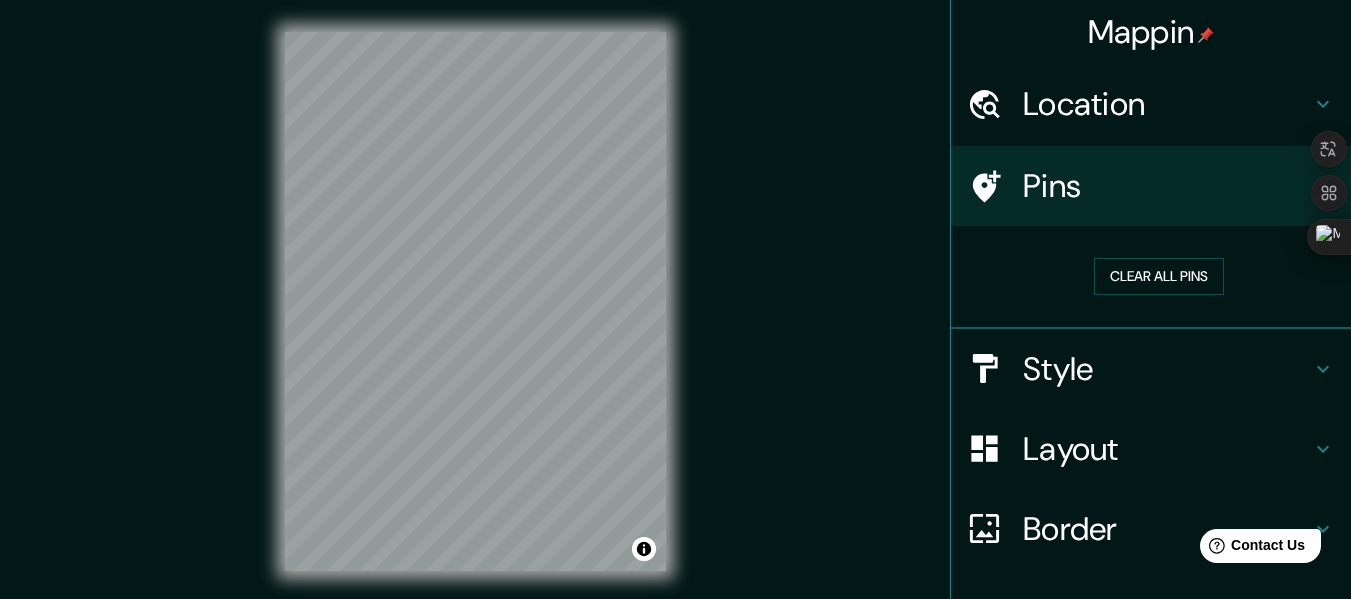 click 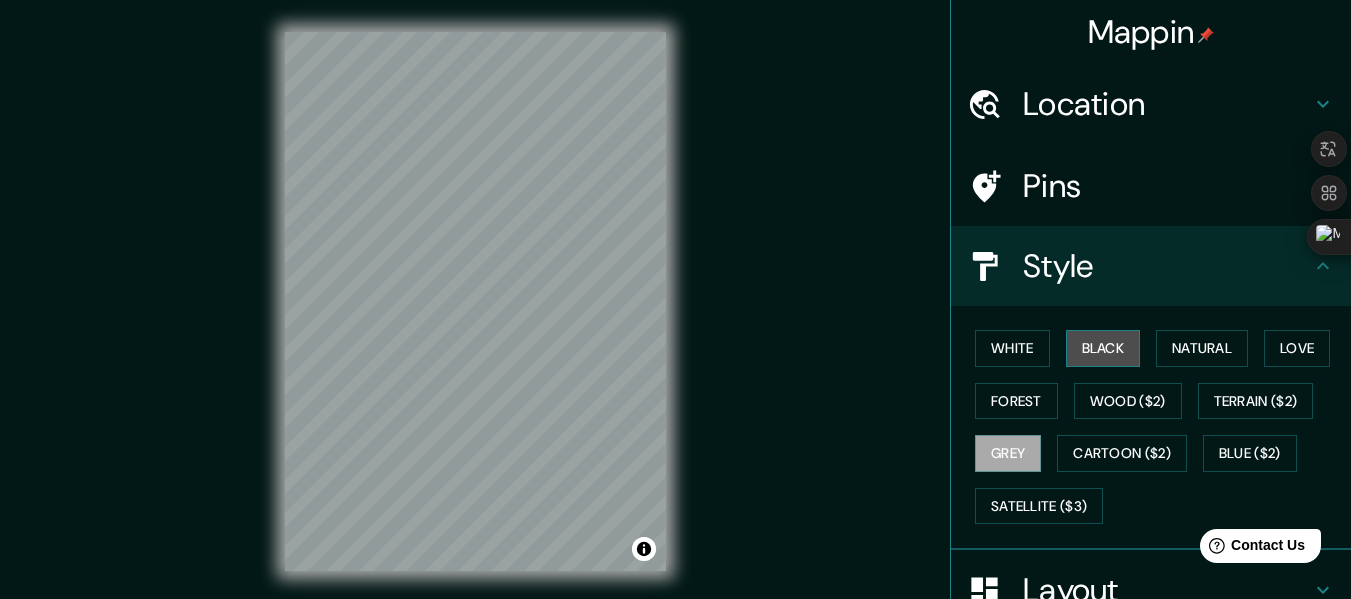 click on "Black" at bounding box center (1103, 348) 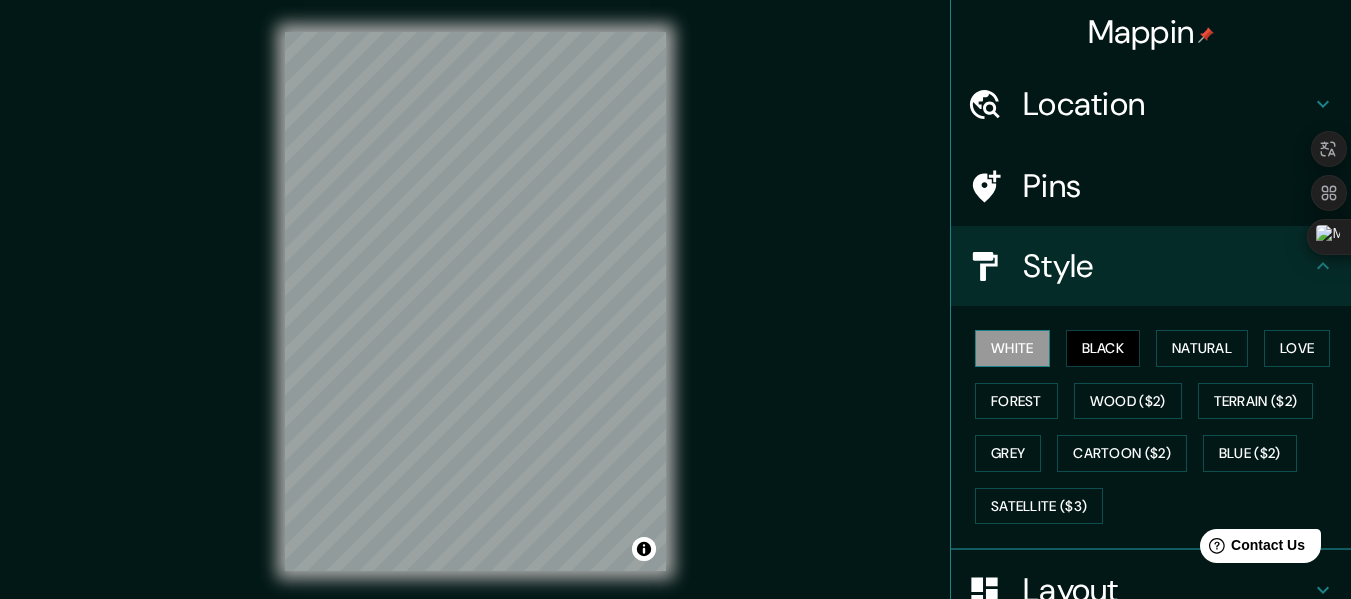 click on "White" at bounding box center (1012, 348) 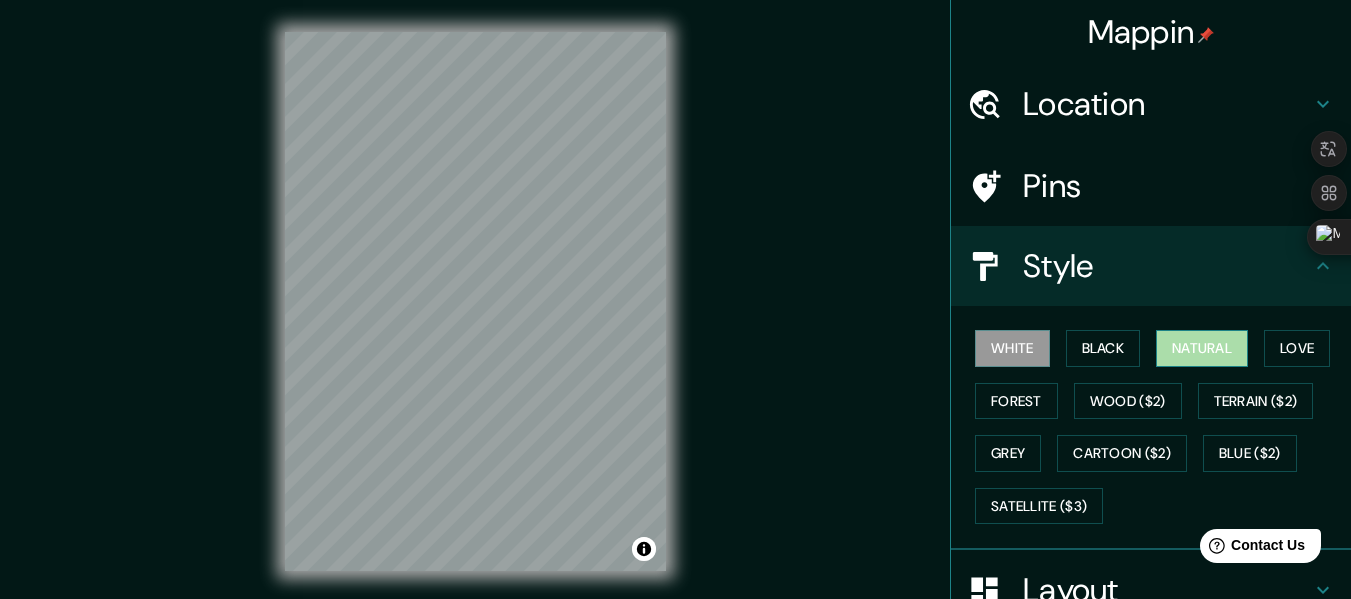 click on "Natural" at bounding box center (1202, 348) 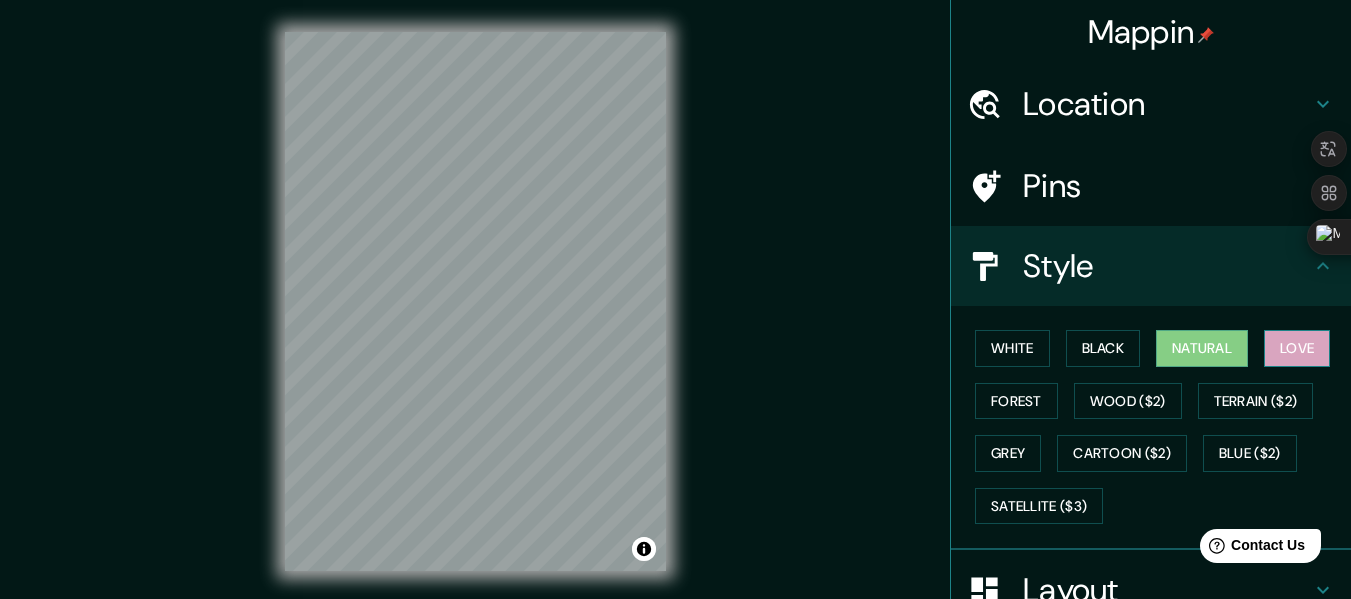 click on "Love" at bounding box center [1297, 348] 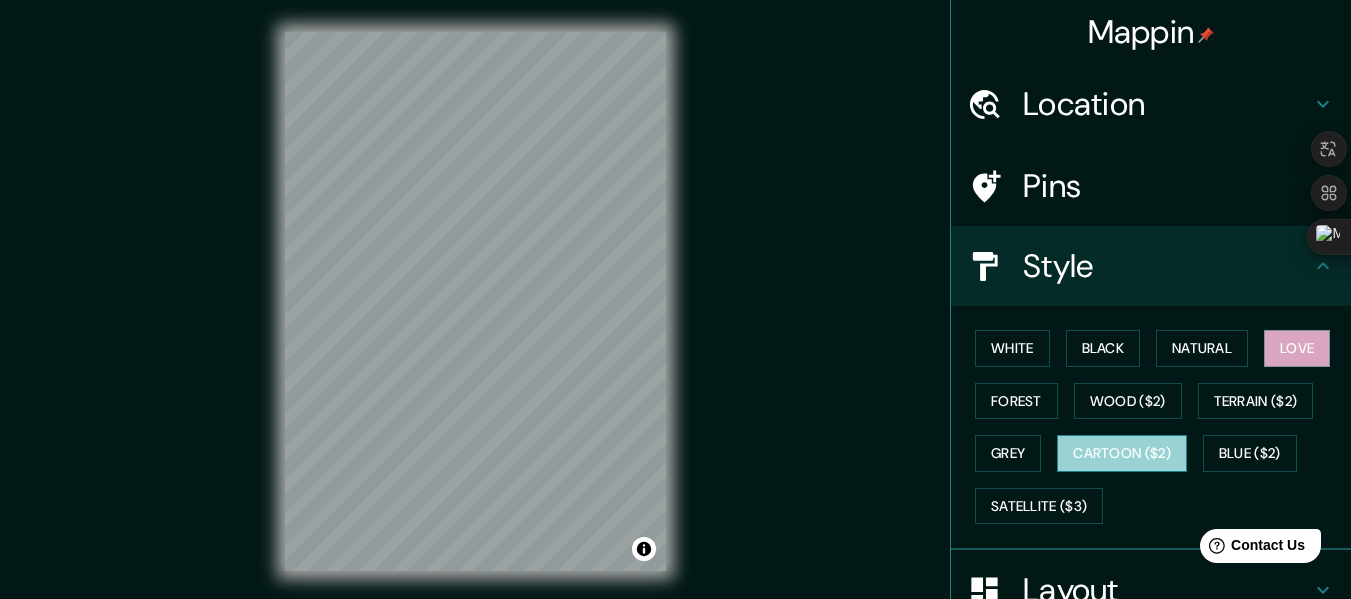 click on "Cartoon ($2)" at bounding box center [1122, 453] 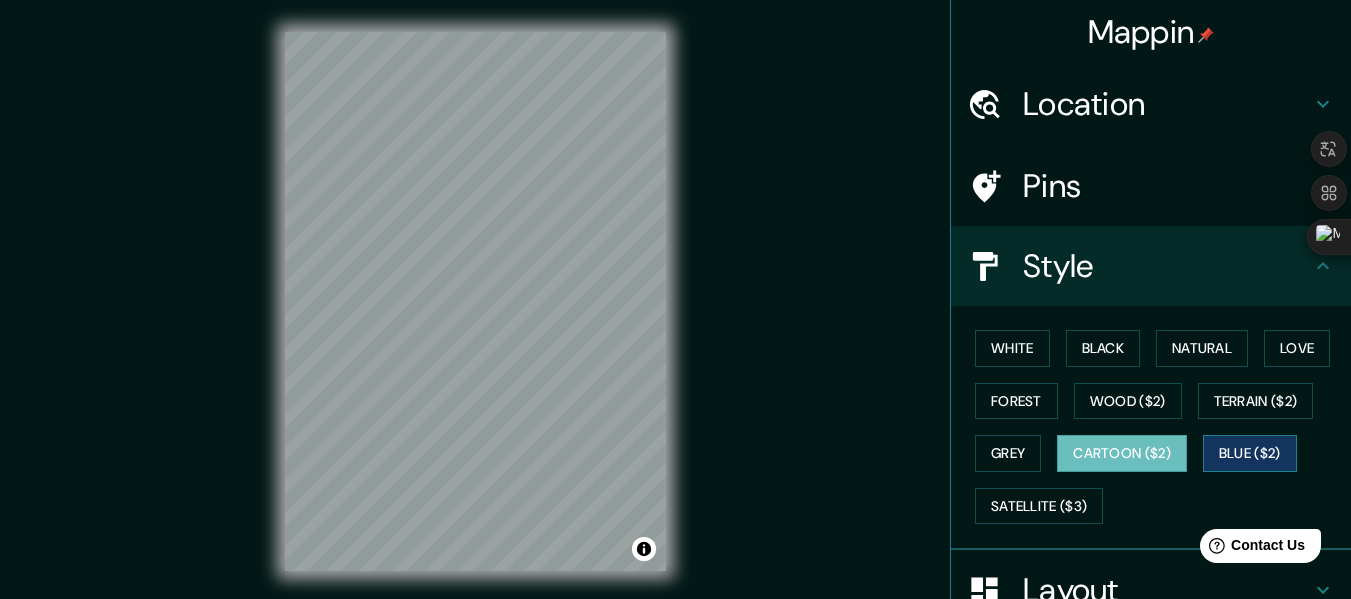 click on "Blue ($2)" at bounding box center (1250, 453) 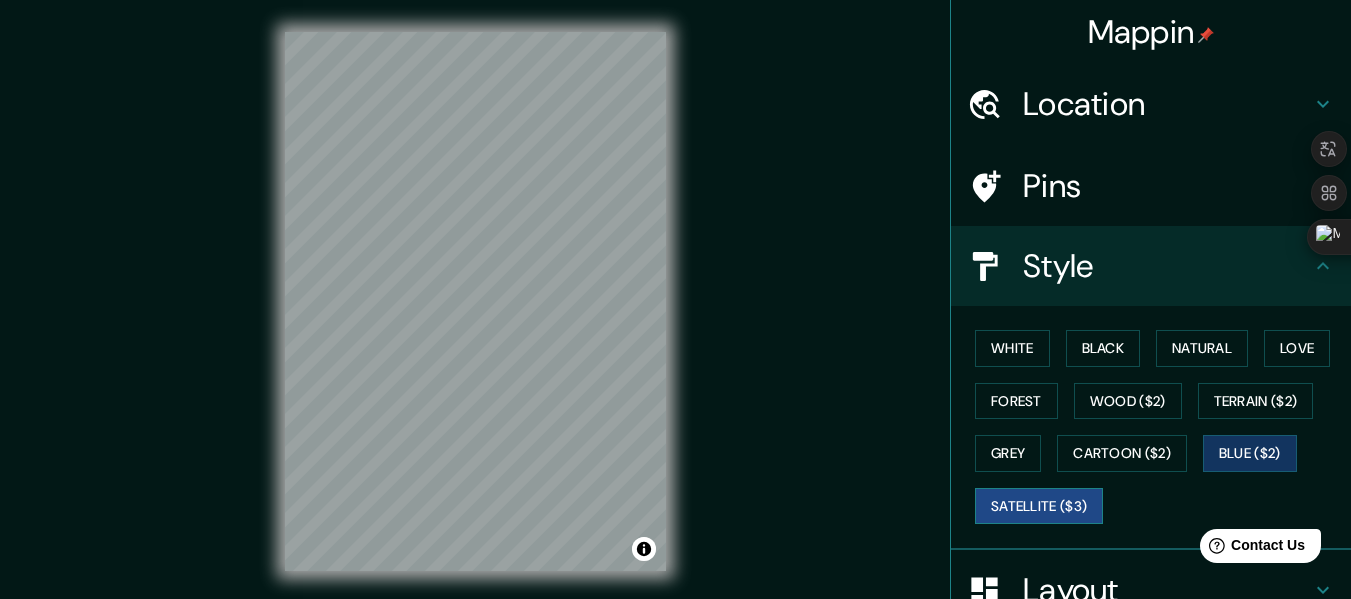 click on "Satellite ($3)" at bounding box center [1039, 506] 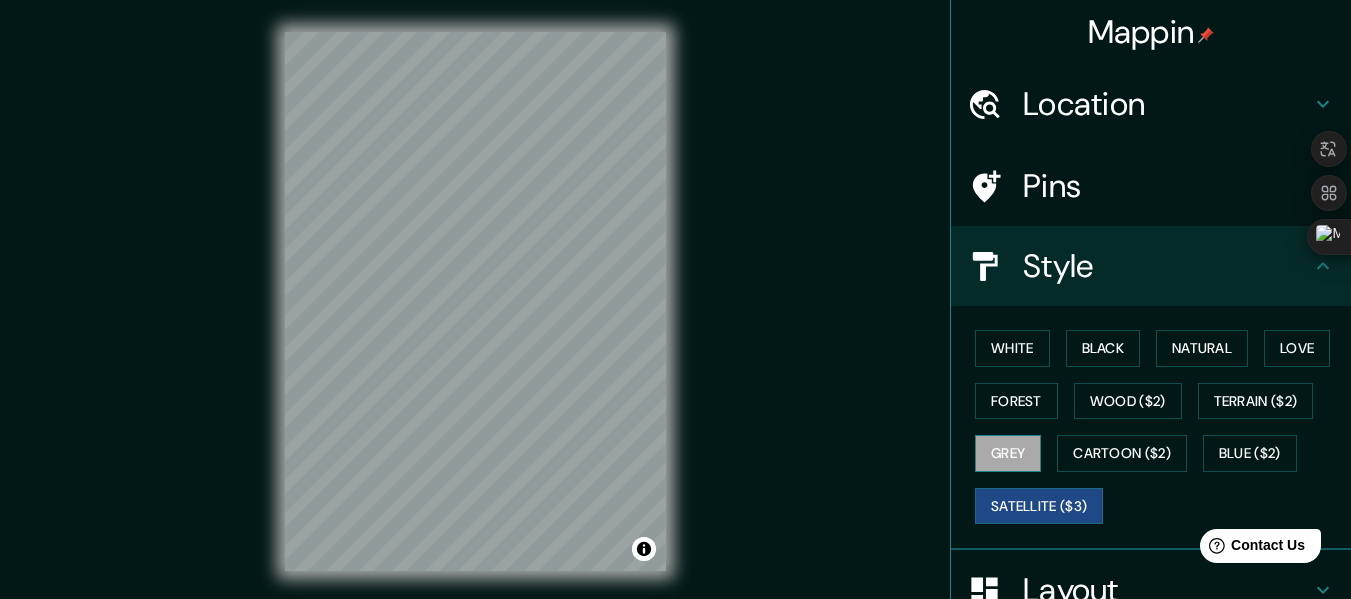 click on "Grey" at bounding box center (1008, 453) 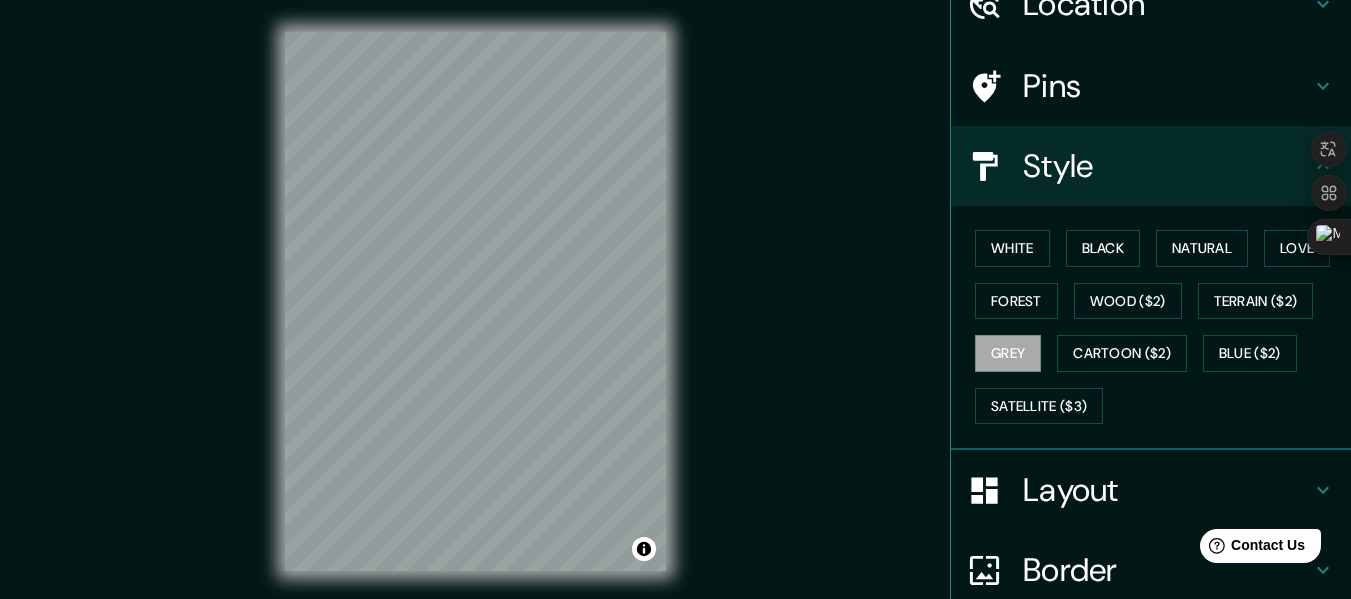 scroll, scrollTop: 200, scrollLeft: 0, axis: vertical 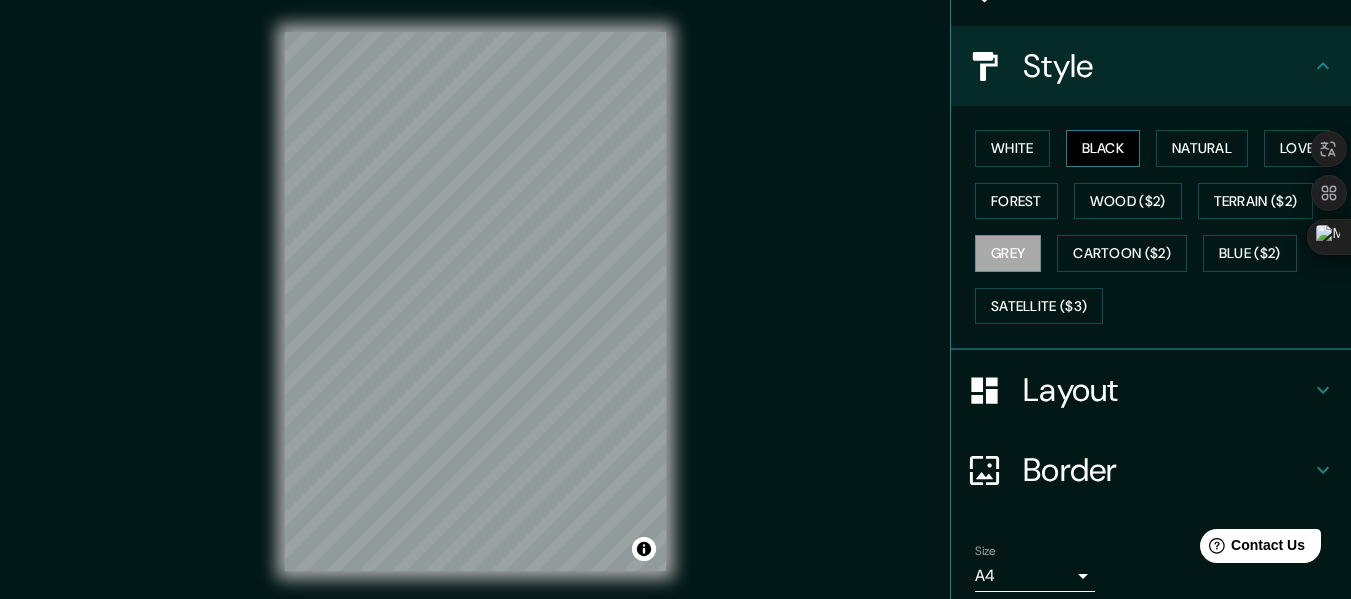 click on "Black" at bounding box center (1103, 148) 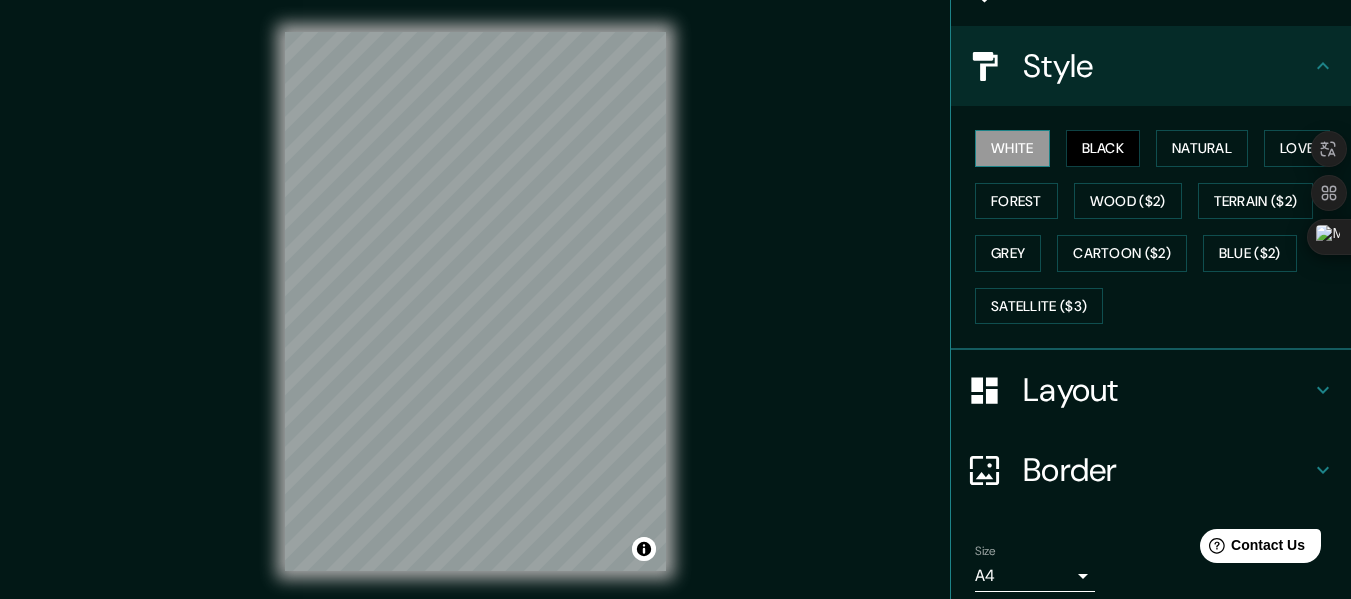 click on "White" at bounding box center [1012, 148] 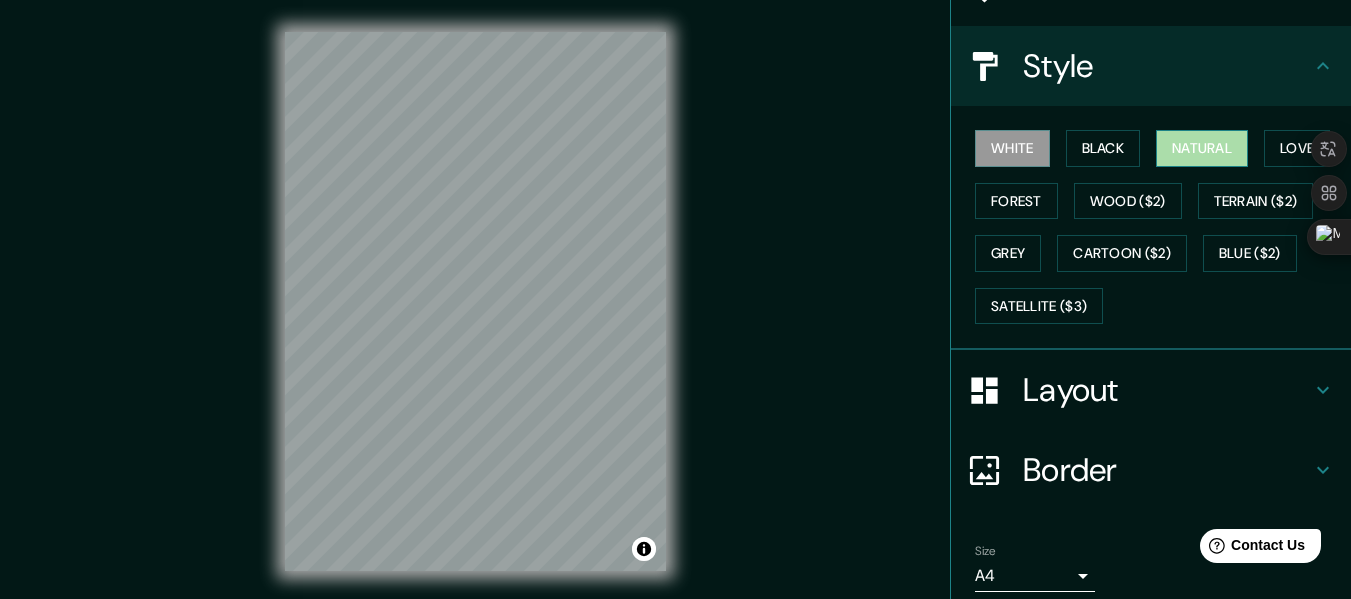 click on "Natural" at bounding box center (1202, 148) 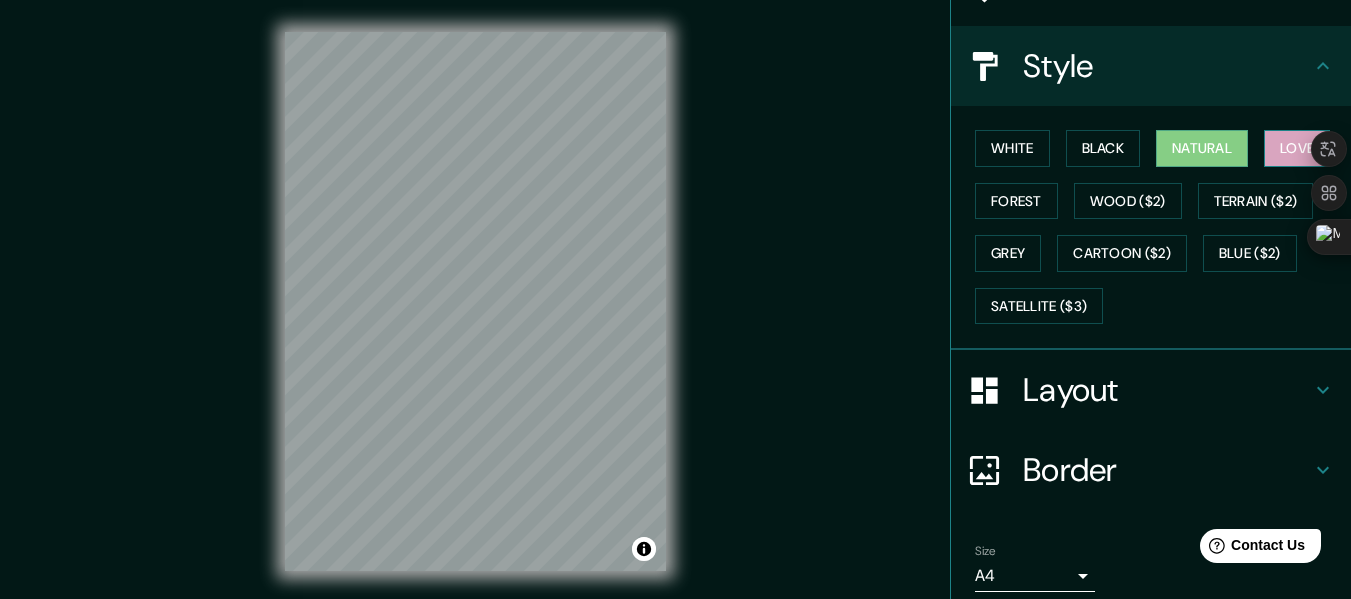 click on "Love" at bounding box center [1297, 148] 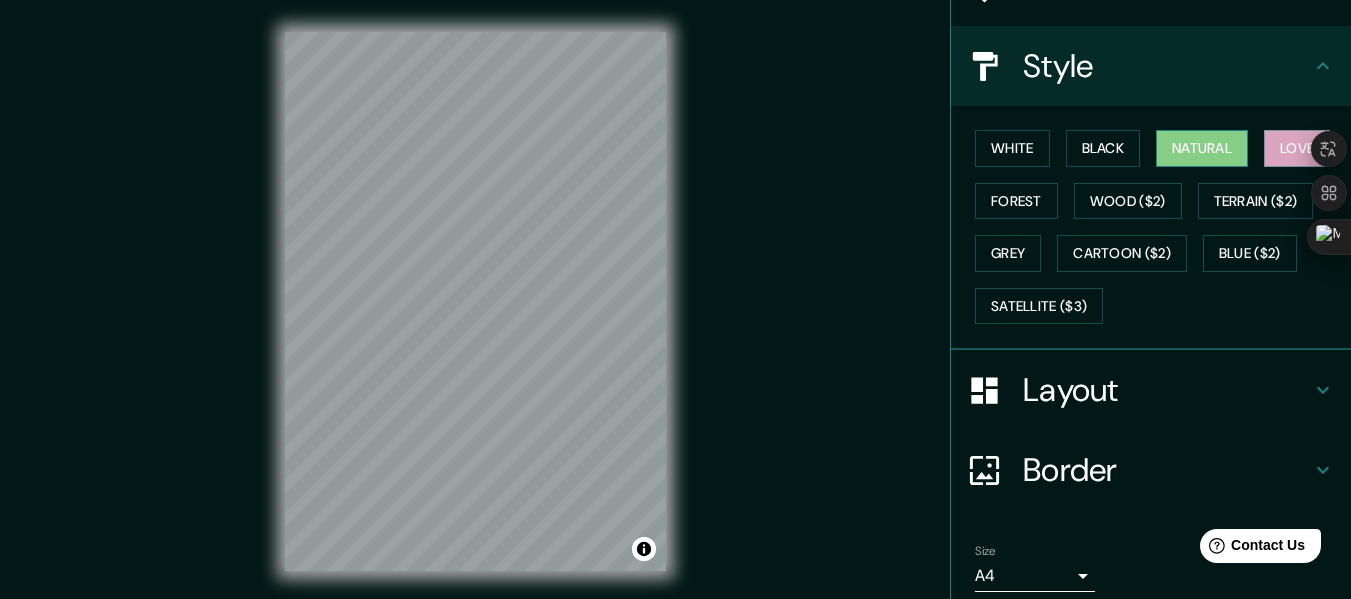click on "Natural" at bounding box center [1202, 148] 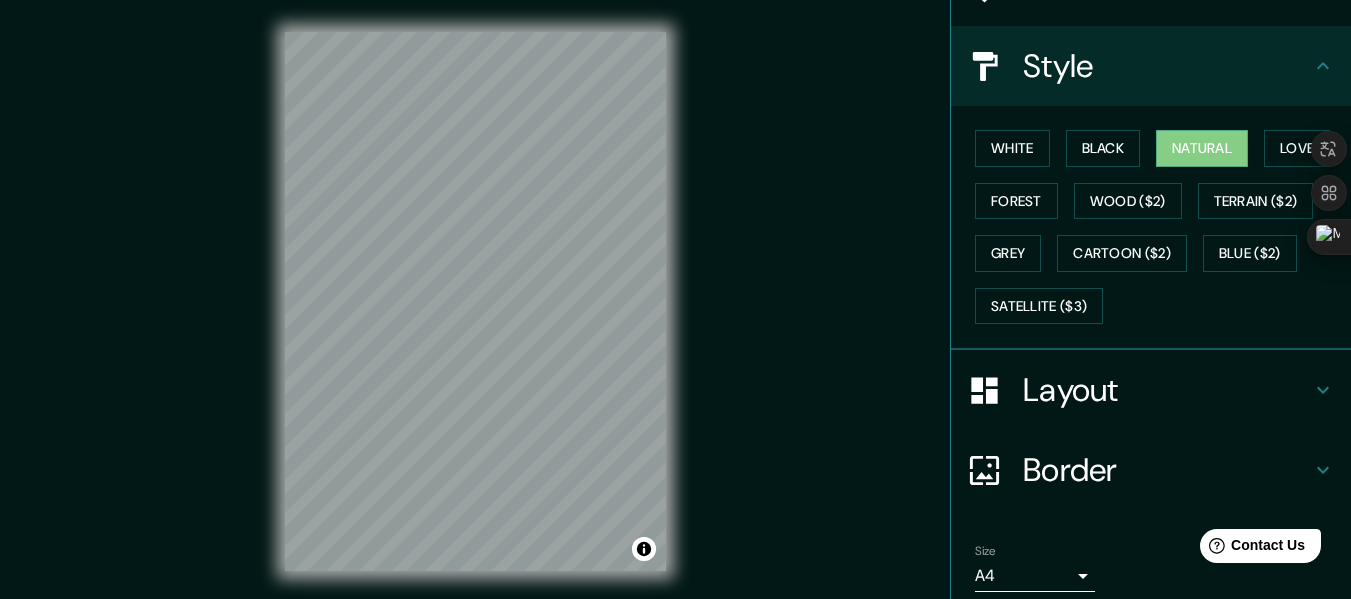 click 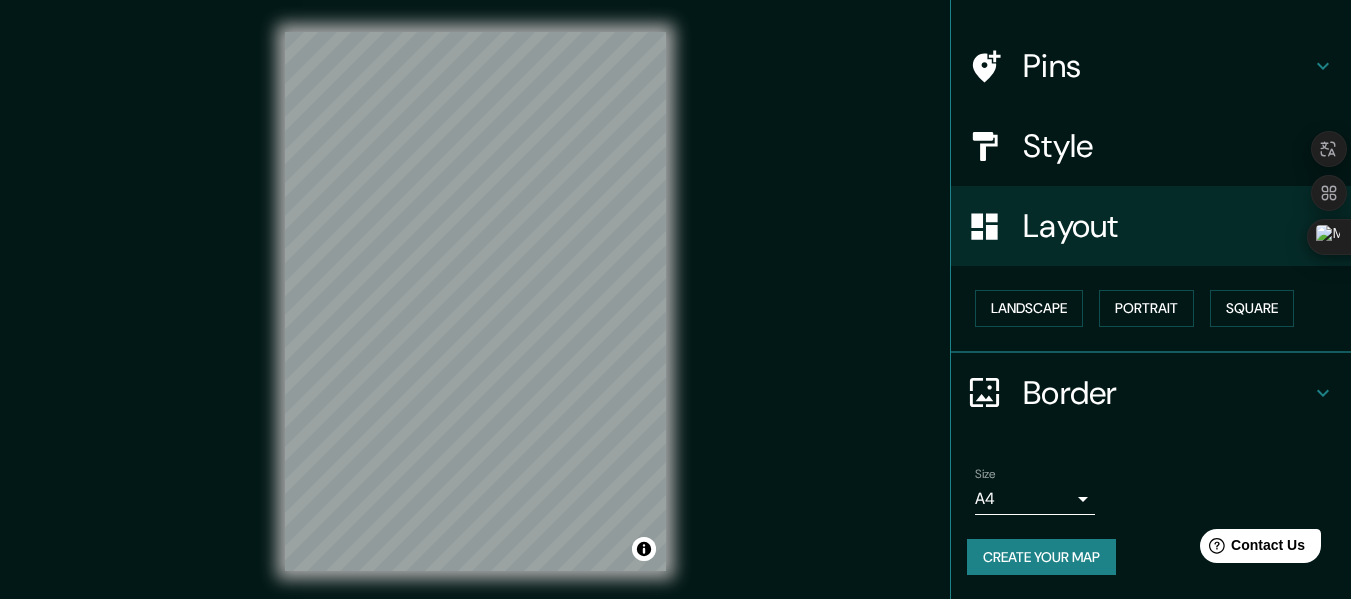 scroll, scrollTop: 120, scrollLeft: 0, axis: vertical 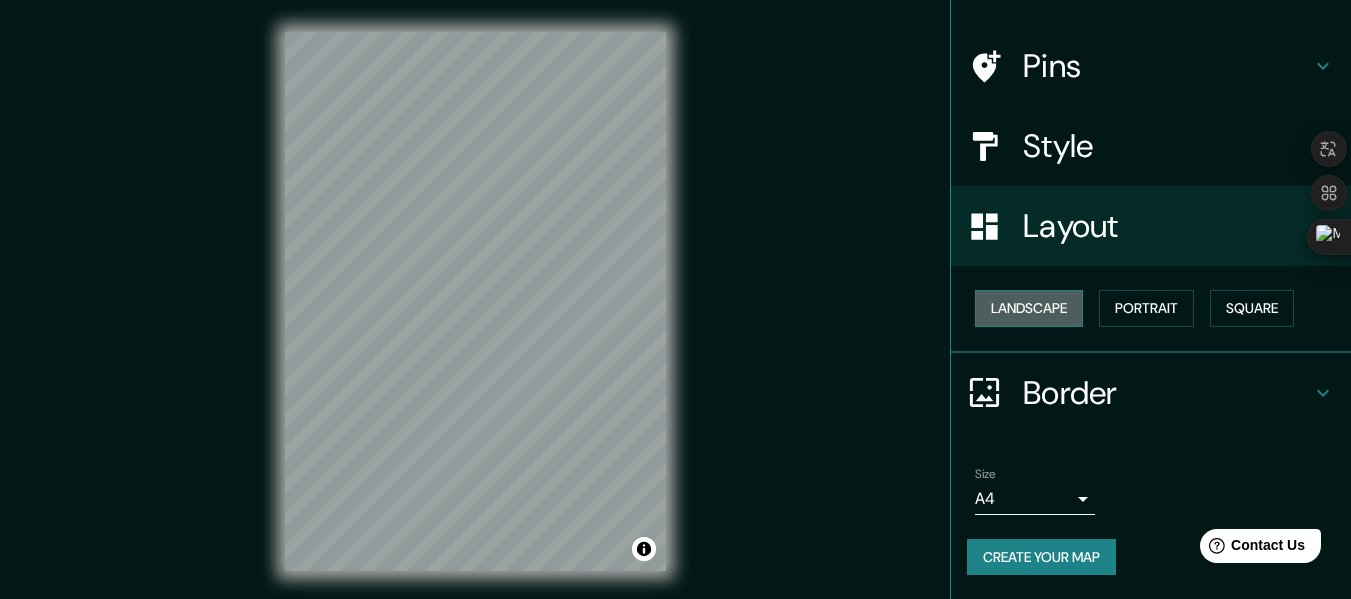 click on "Landscape" at bounding box center [1029, 308] 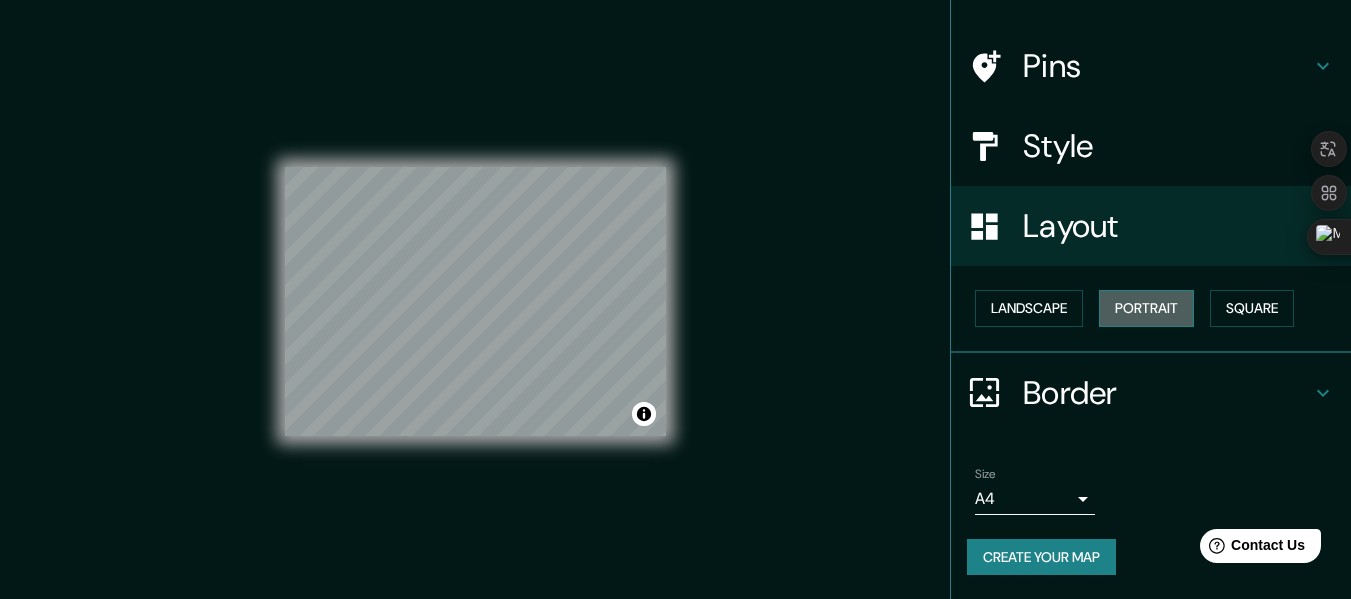 click on "Portrait" at bounding box center (1146, 308) 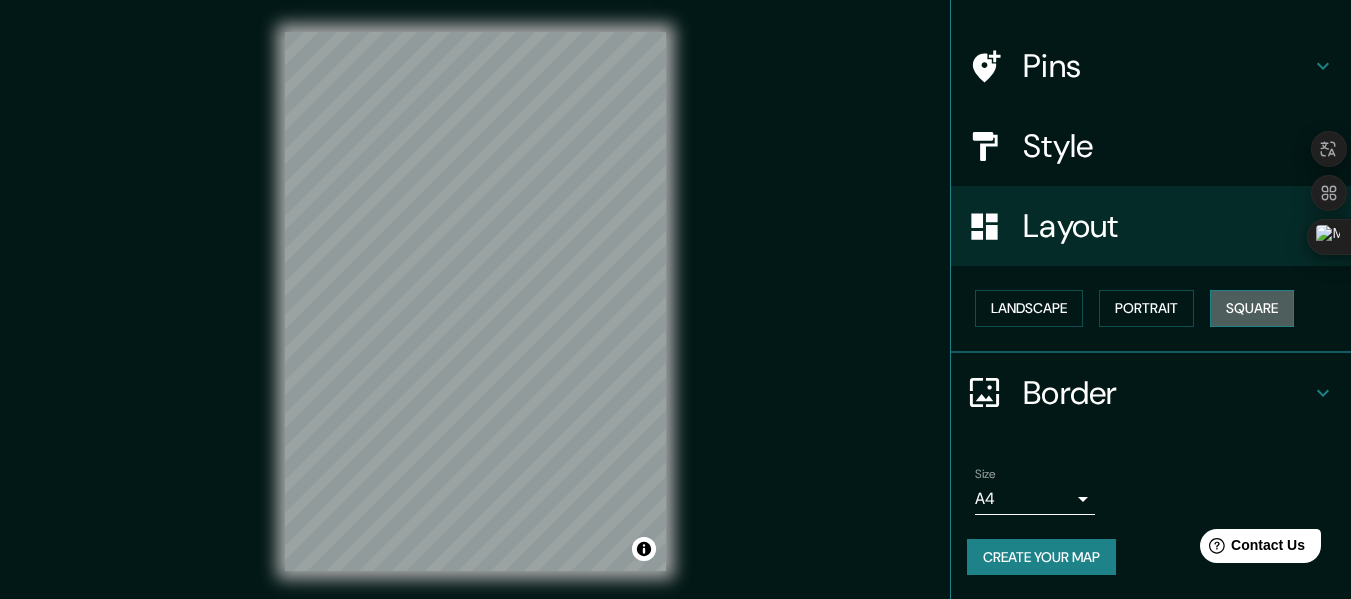 click on "Square" at bounding box center (1252, 308) 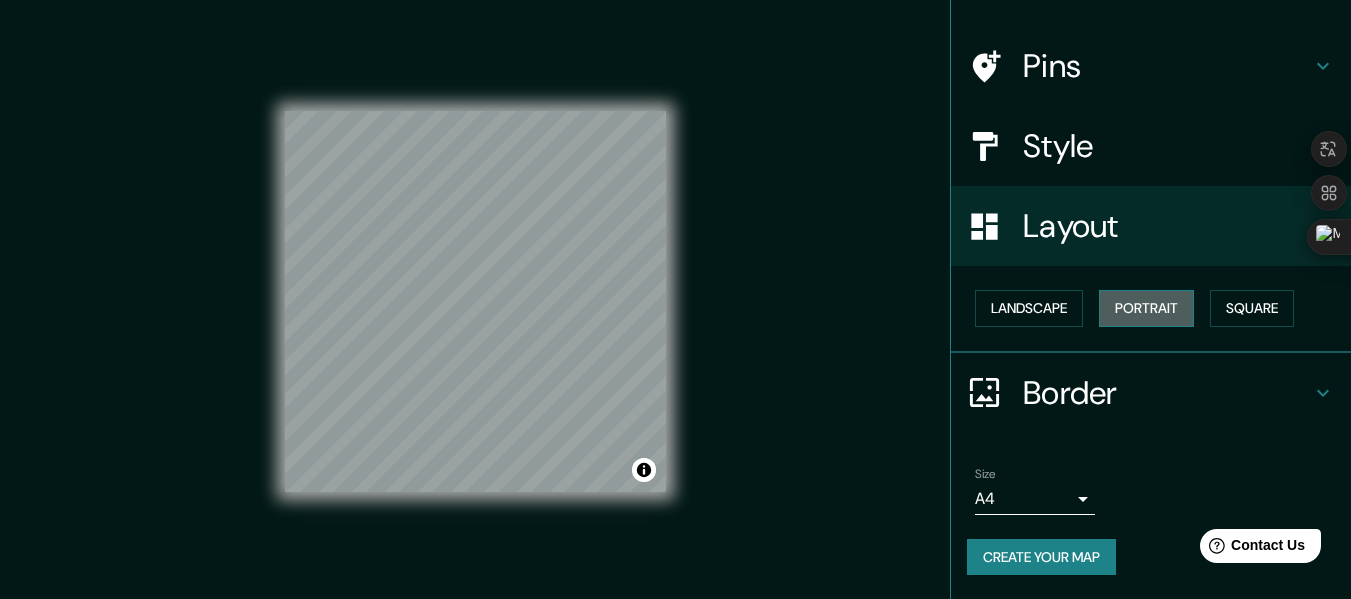 click on "Portrait" at bounding box center (1146, 308) 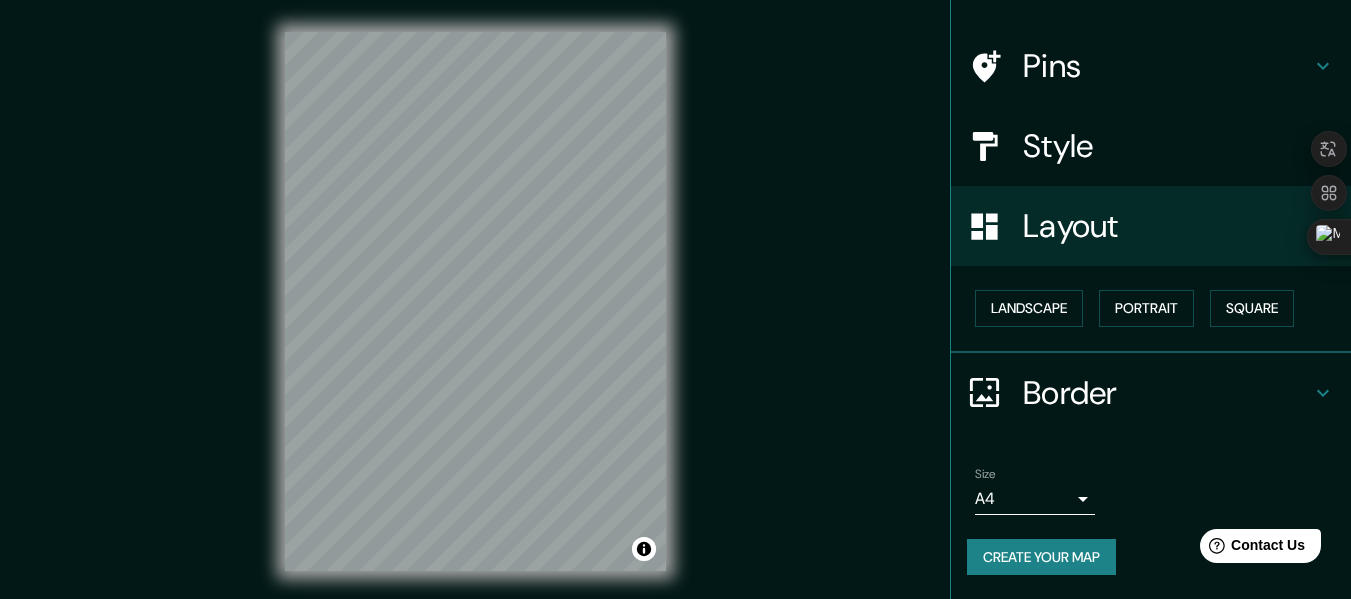 click 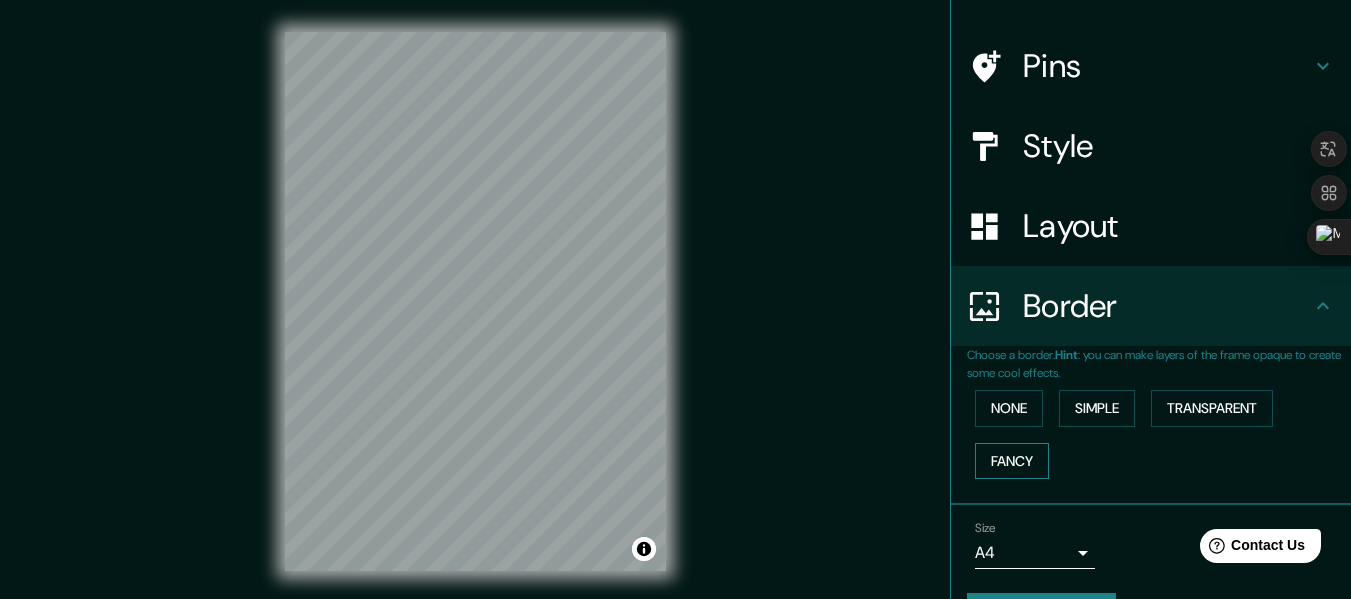 click on "Fancy" at bounding box center (1012, 461) 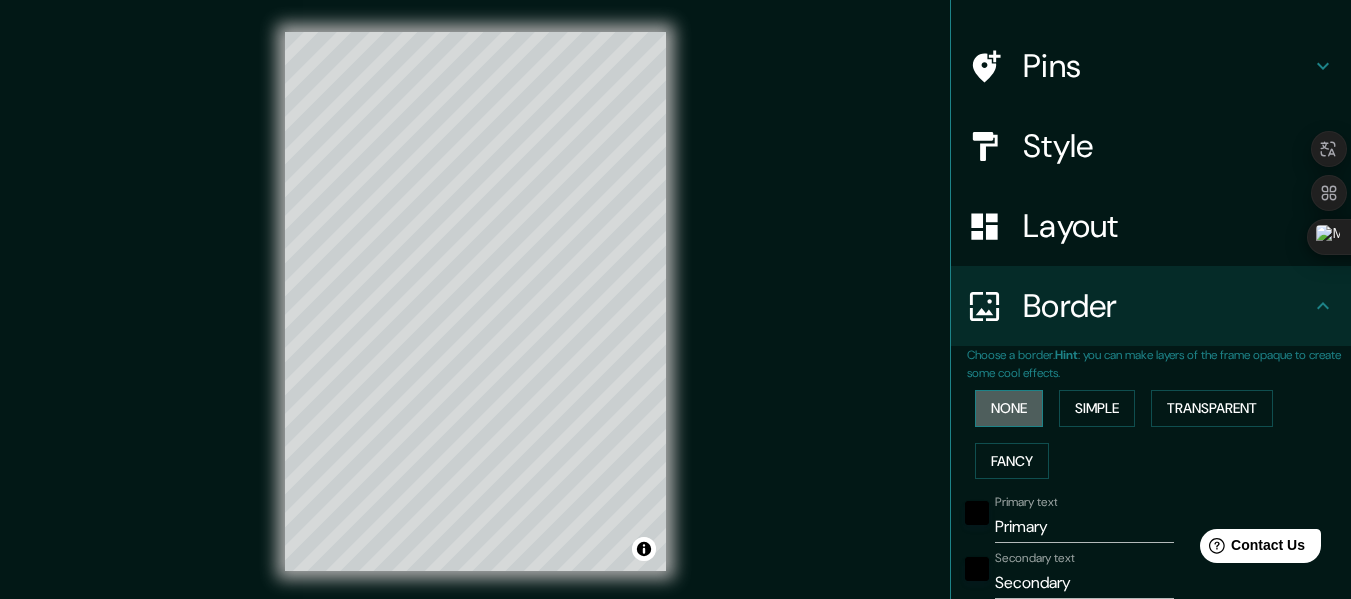 click on "None" at bounding box center (1009, 408) 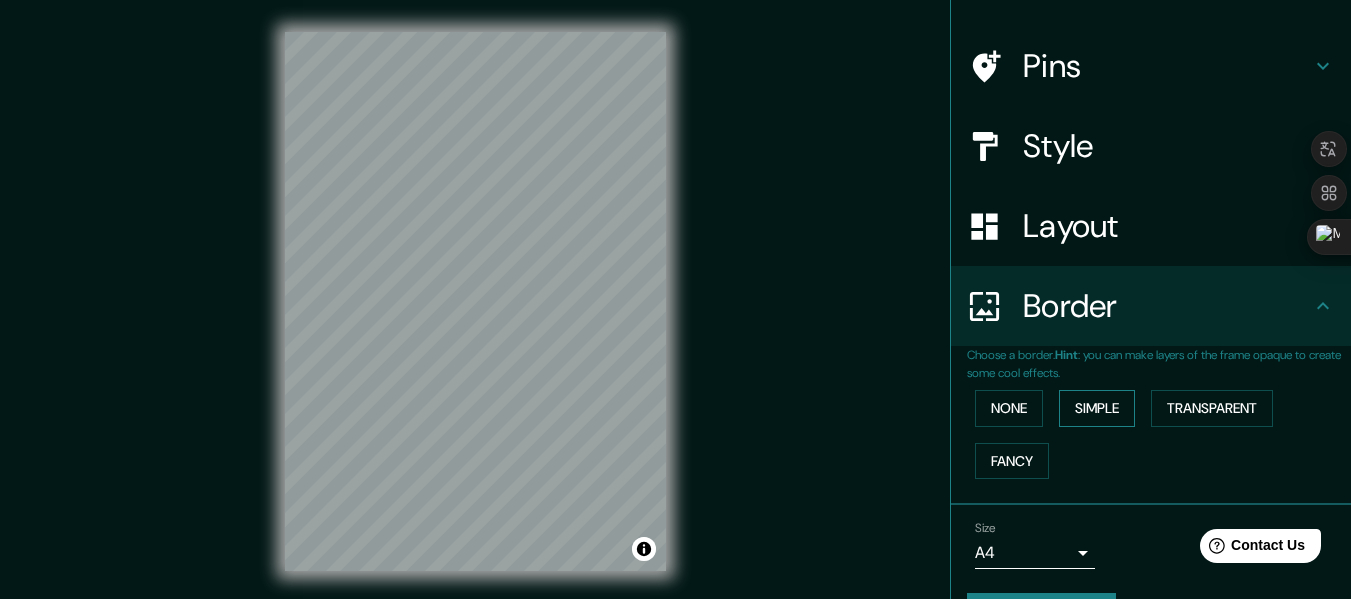 click on "Simple" at bounding box center [1097, 408] 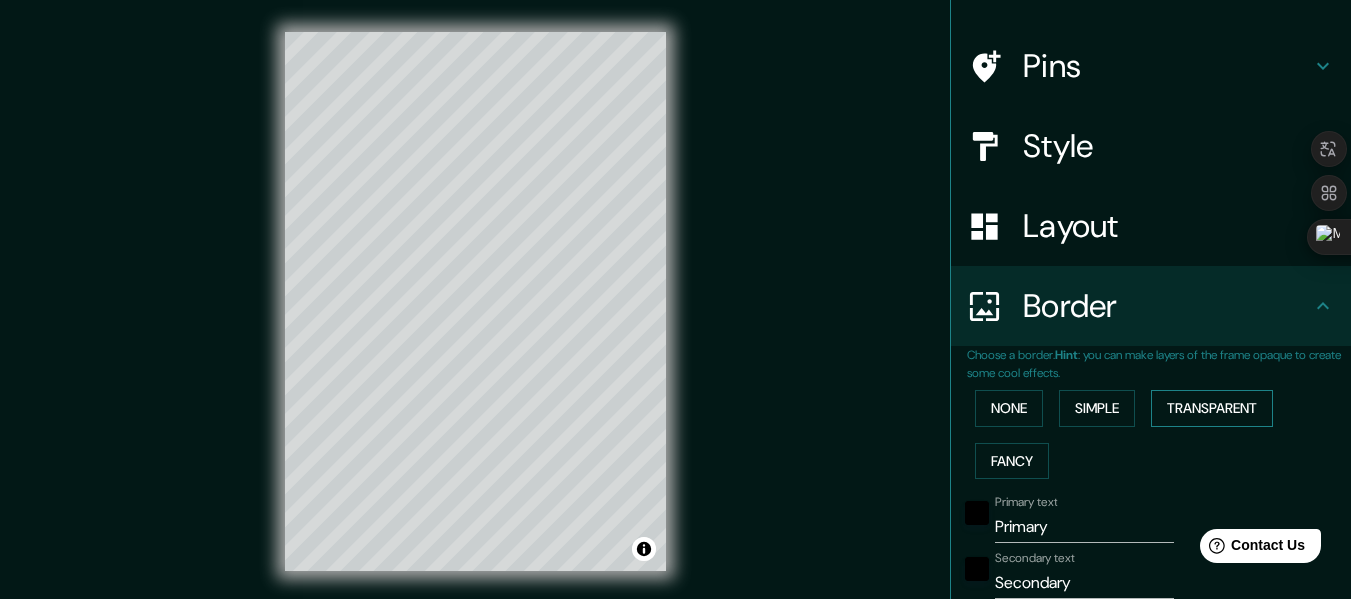 click on "Transparent" at bounding box center (1212, 408) 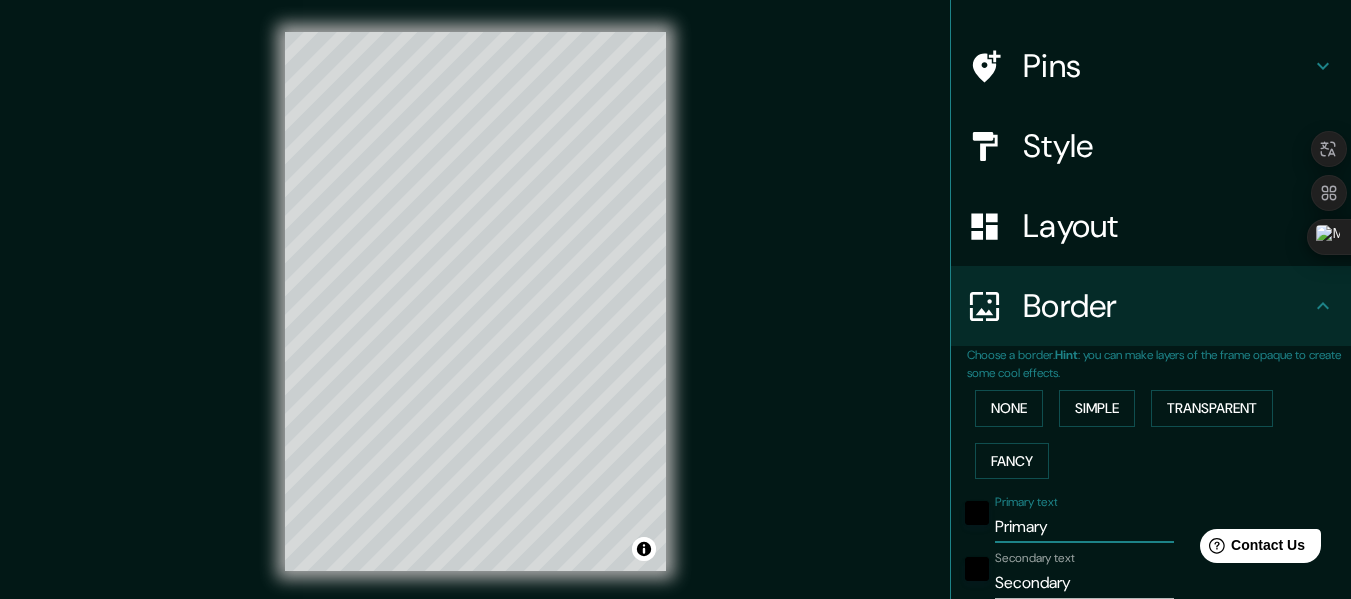 click on "Primary" at bounding box center (1084, 527) 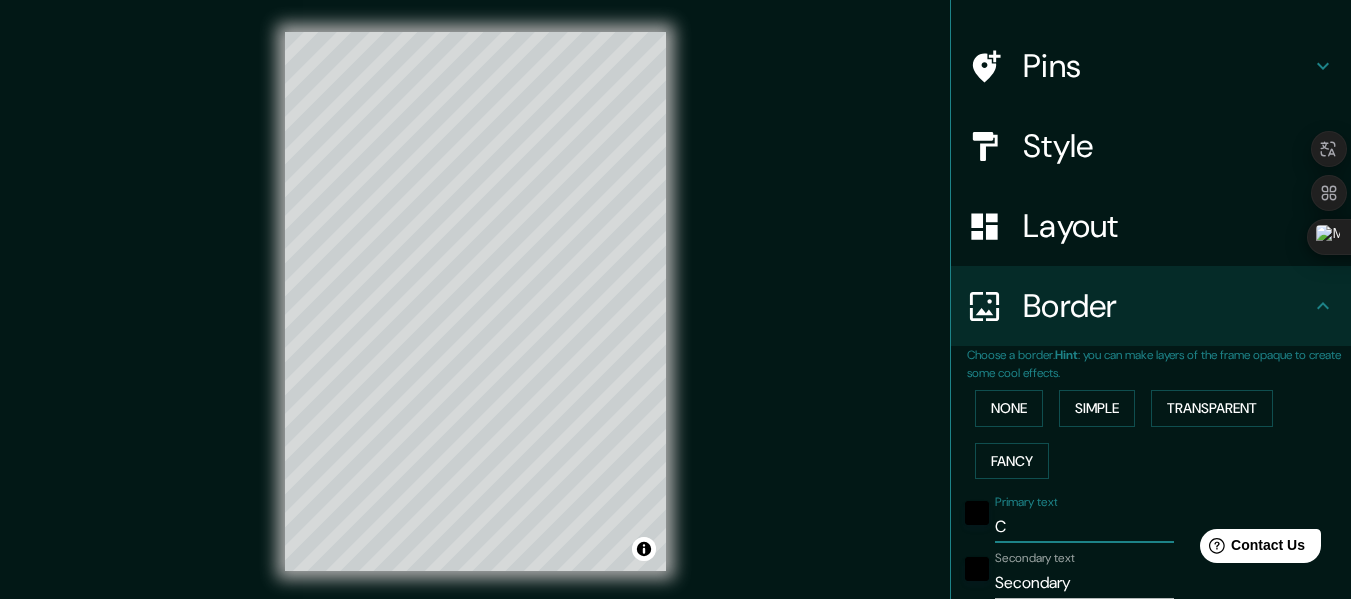 type on "CA" 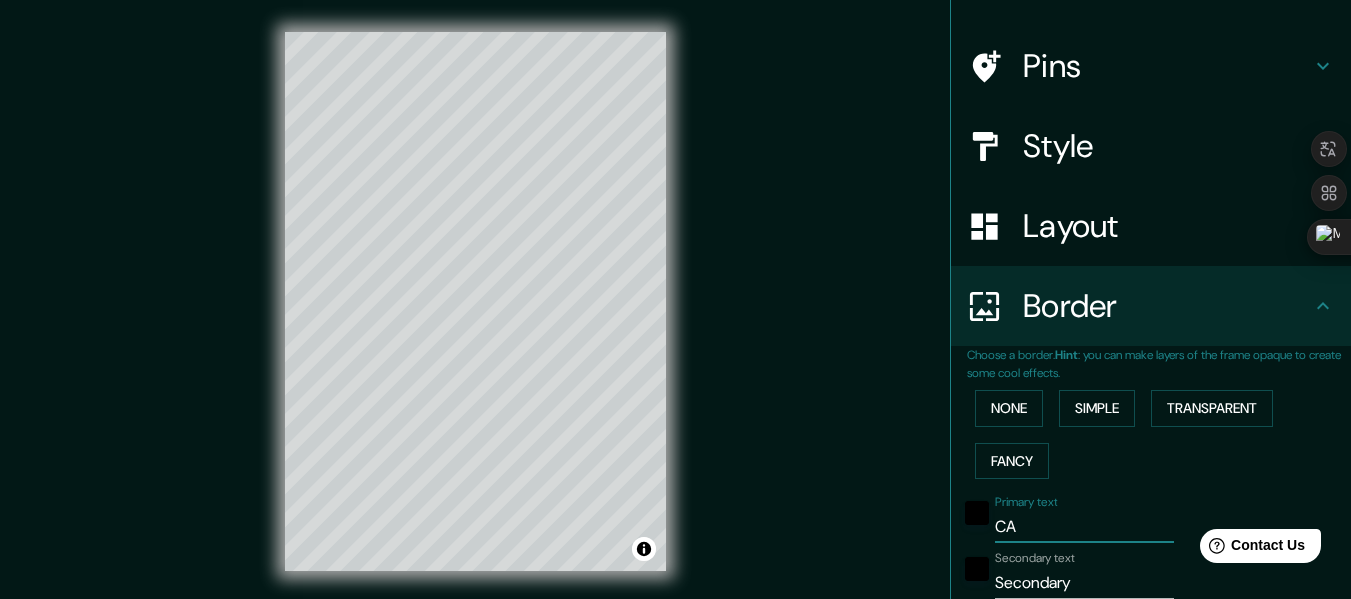 type on "CAL" 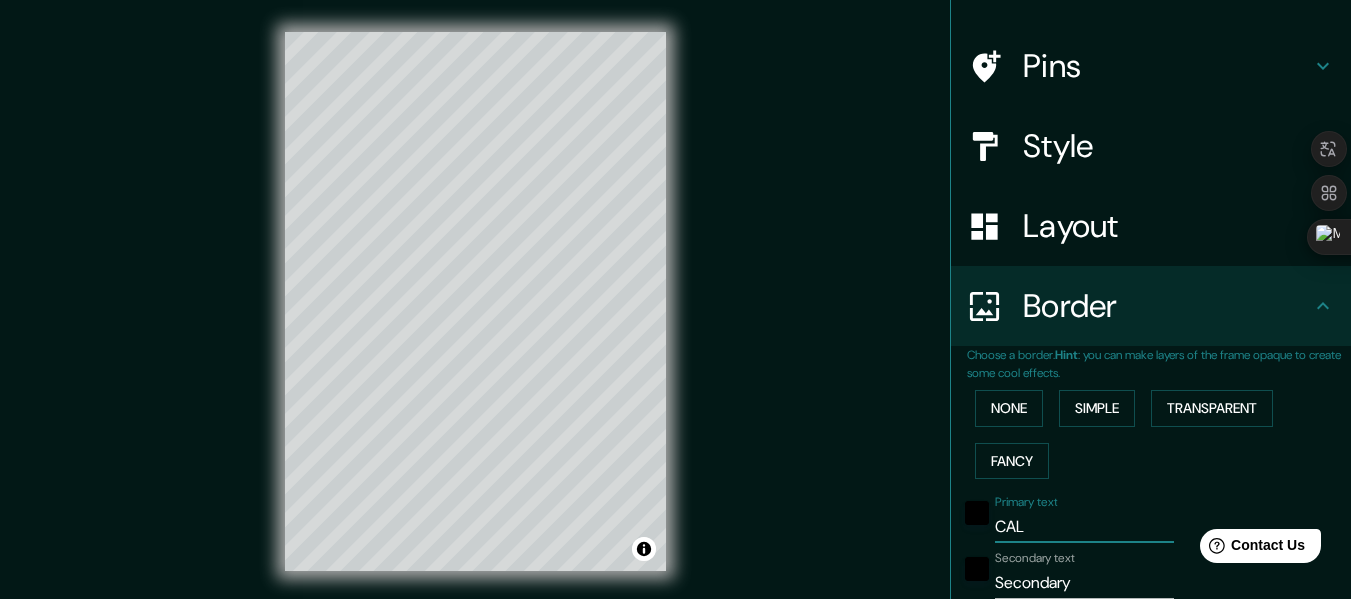 type on "CALL" 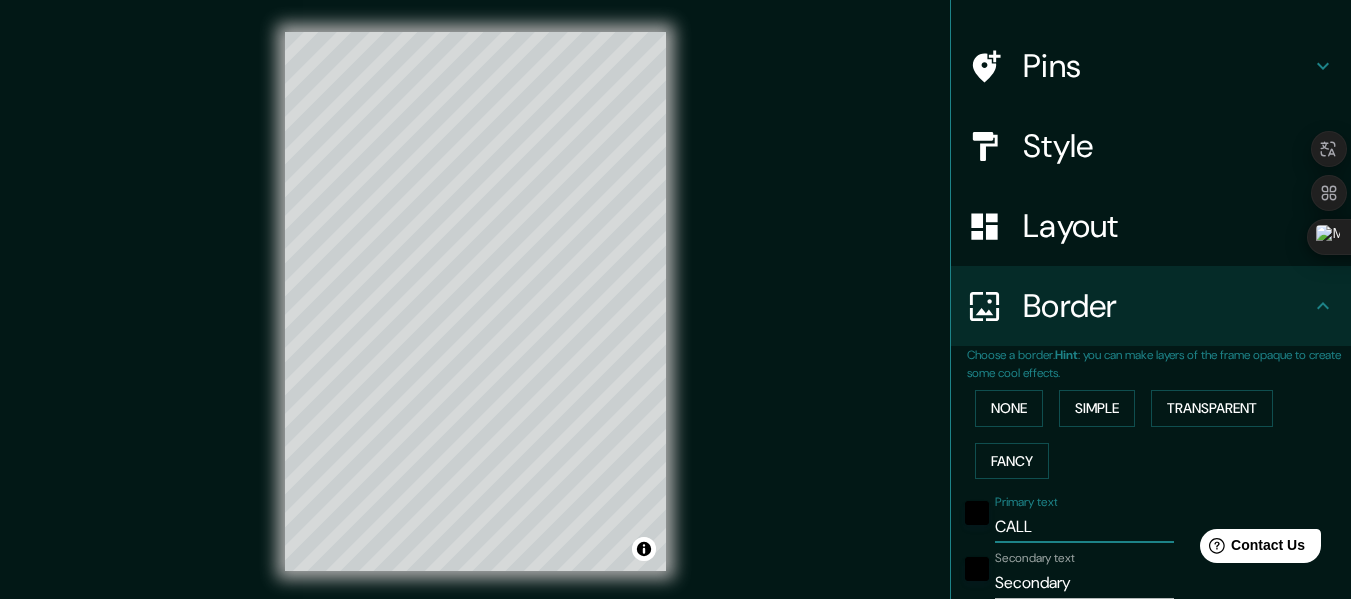 type on "CALLE" 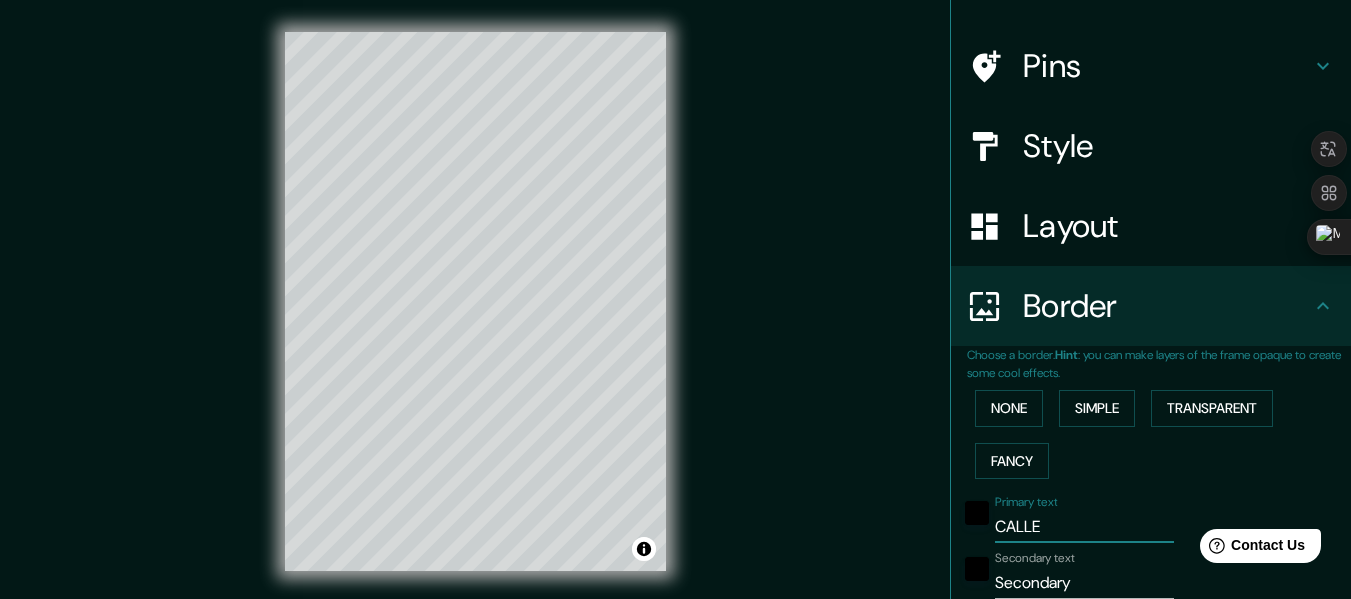 type on "CALLES" 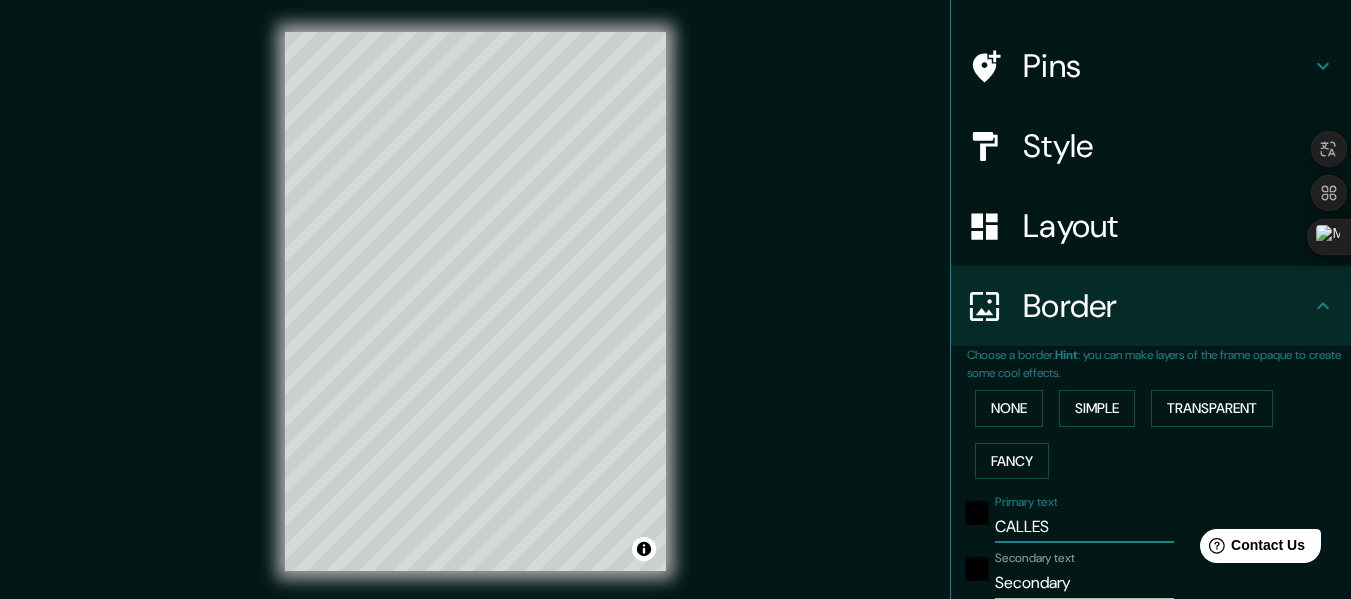 type on "CALLES" 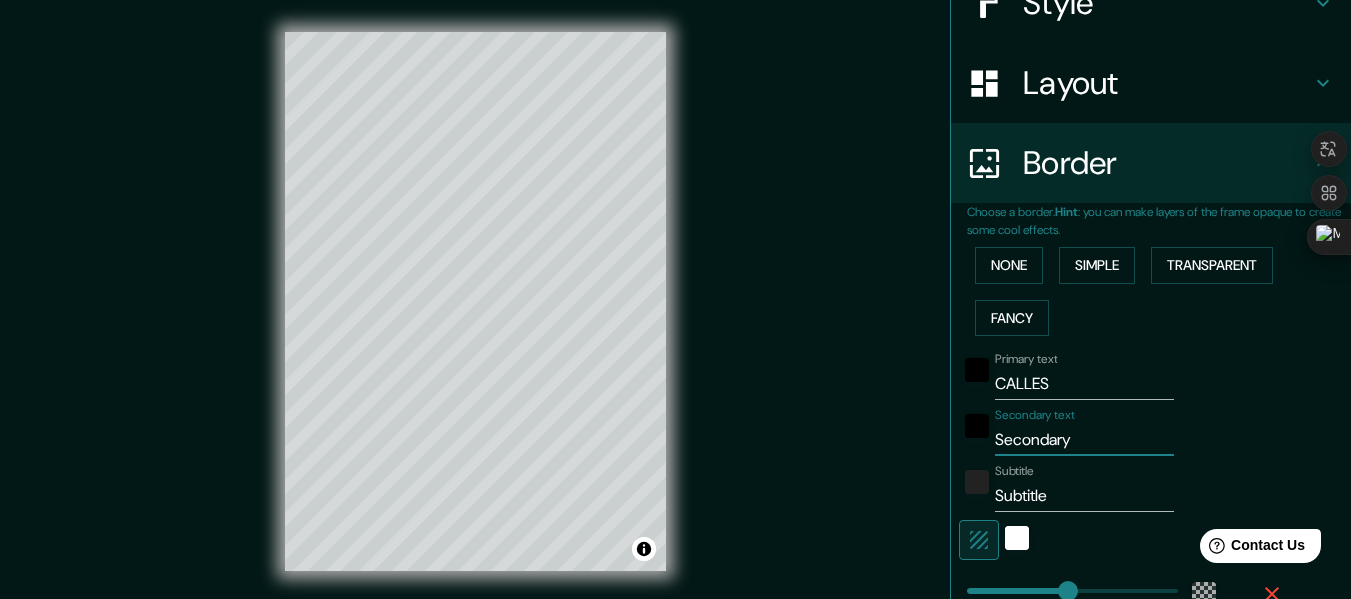 drag, startPoint x: 1072, startPoint y: 579, endPoint x: 945, endPoint y: 586, distance: 127.192764 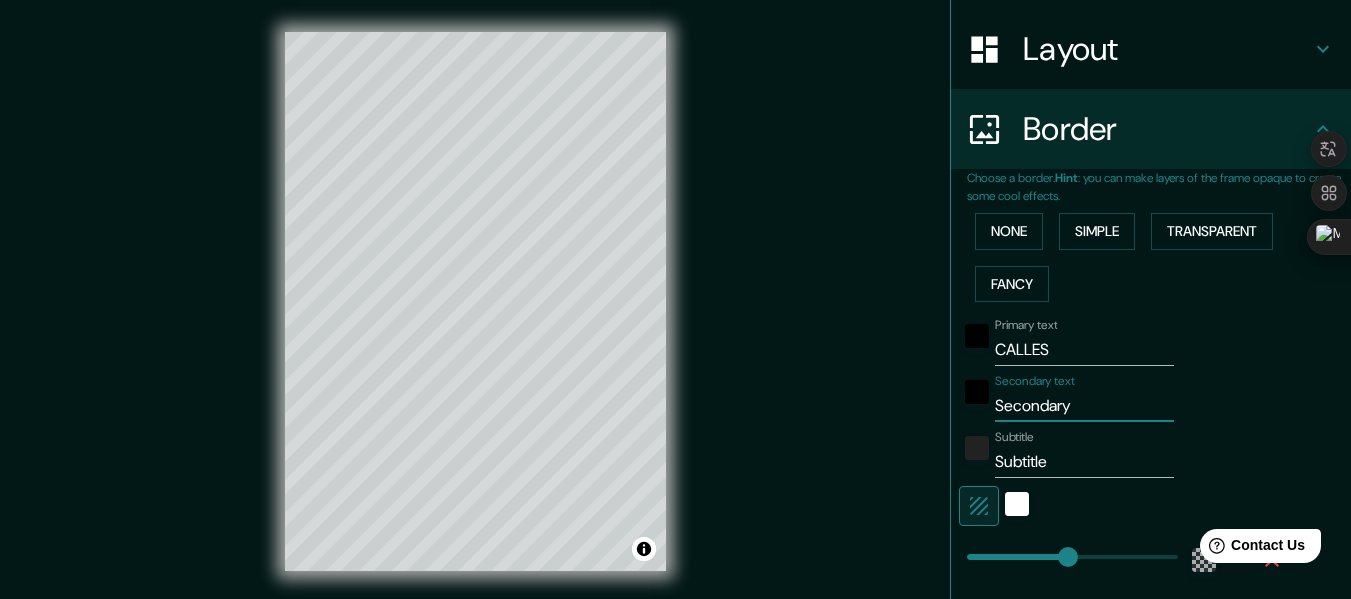 click on "Secondary" at bounding box center [1084, 406] 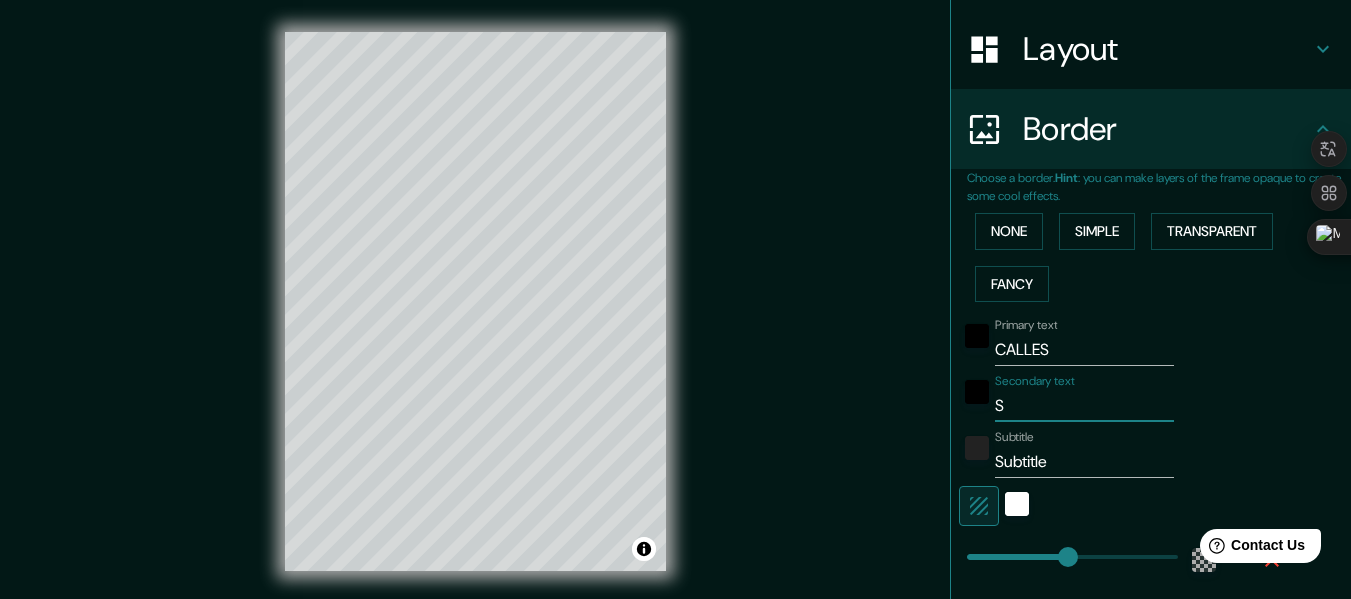 type on "SE" 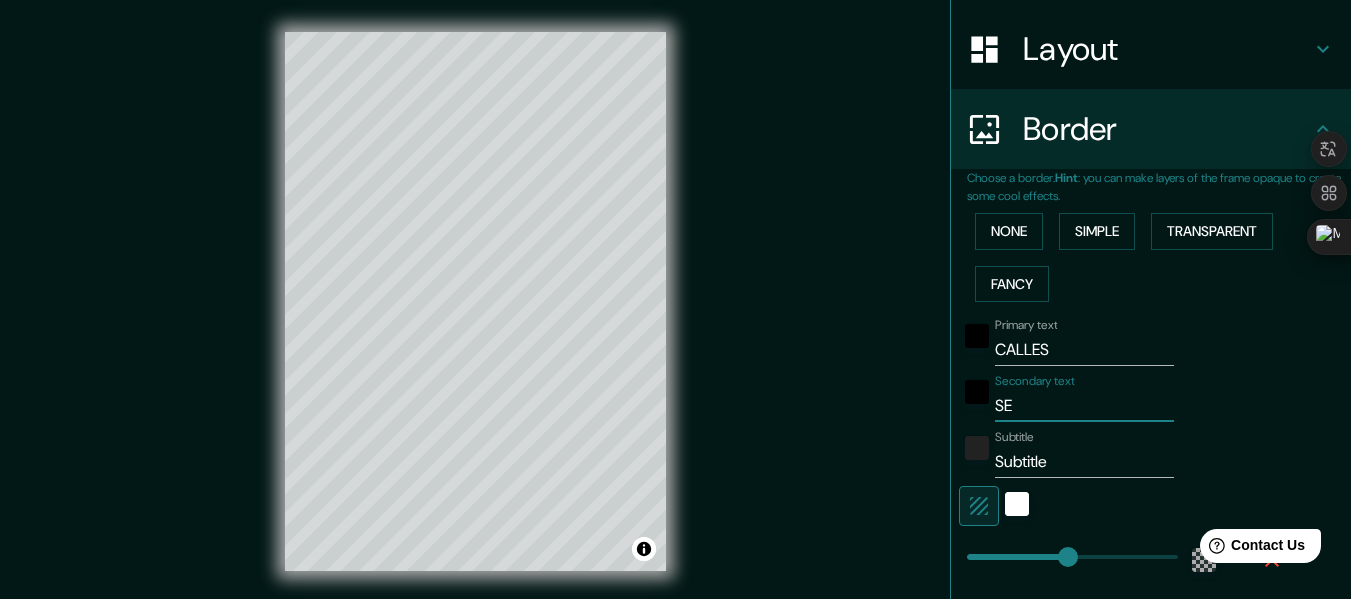 type on "183" 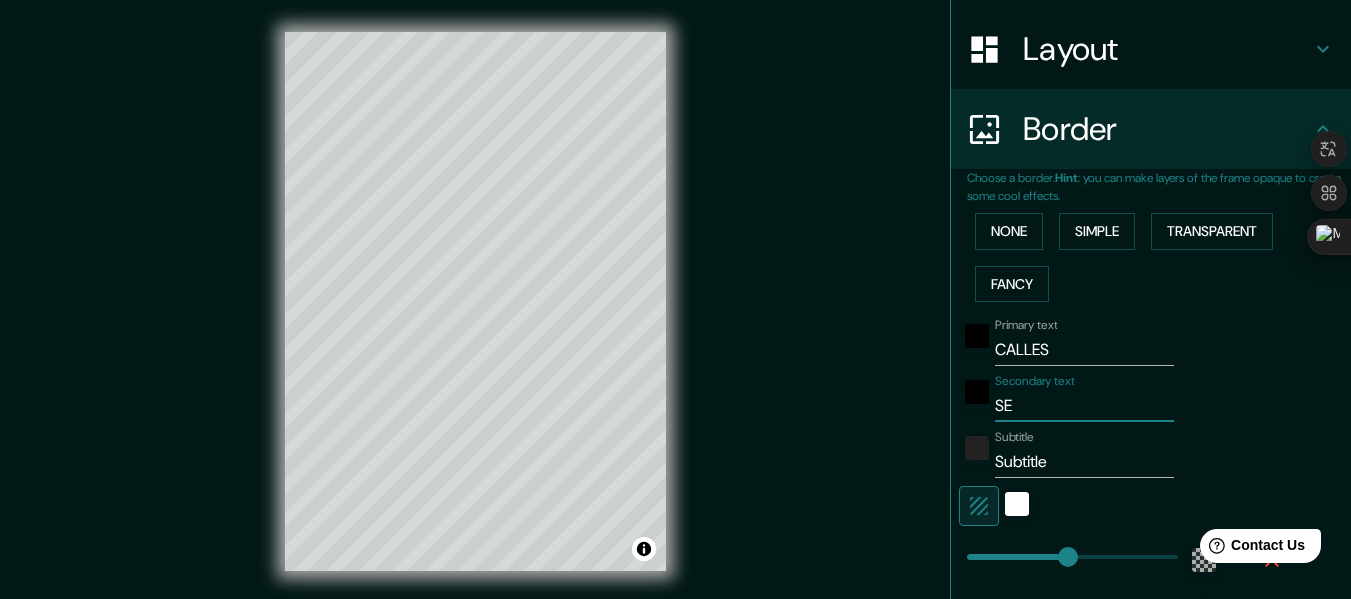 type on "SEG" 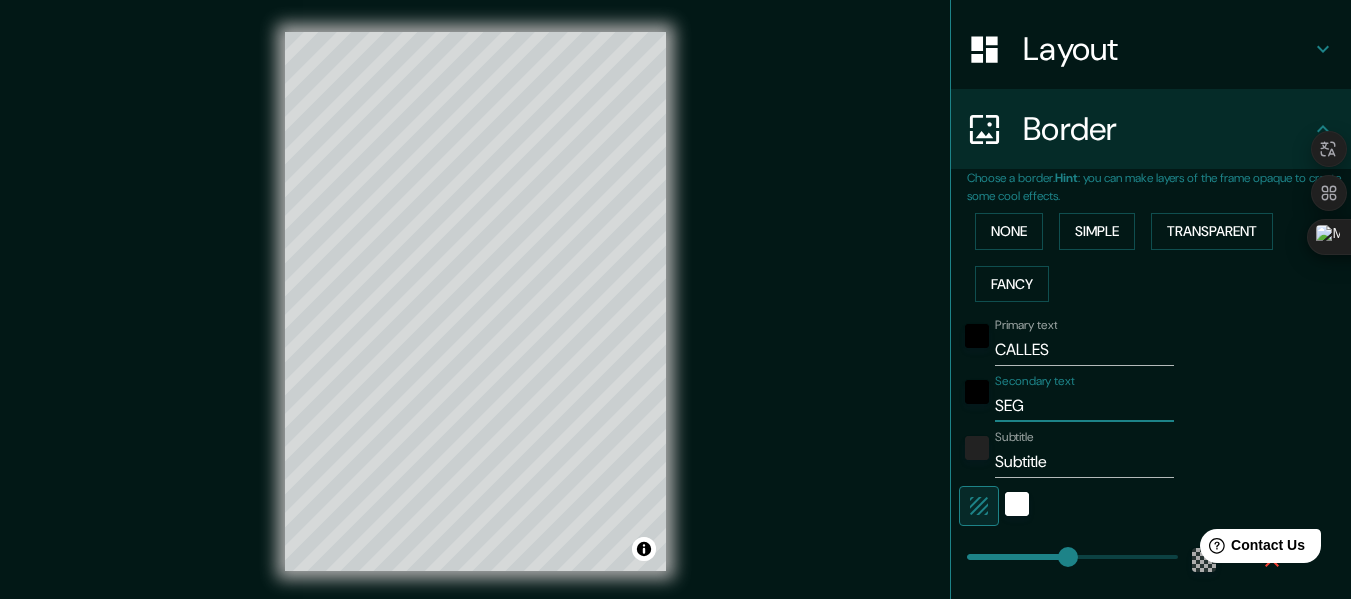 type on "183" 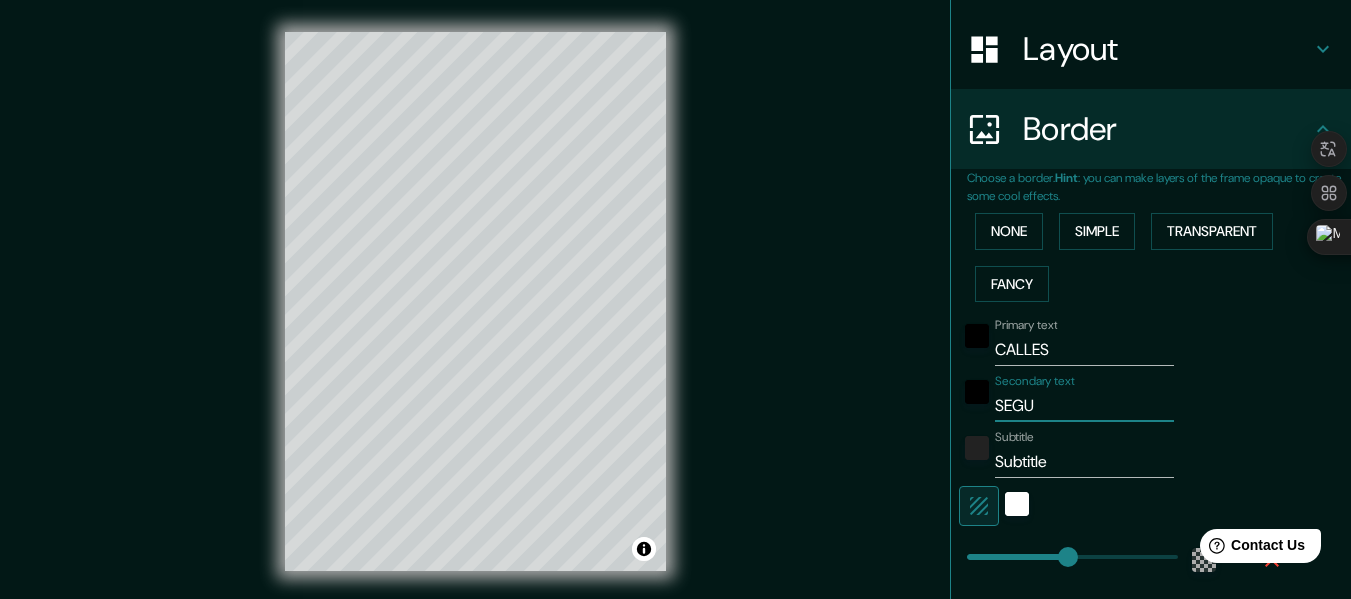 type on "183" 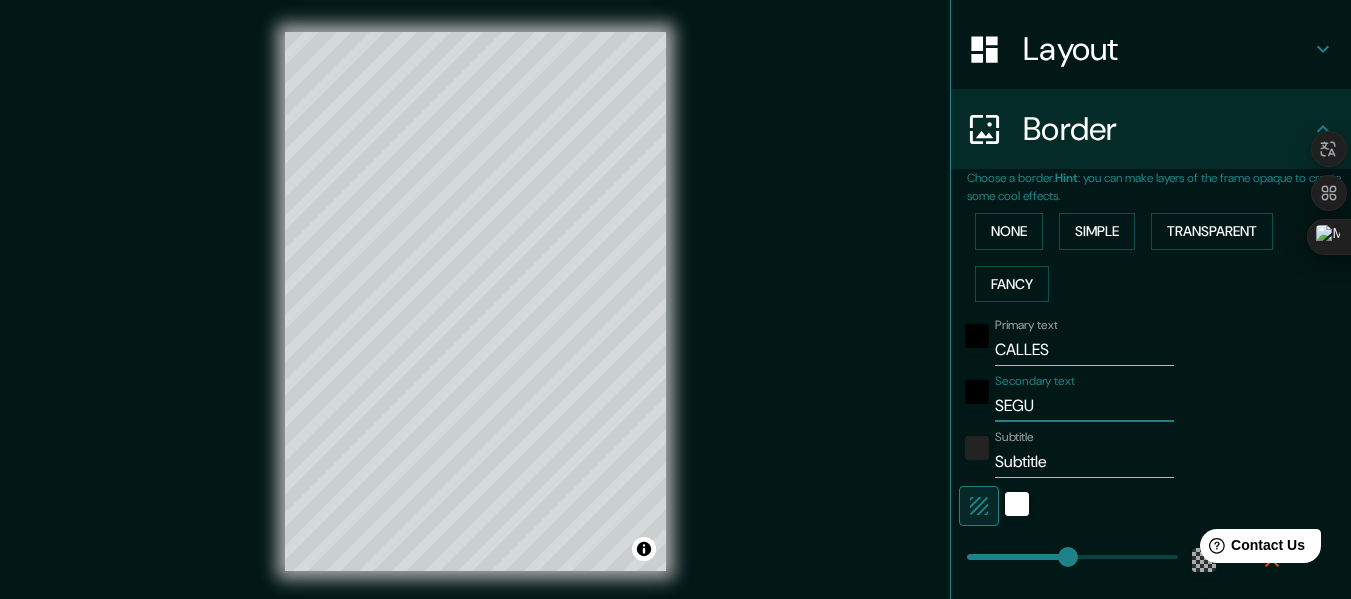 type on "SEGUR" 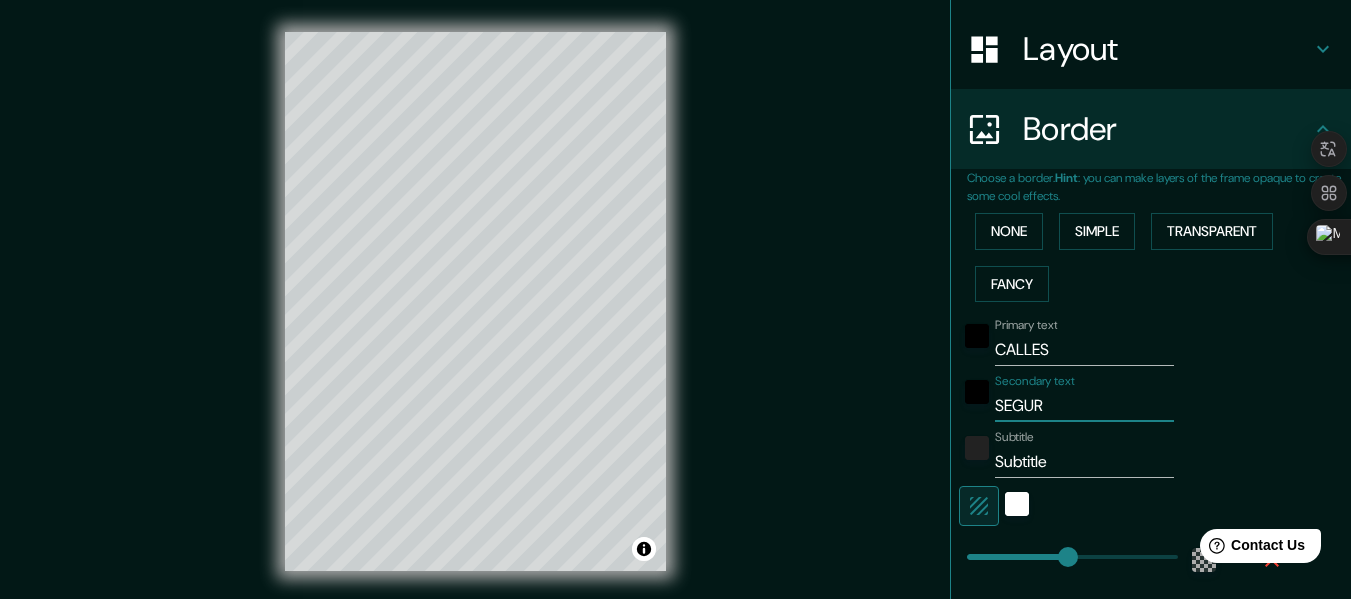 type on "SEGURA" 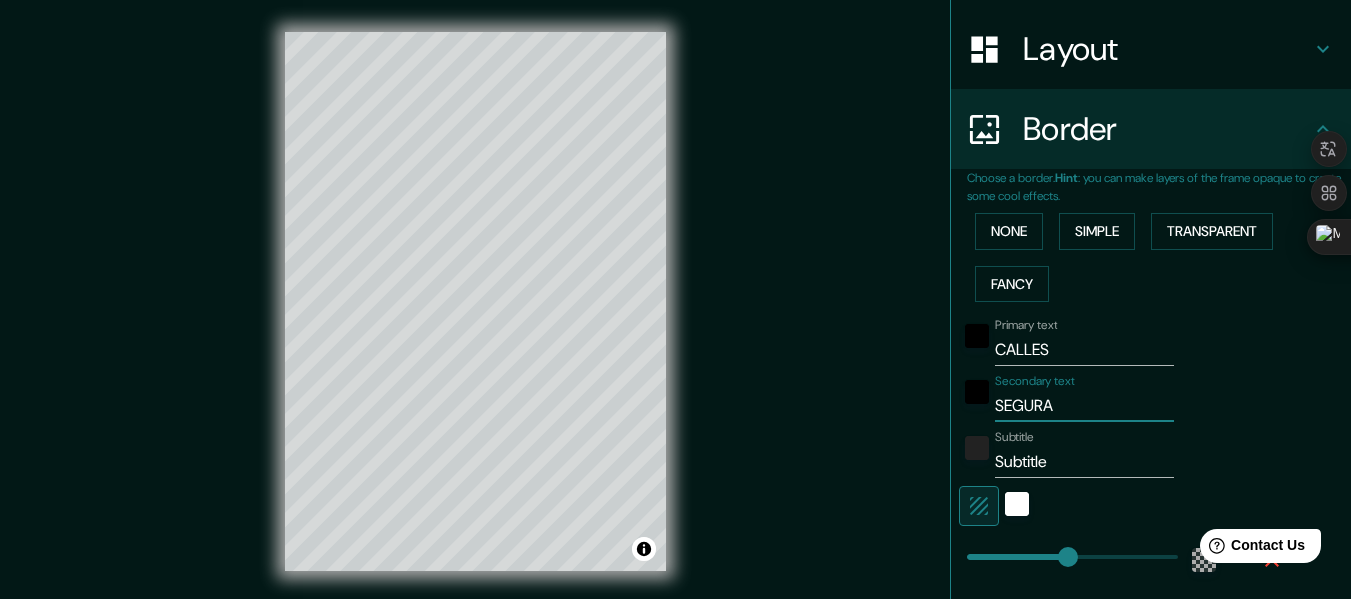type on "SEGURAS" 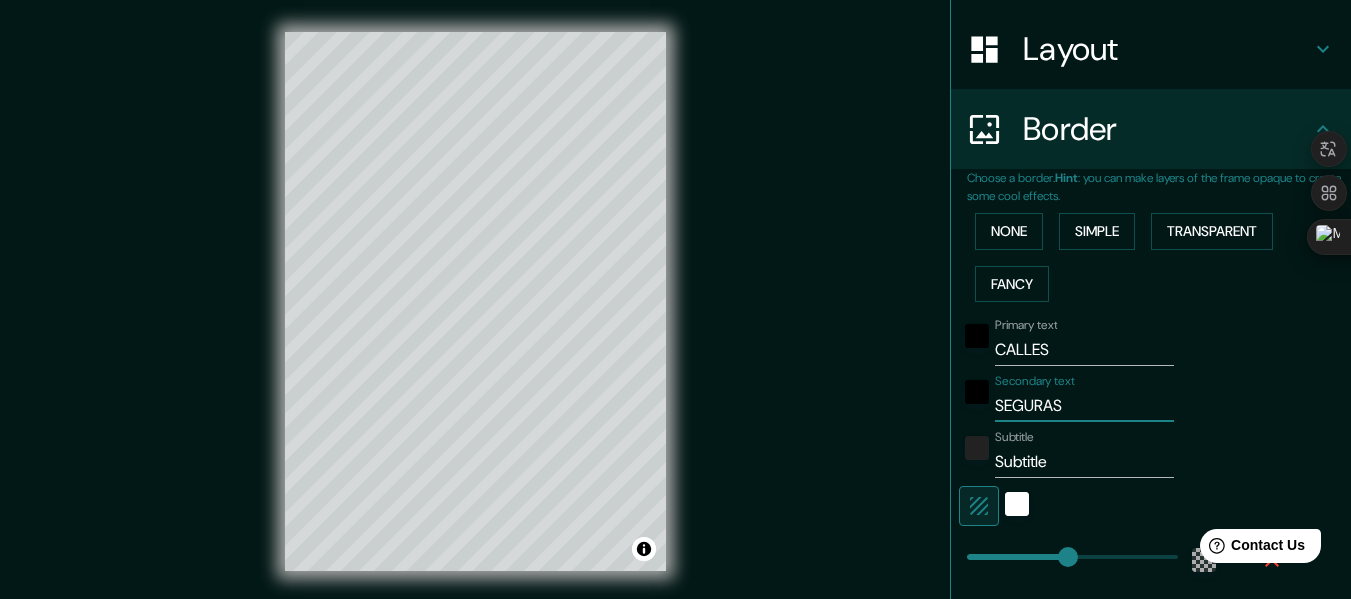 type on "SEGURAS" 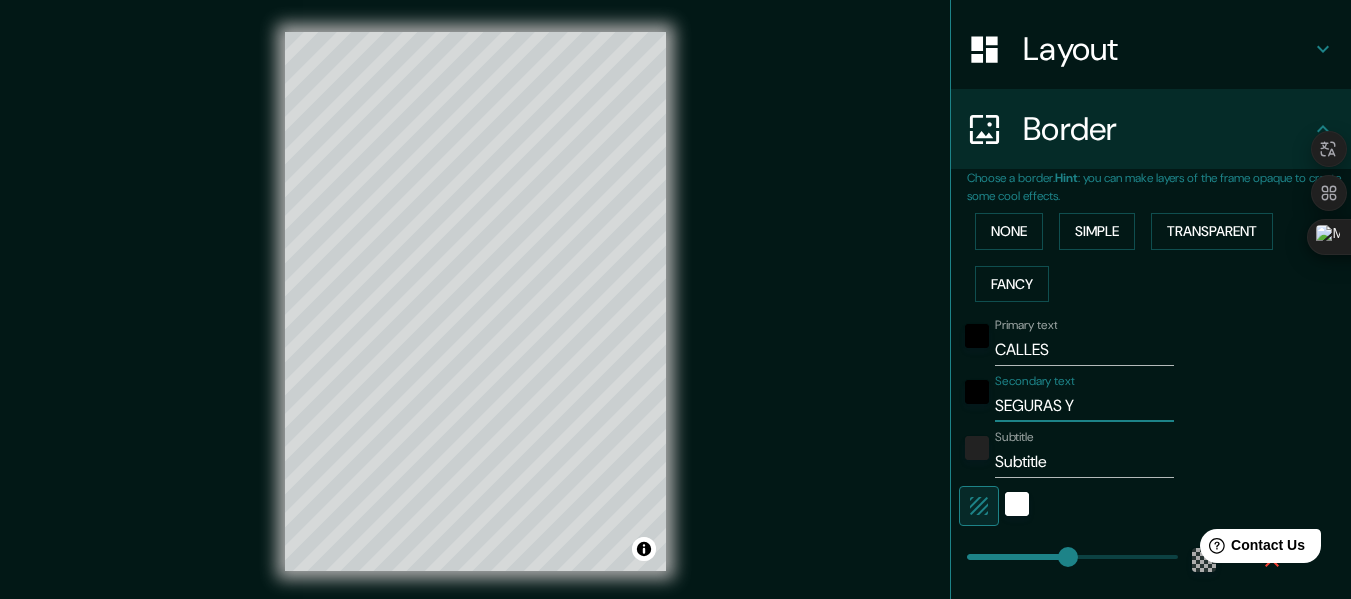 type on "SEGURAS Y" 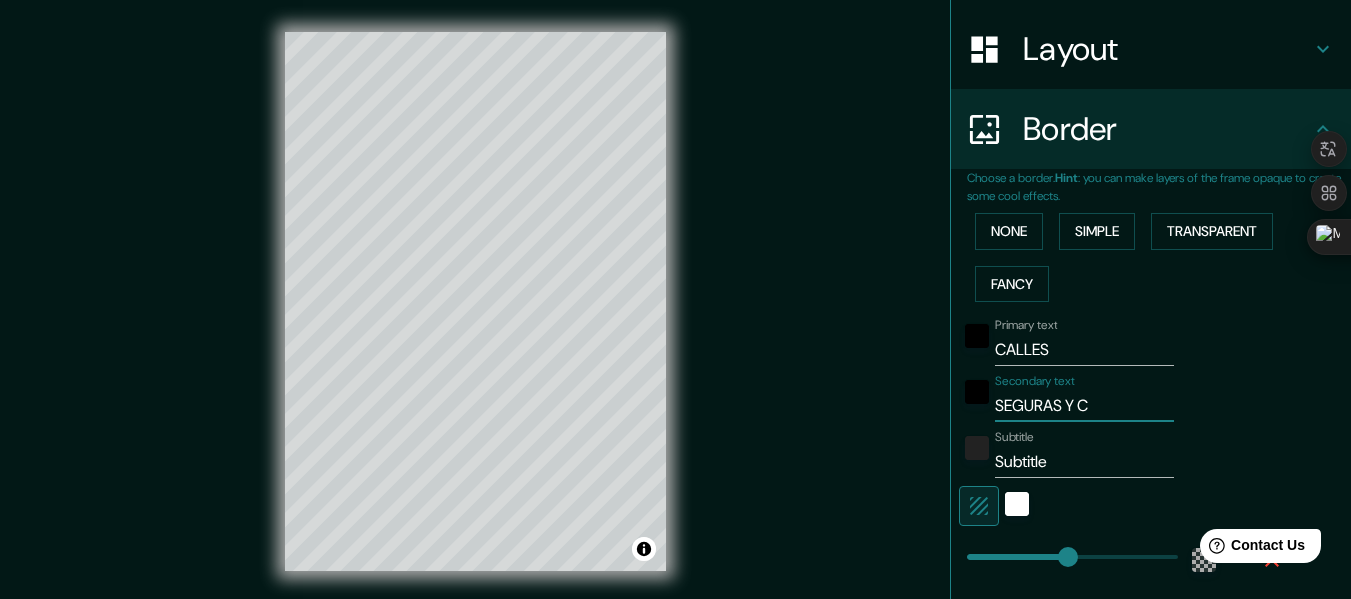 type on "SEGURAS Y CO" 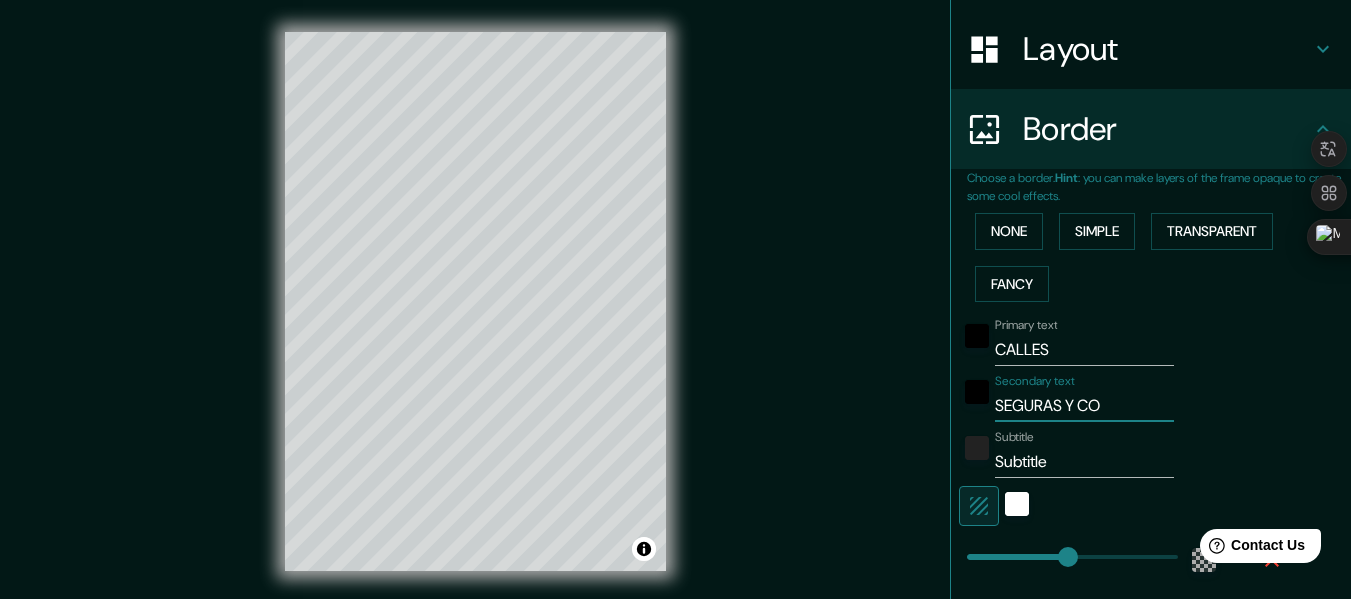type on "SEGURAS Y CON" 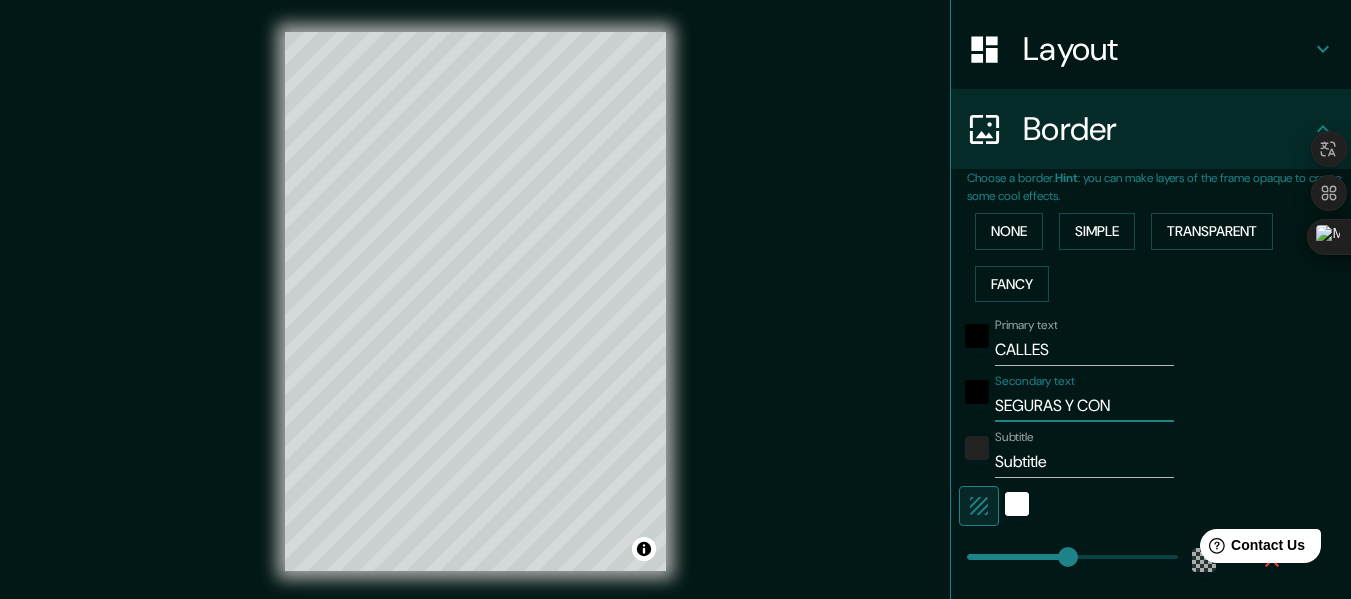 click at bounding box center (977, 398) 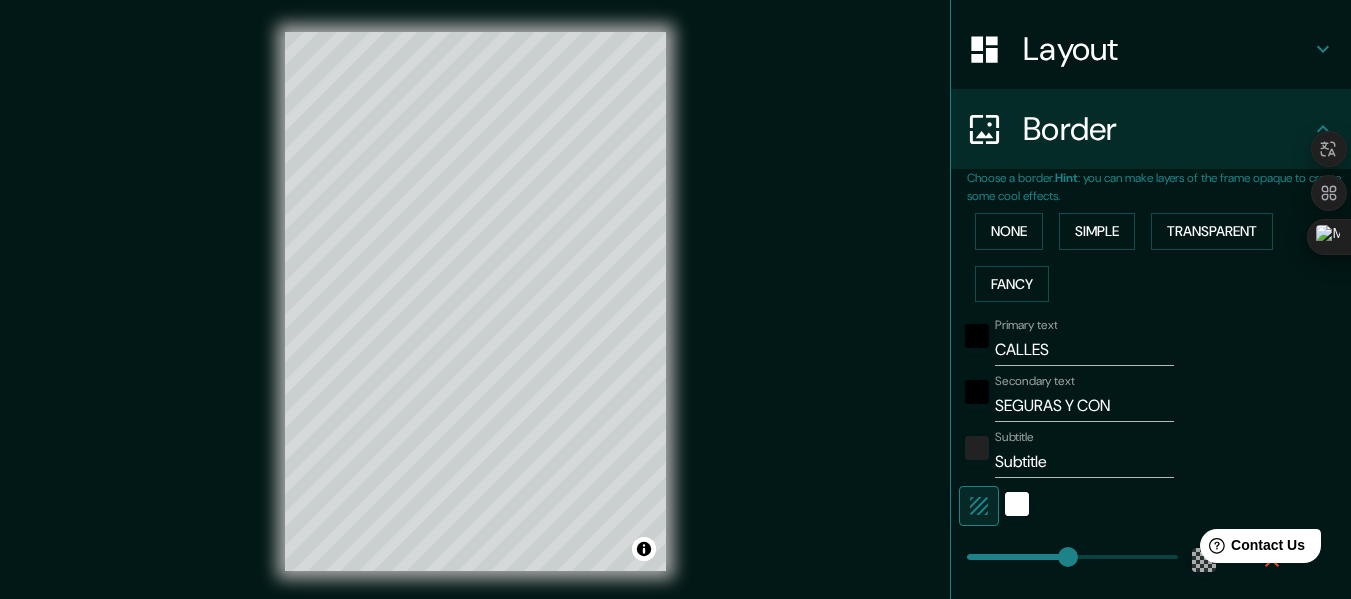 click on "SEGURAS Y CON" at bounding box center [1084, 406] 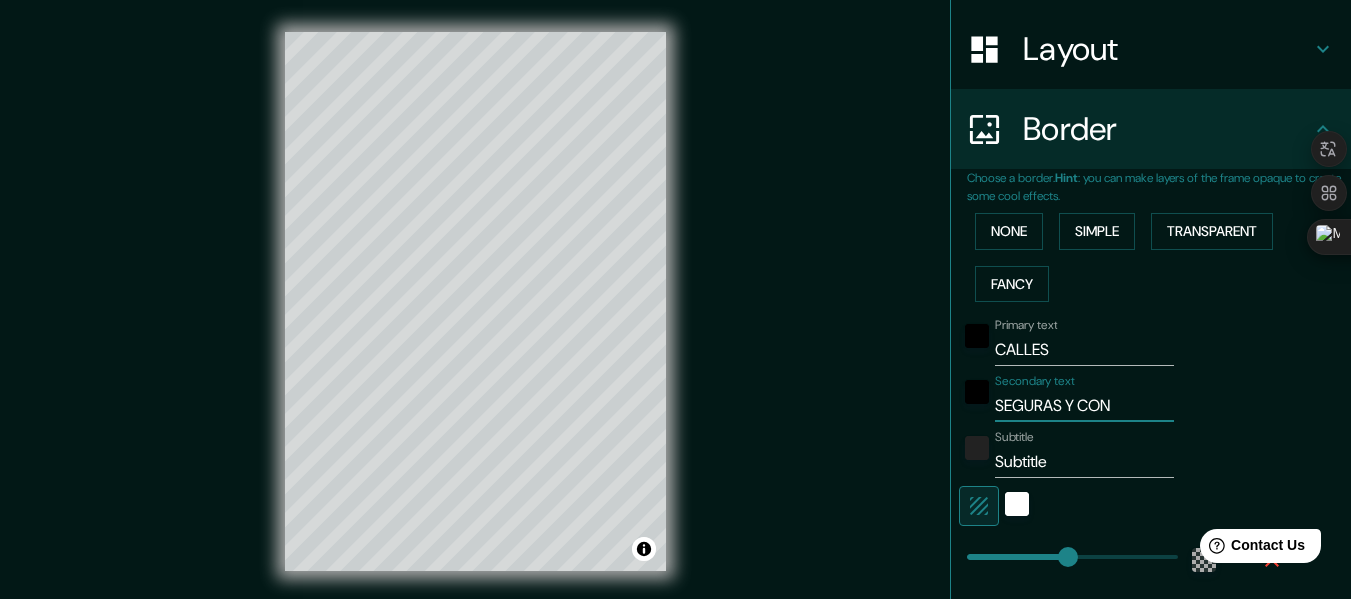 type on "SEGURAS Y CONE" 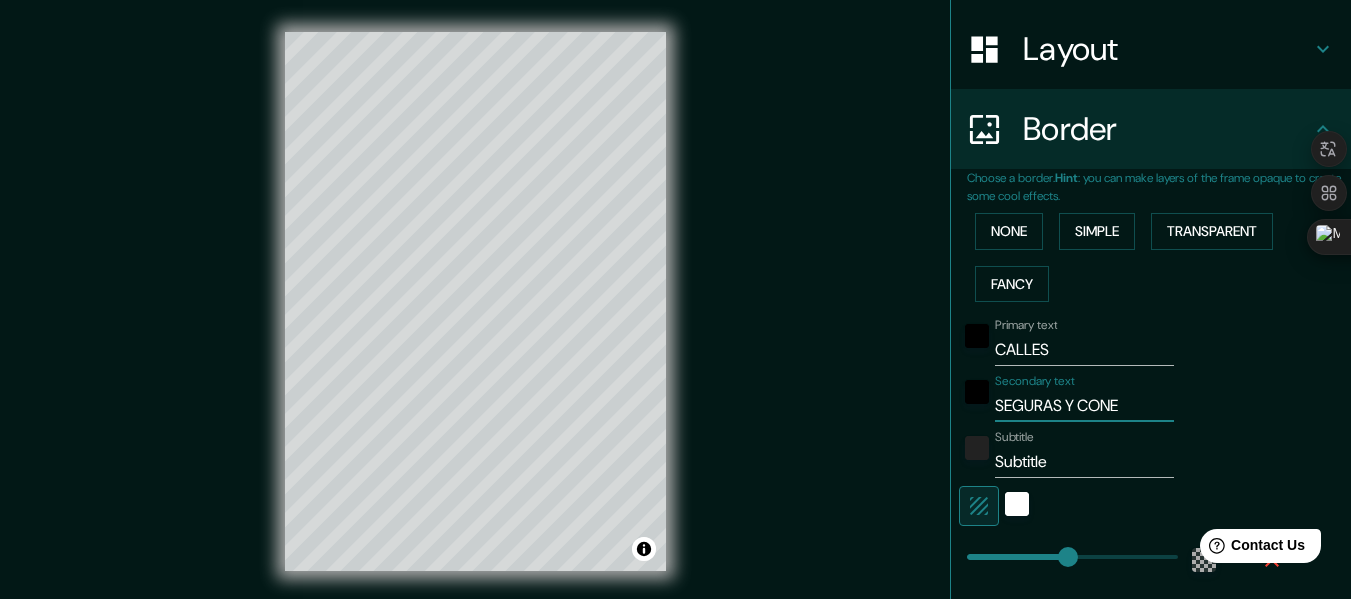 type on "SEGURAS Y CONEC" 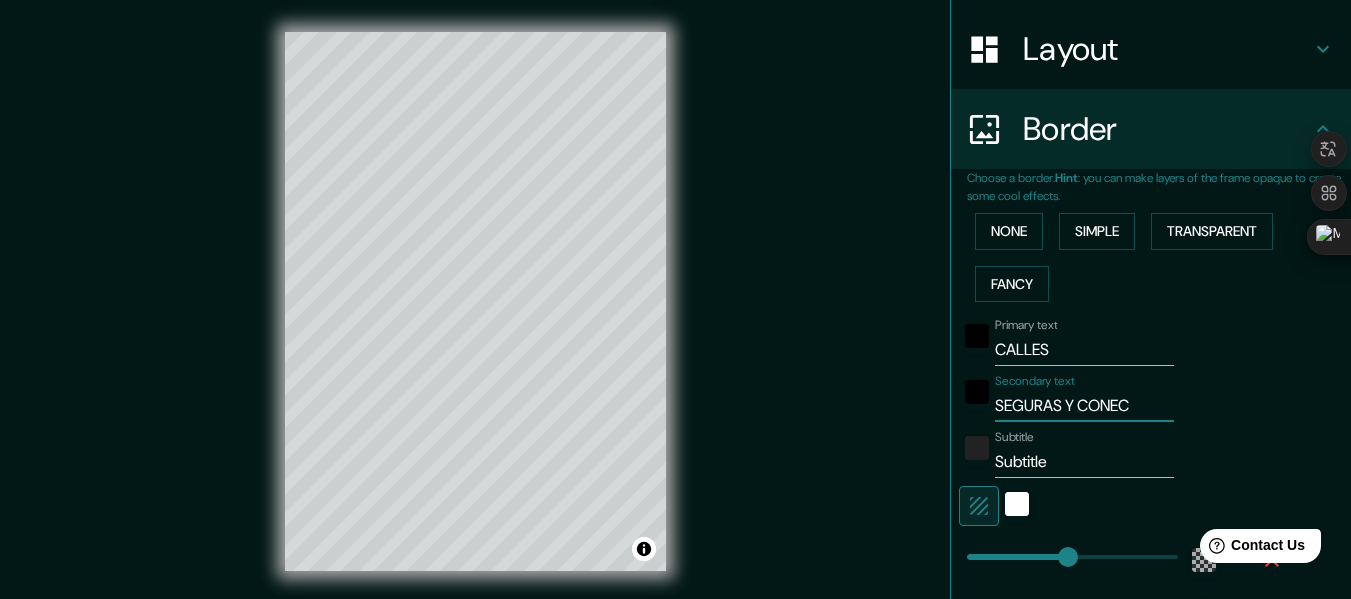 type on "183" 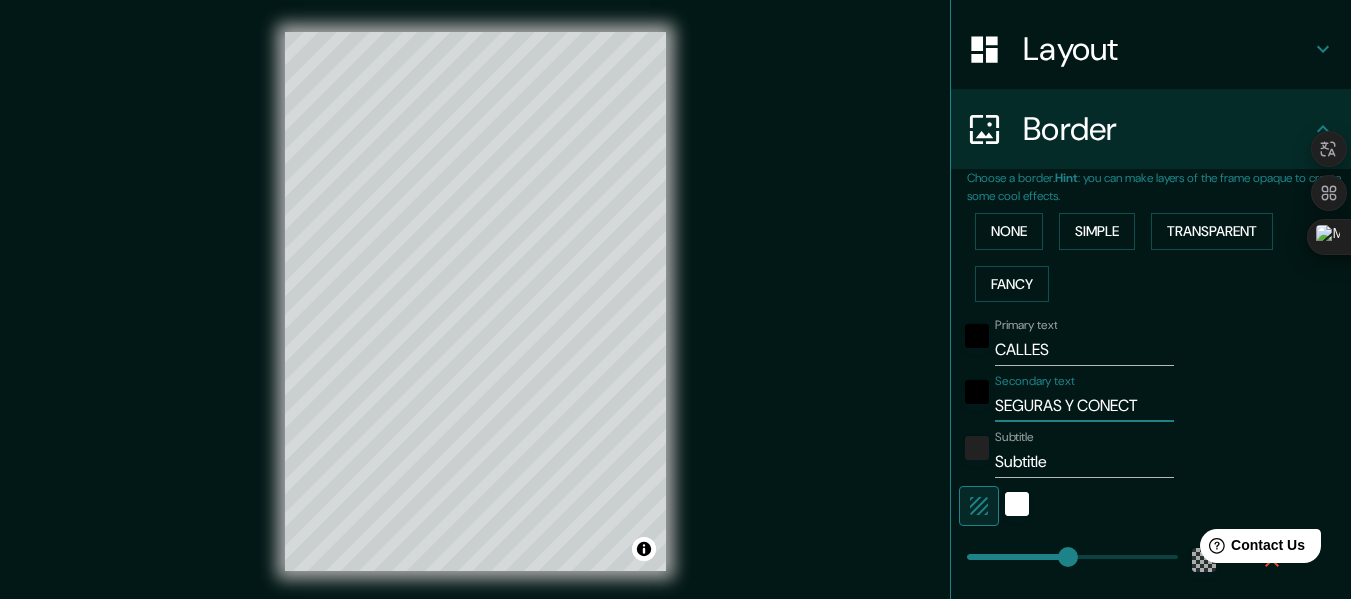 type on "SEGURAS Y CONECTA" 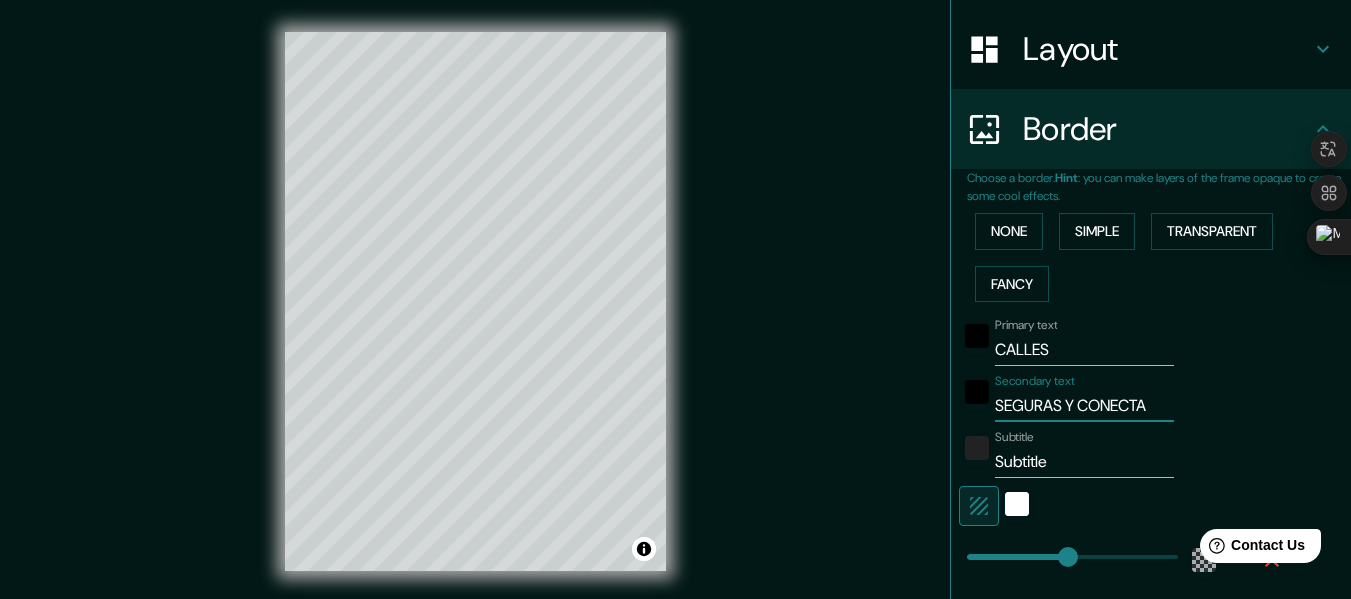 type on "SEGURAS Y CONECTAD" 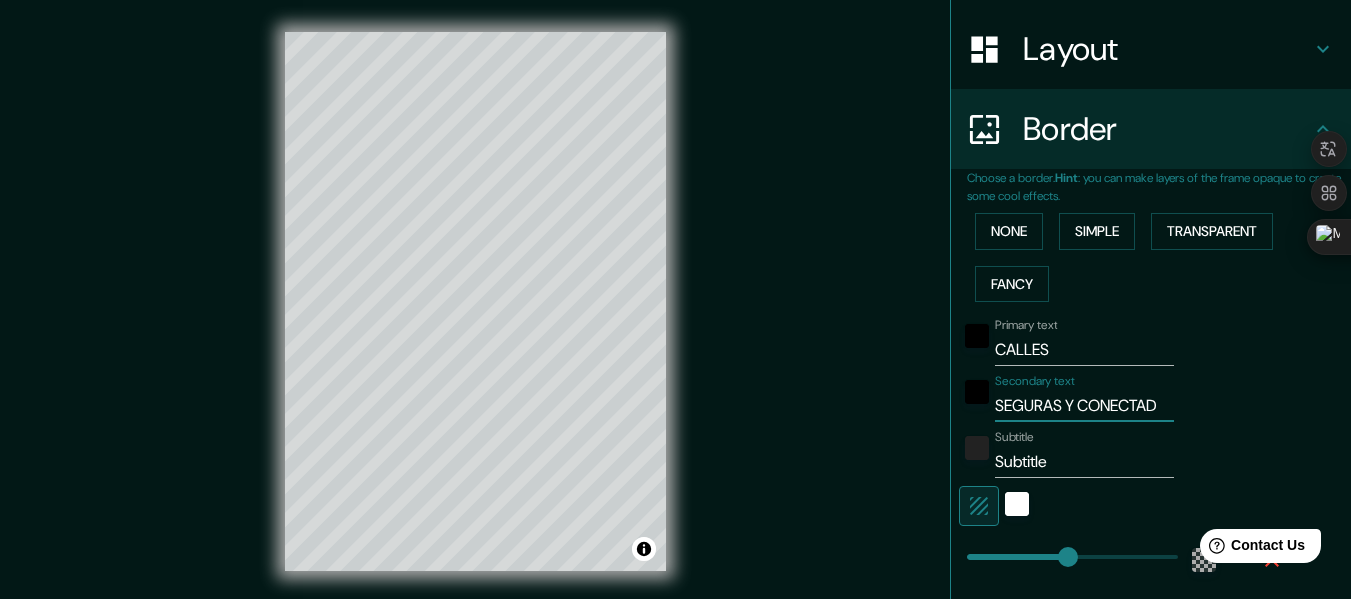 type on "SEGURAS Y CONECTADA" 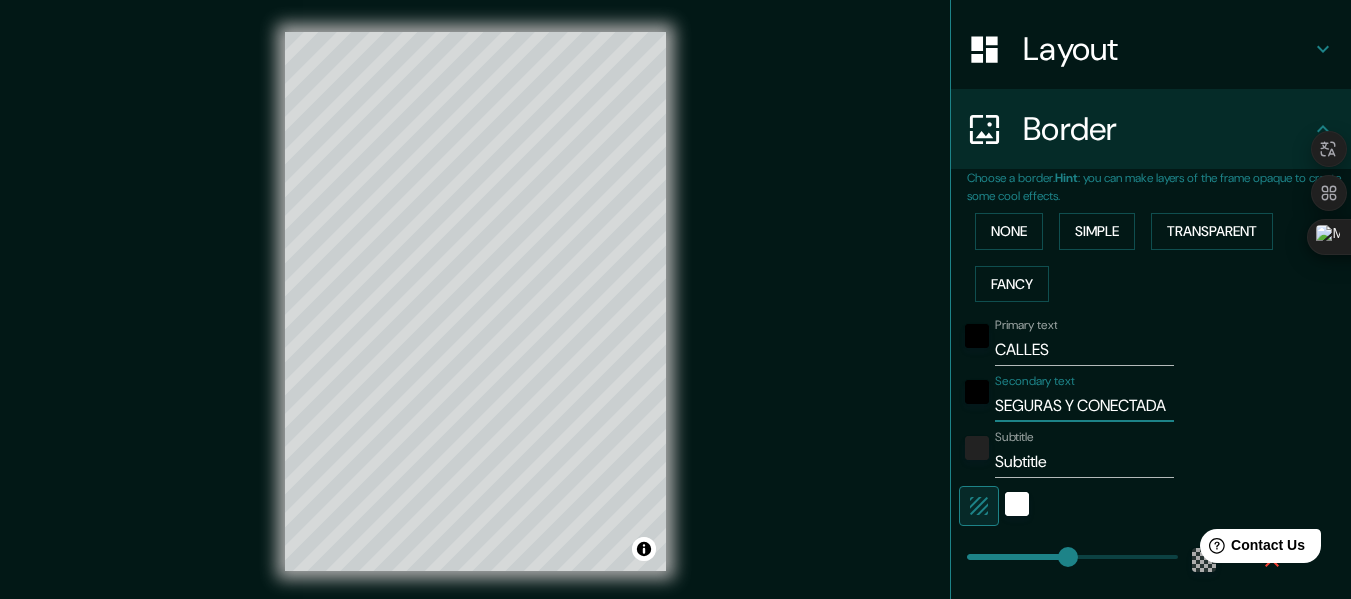 type on "SEGURAS Y CONECTADAS" 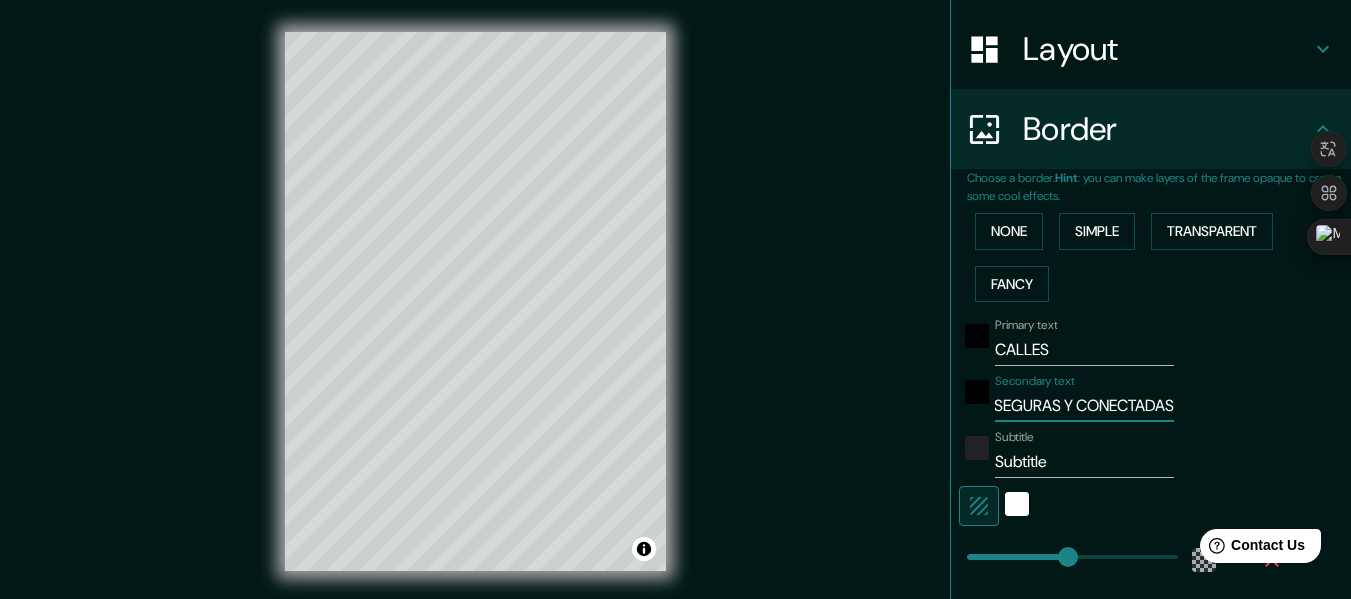 scroll, scrollTop: 0, scrollLeft: 20, axis: horizontal 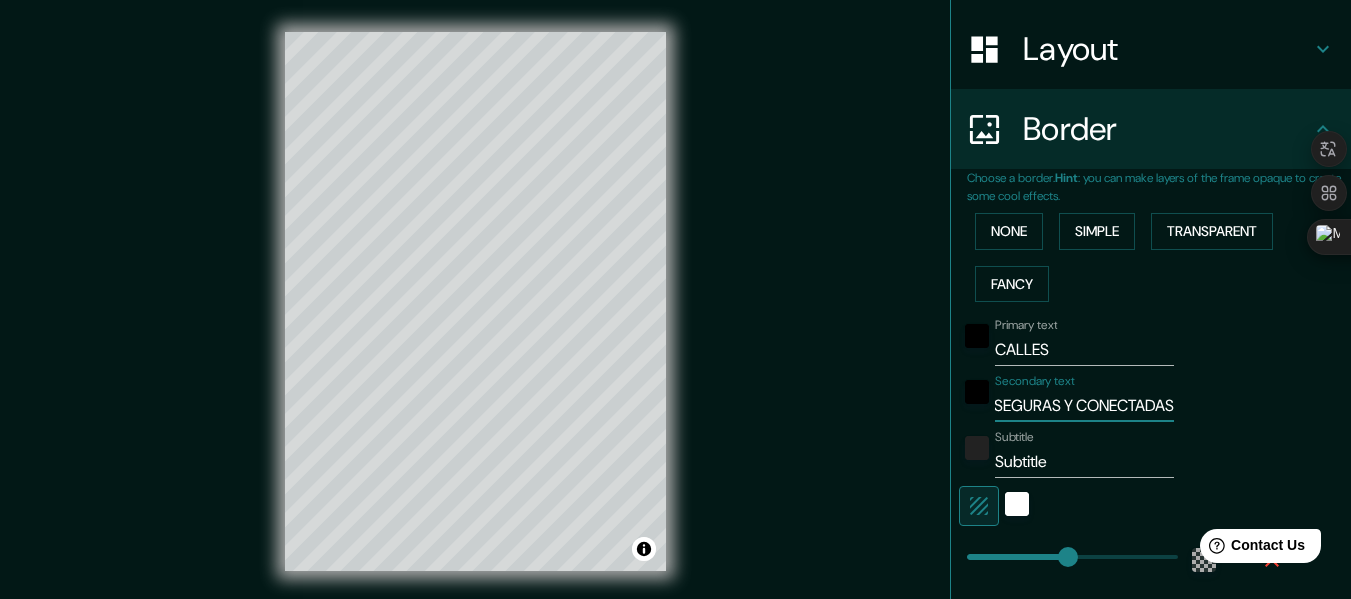 type on "SEGURAS Y CONECTADAS" 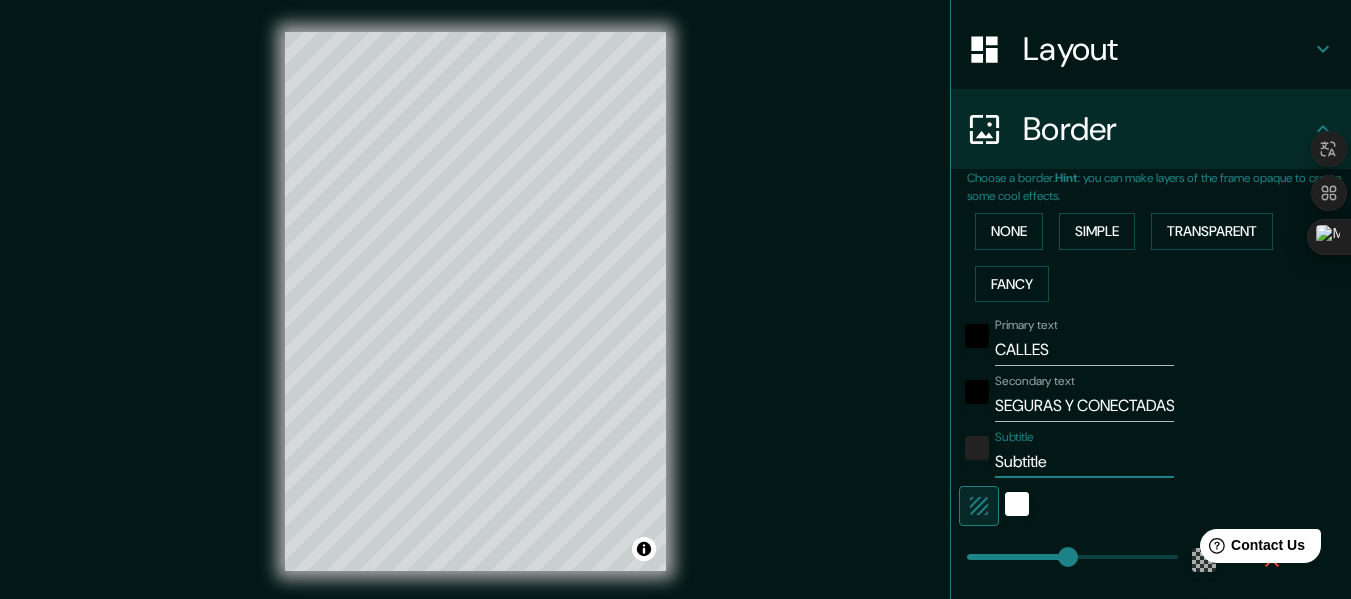 drag, startPoint x: 1051, startPoint y: 464, endPoint x: 930, endPoint y: 467, distance: 121.037186 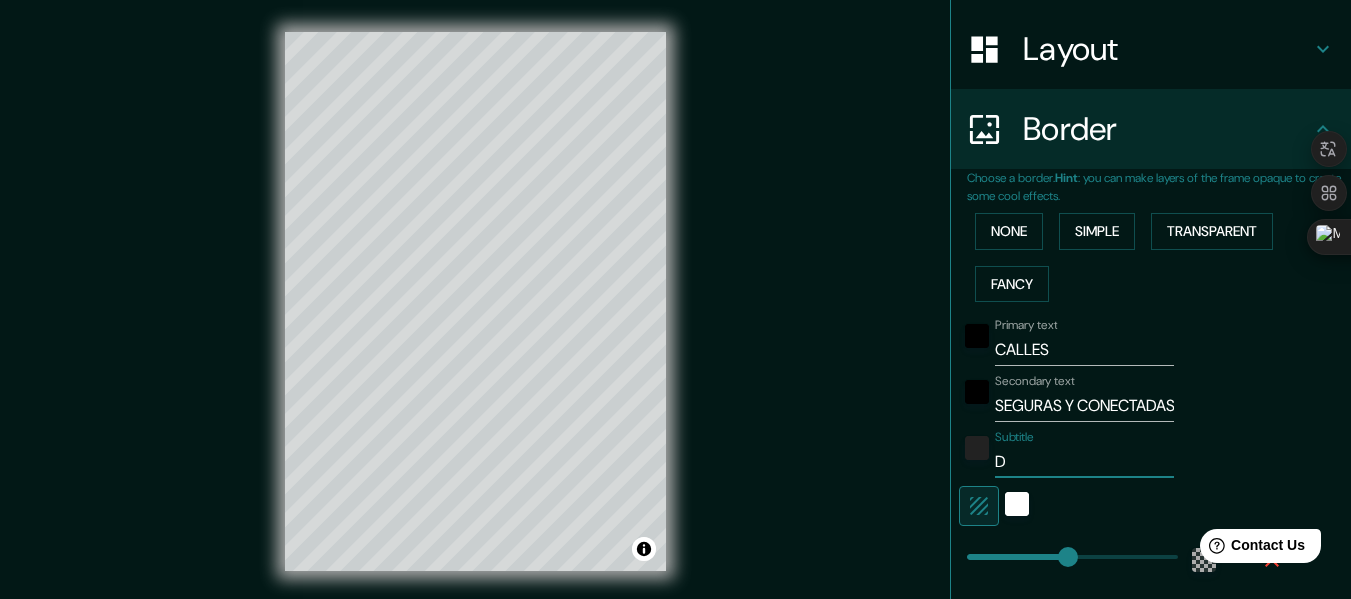 type on "DE" 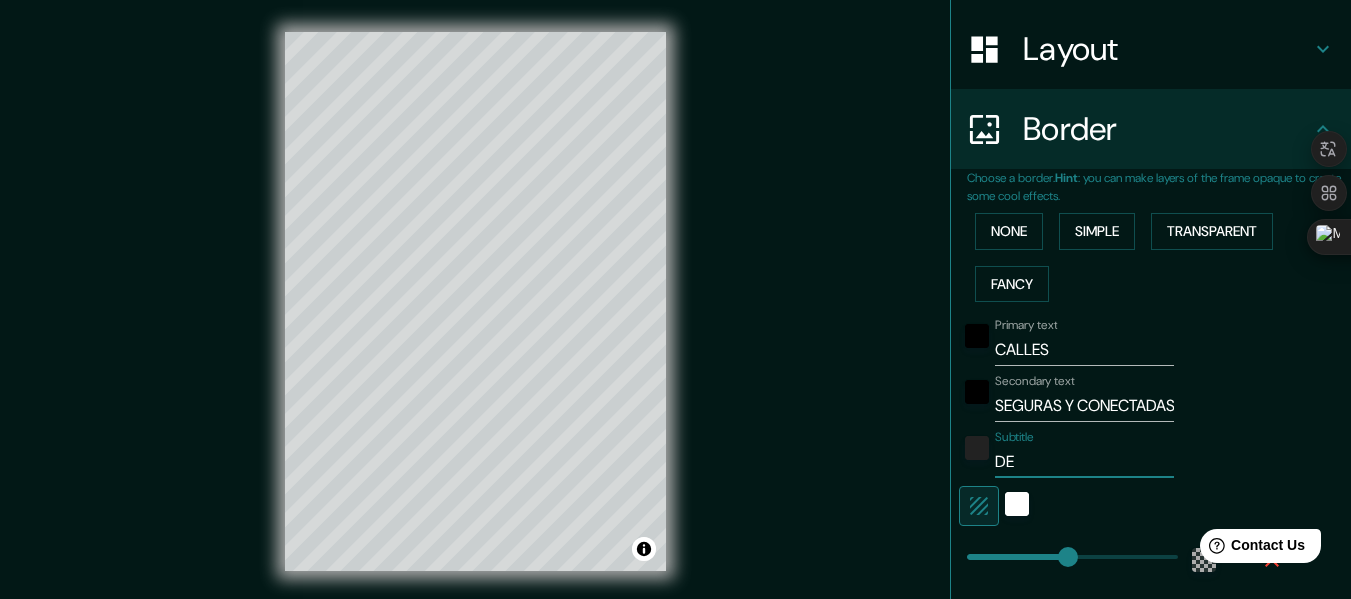 type on "DES" 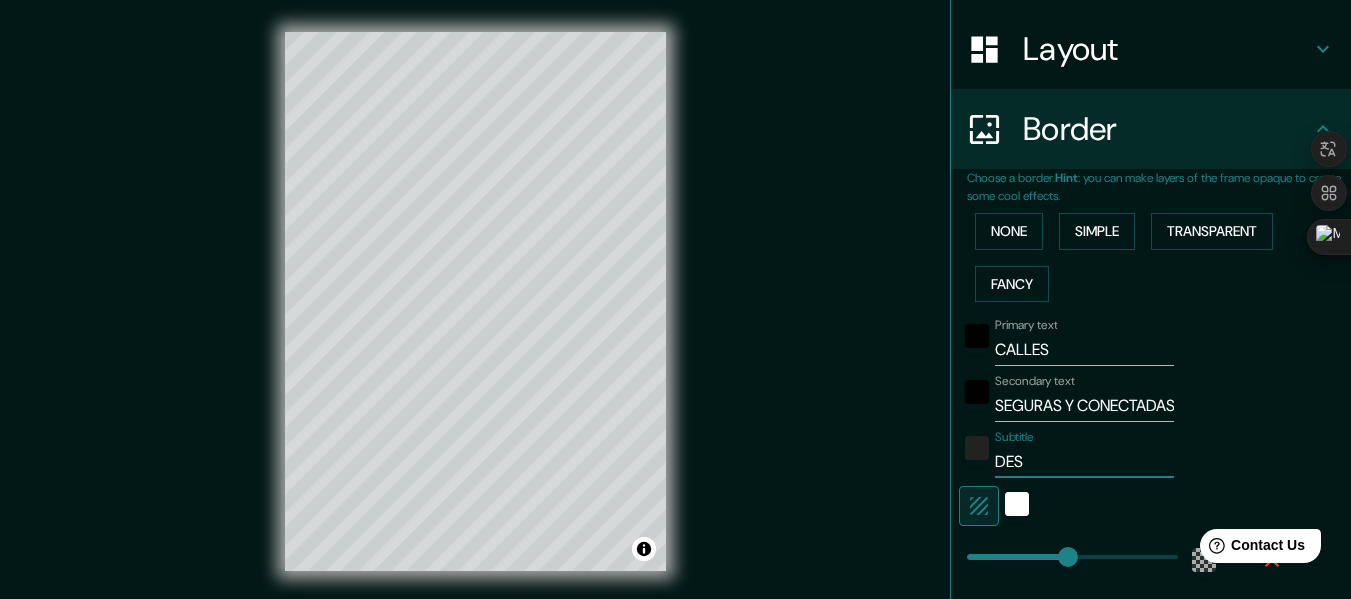 type on "DESA" 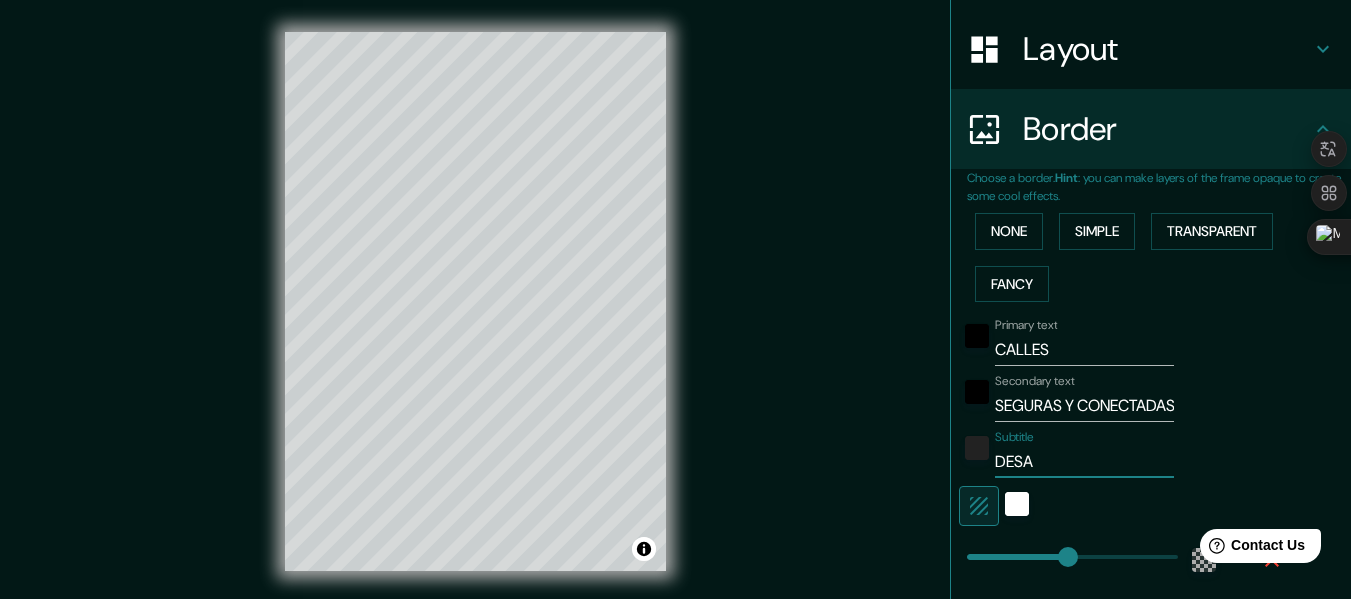 type on "DESAR" 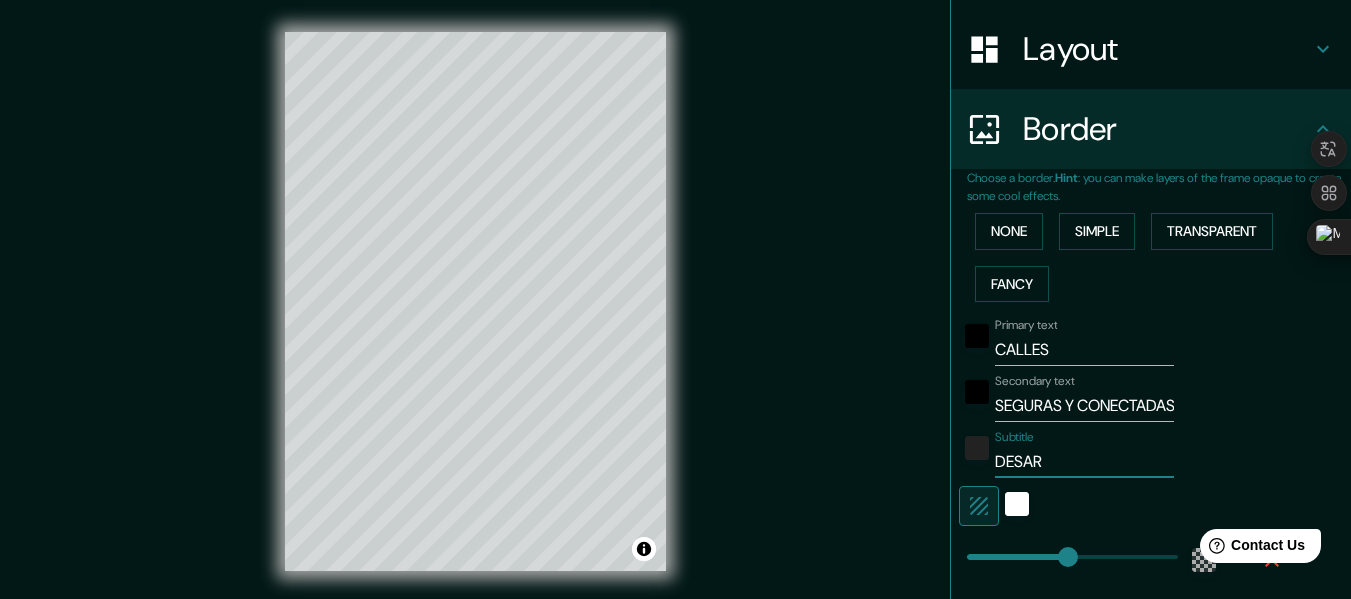 type on "DESARR" 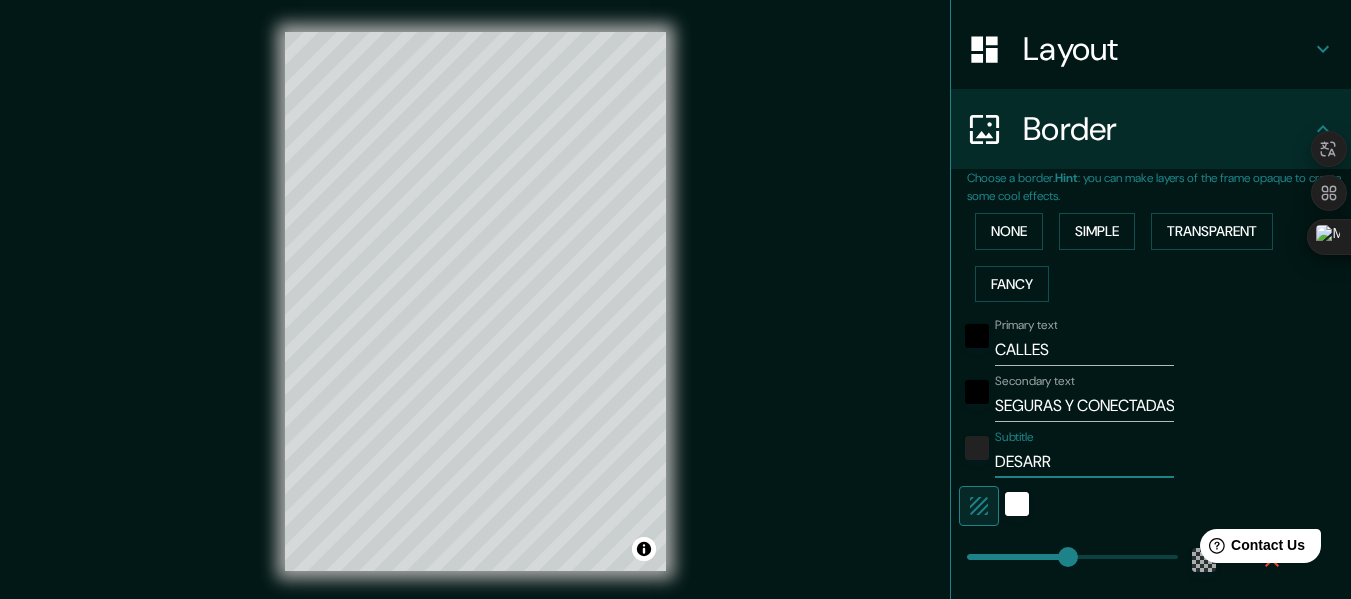 type on "DESARRO" 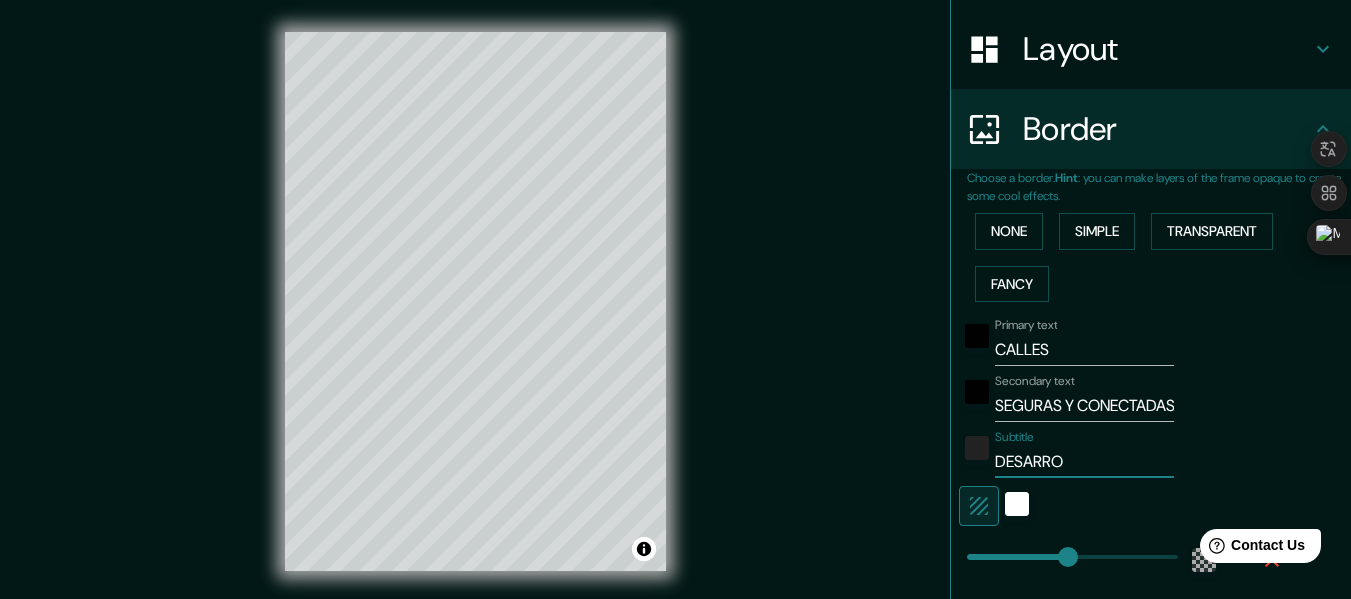 type on "183" 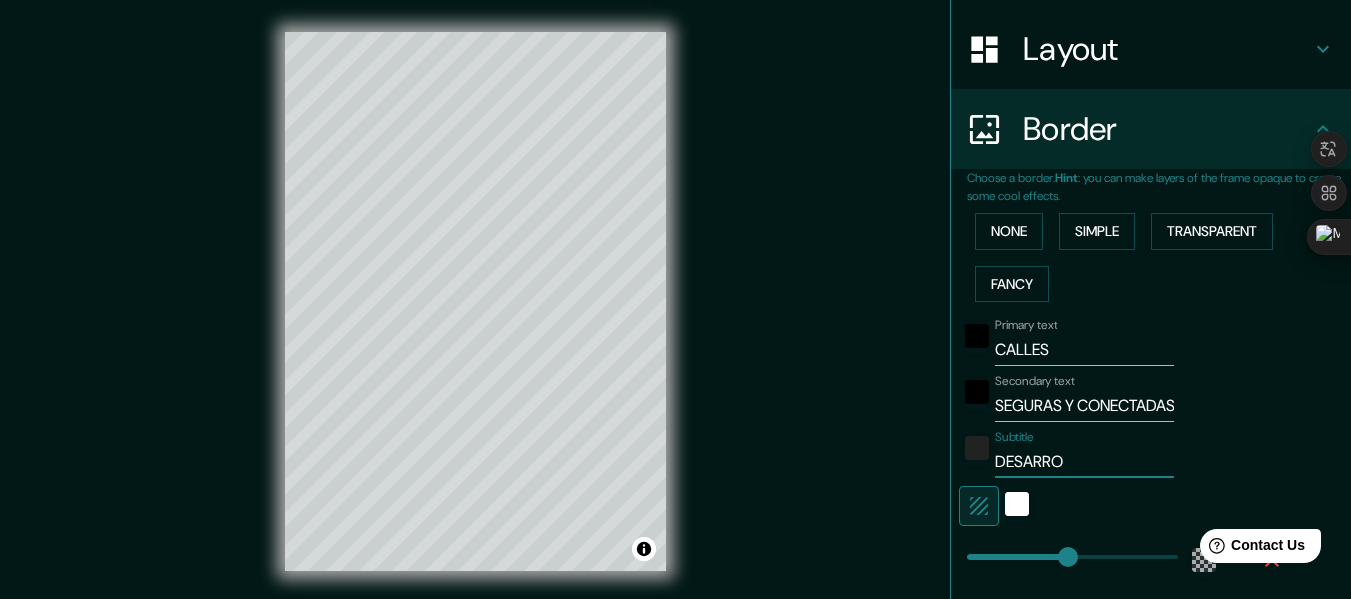 type on "DESARROL" 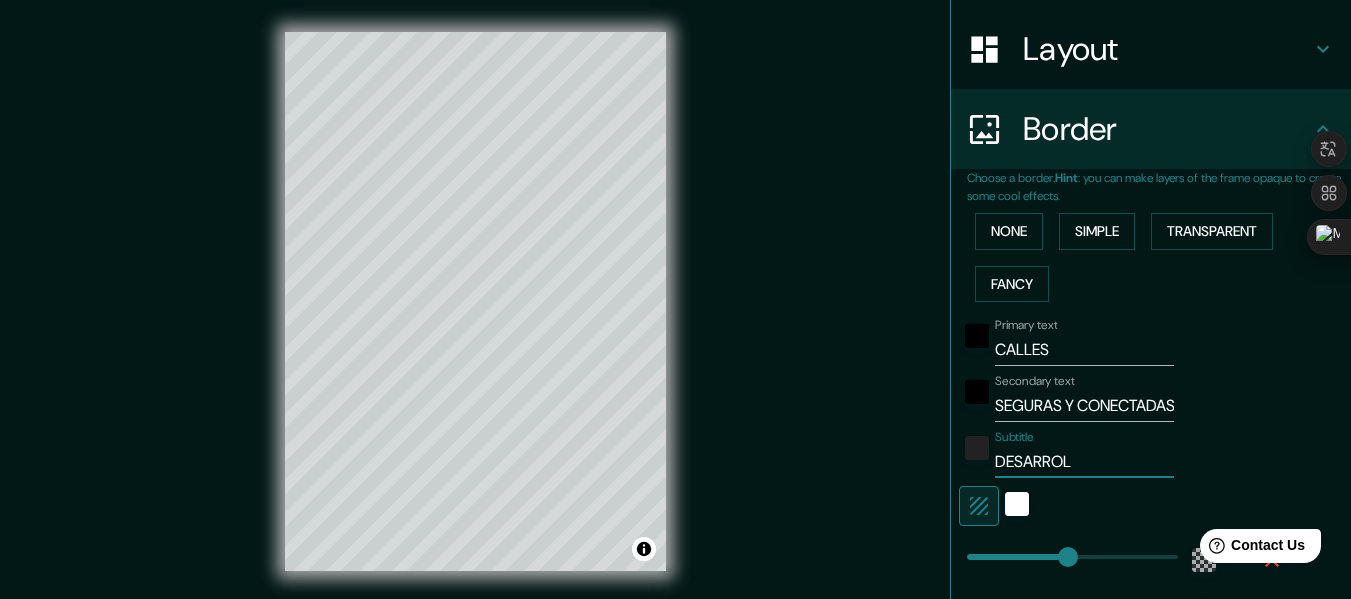 type on "183" 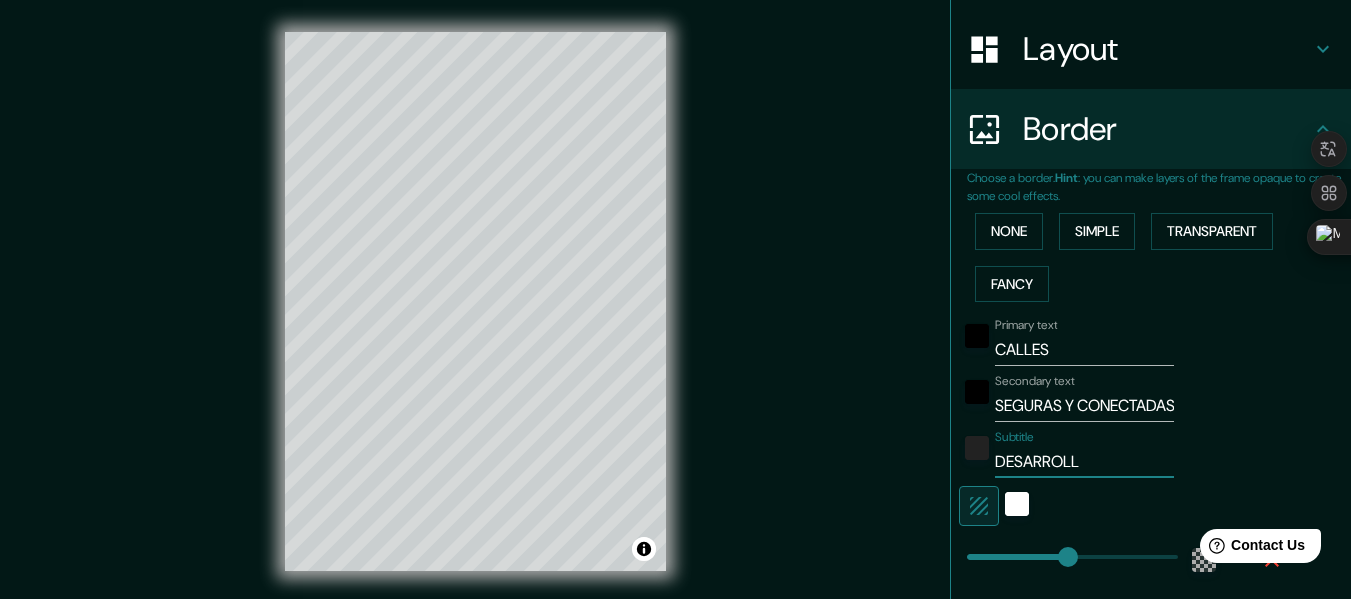 type on "DESARROLLO" 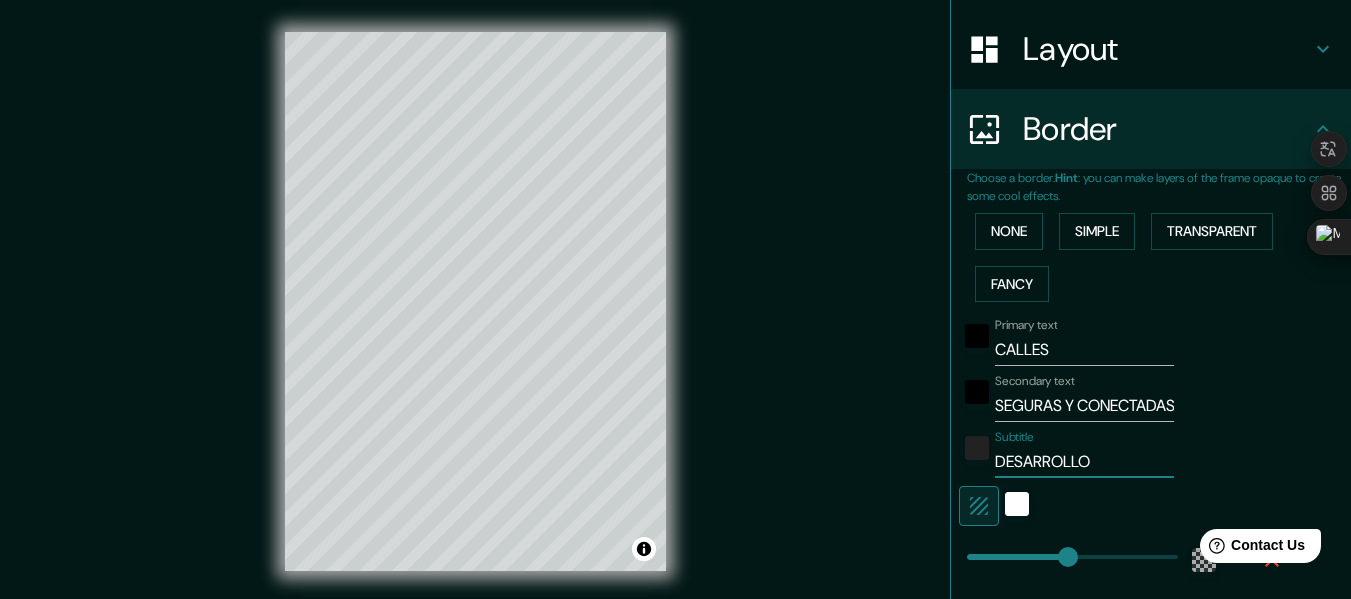 type on "183" 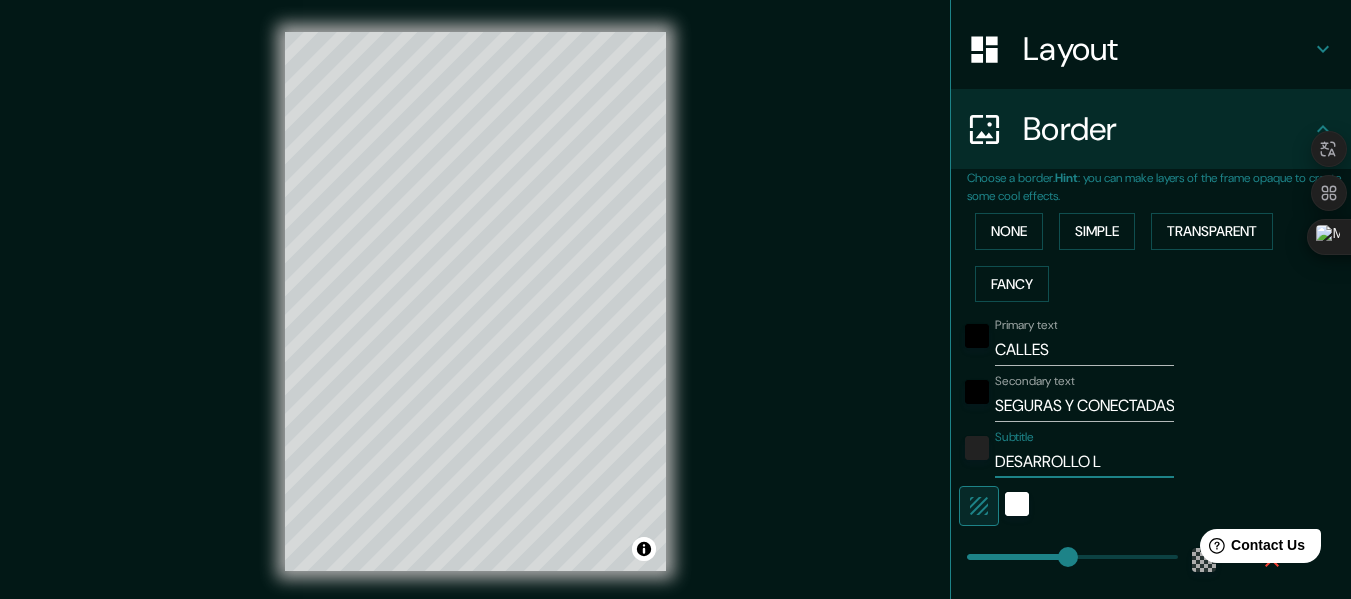 type on "183" 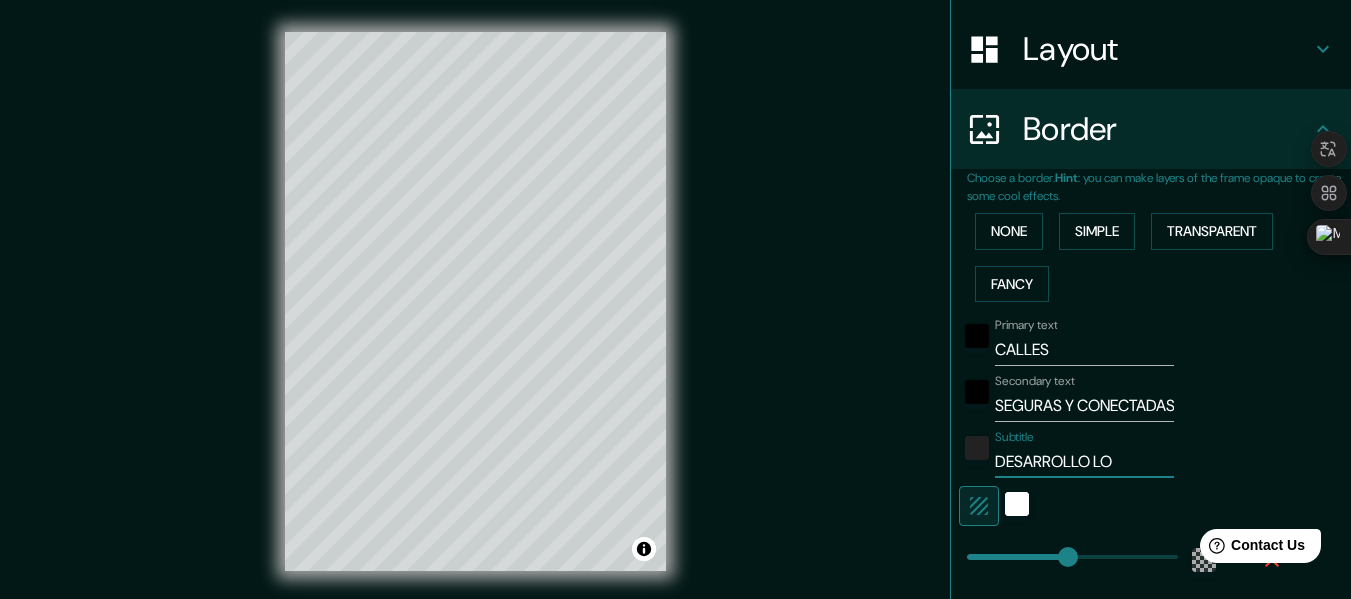 type on "DESARROLLO LOC" 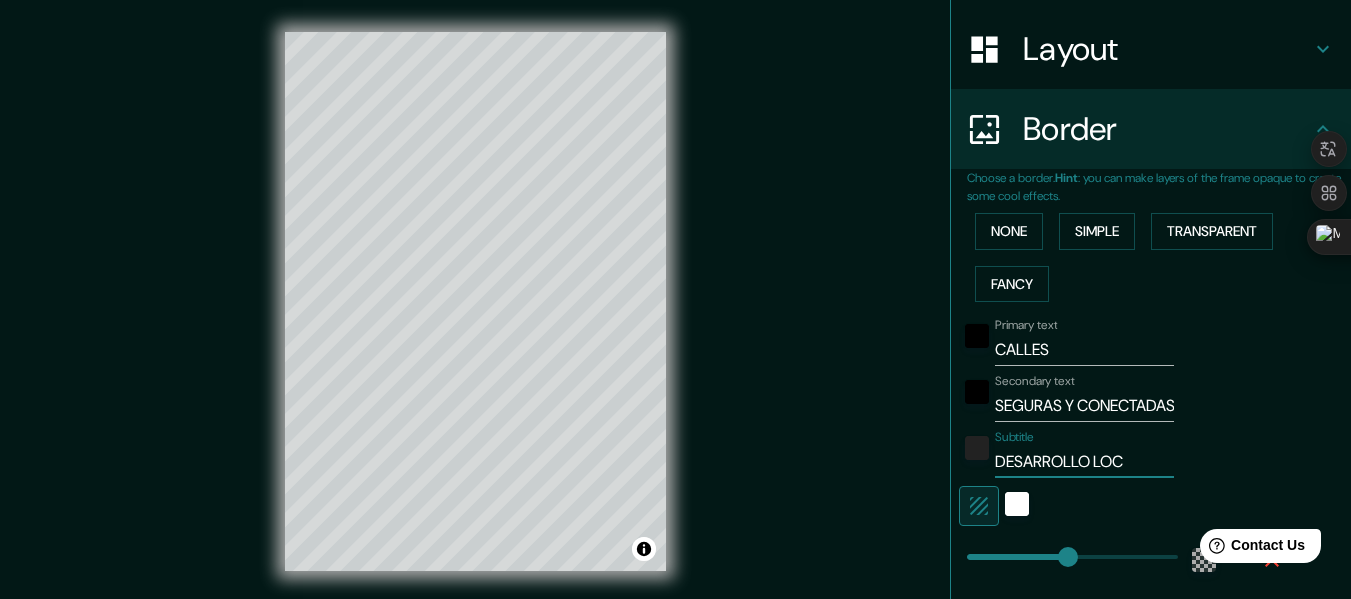 type on "DESARROLLO LOCA" 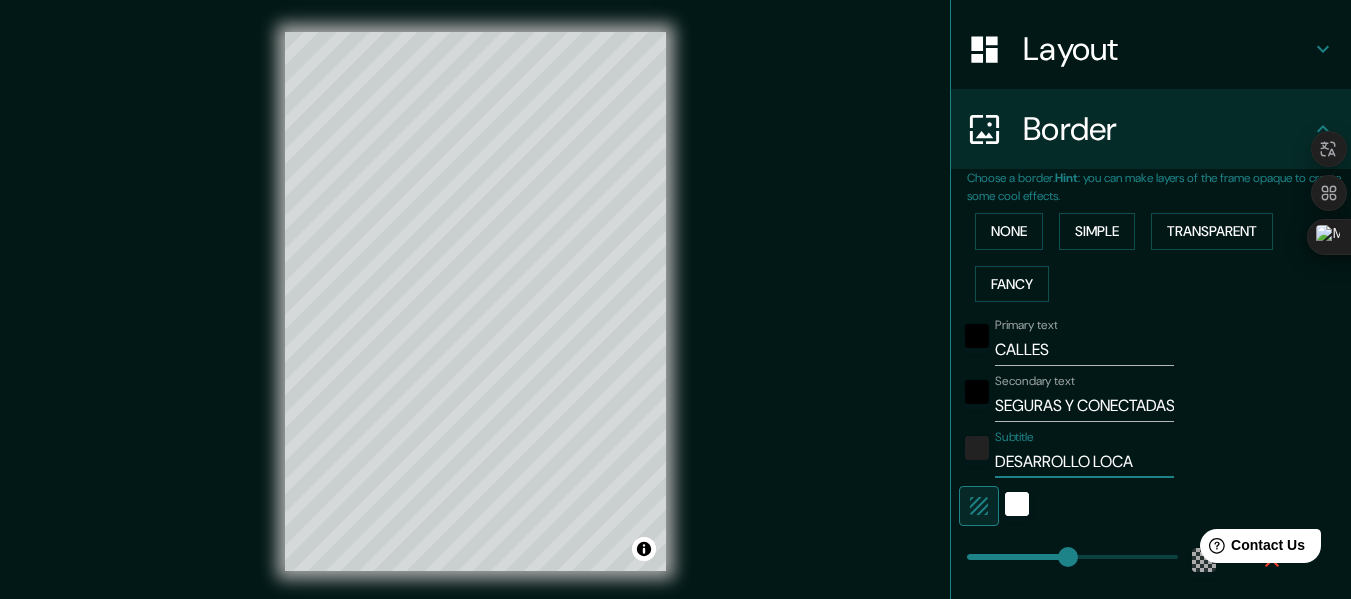 type on "DESARROLLO LOCAL" 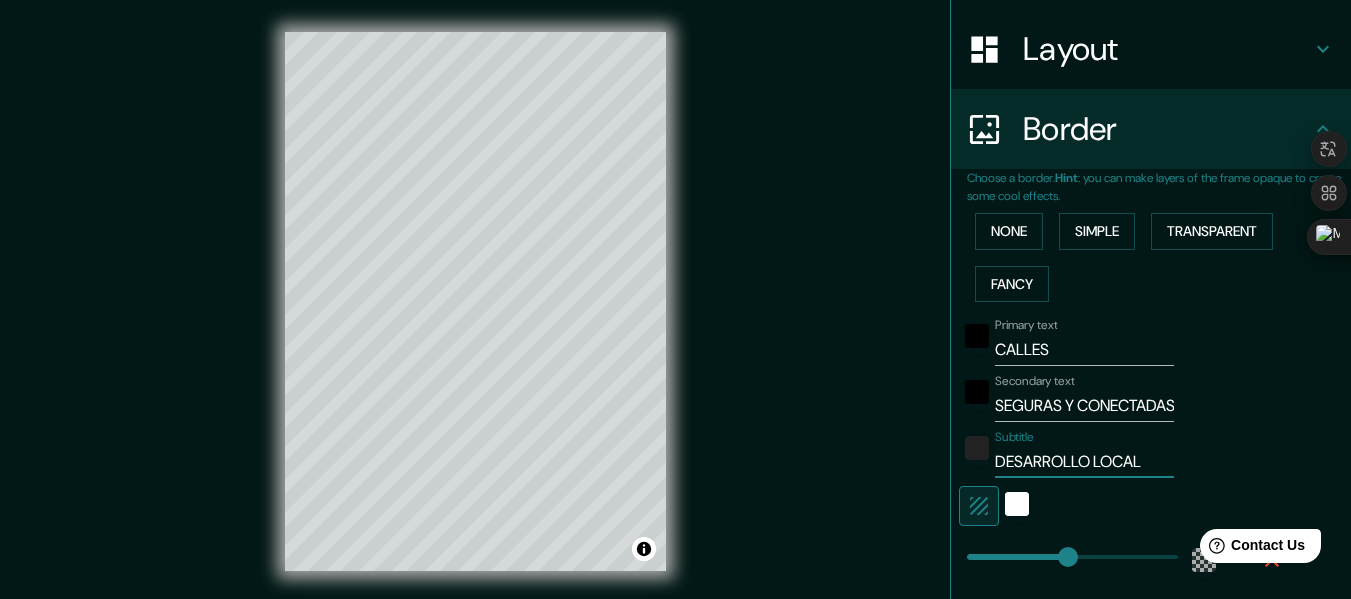 type on "DESARROLLO LOCAL" 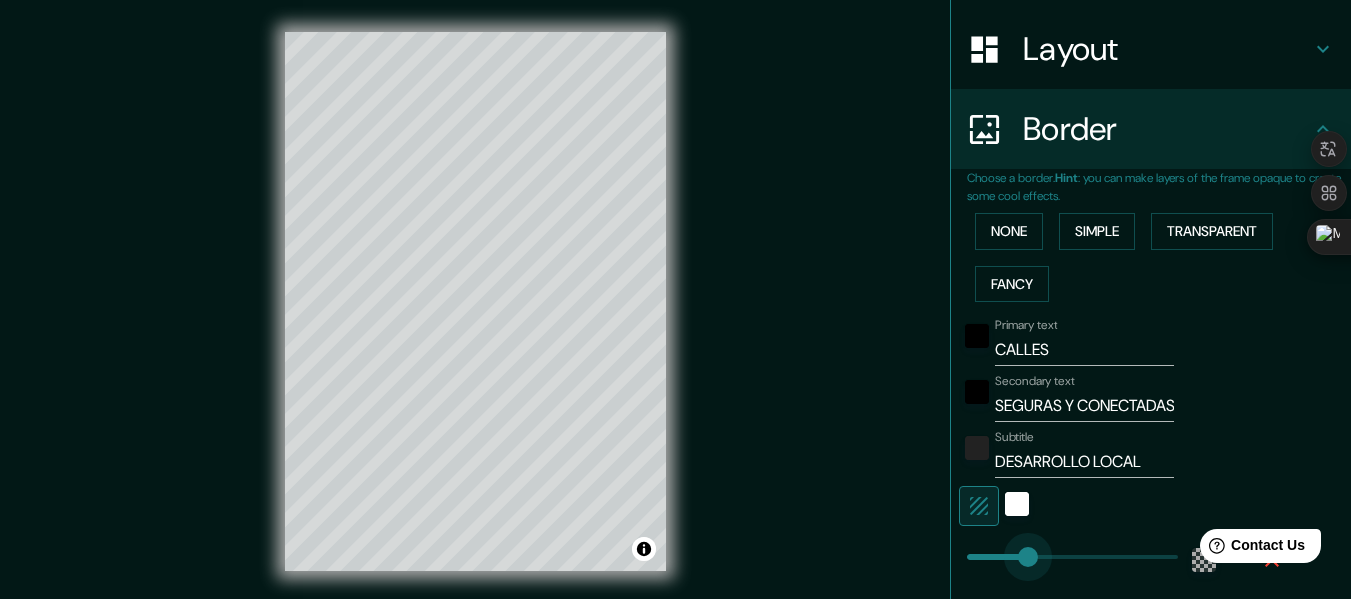 type on "139" 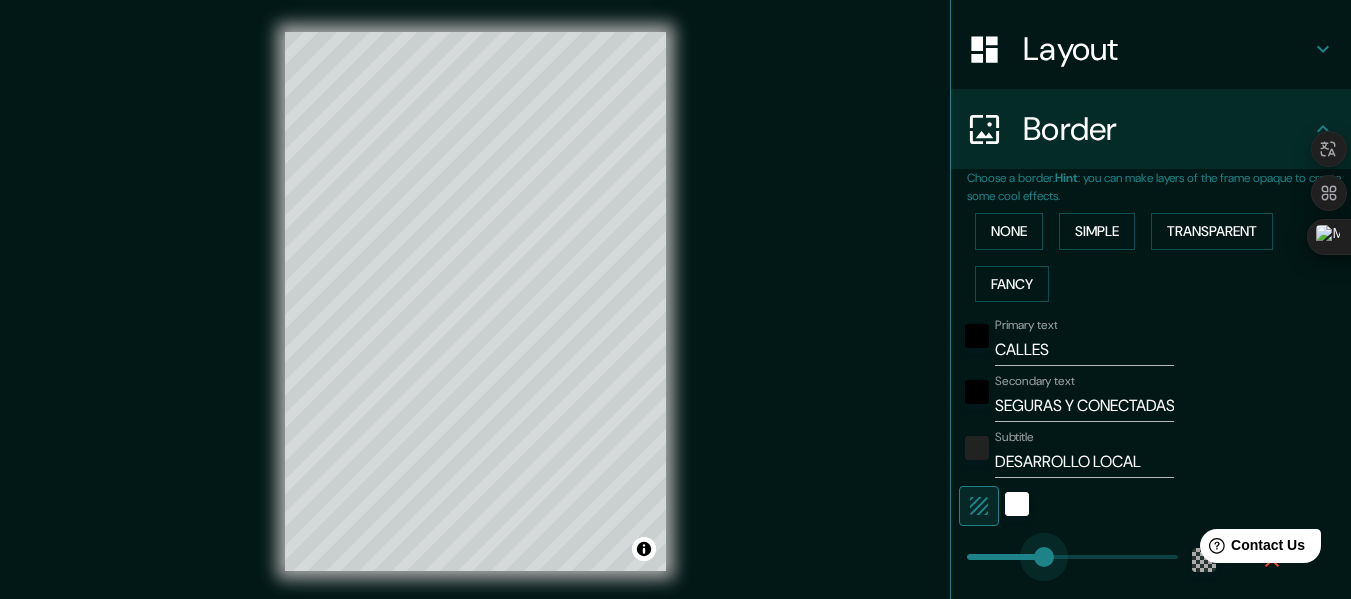 drag, startPoint x: 1059, startPoint y: 552, endPoint x: 1029, endPoint y: 564, distance: 32.31099 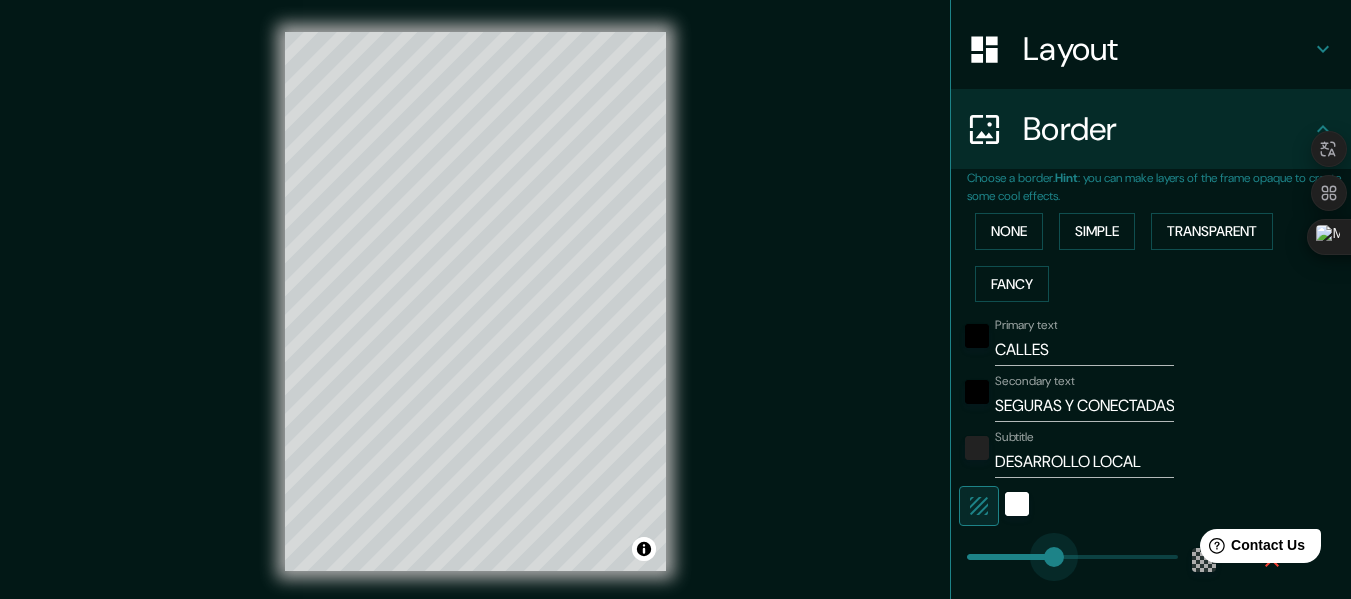 type on "255" 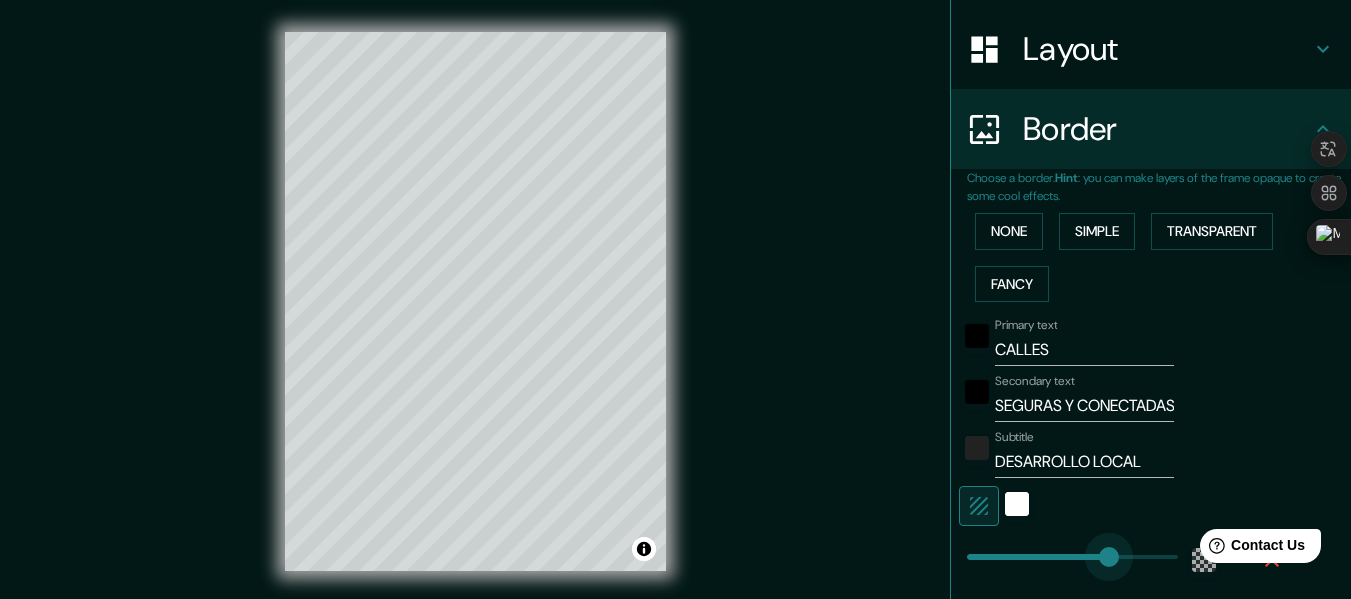 drag, startPoint x: 1032, startPoint y: 549, endPoint x: 1098, endPoint y: 564, distance: 67.68308 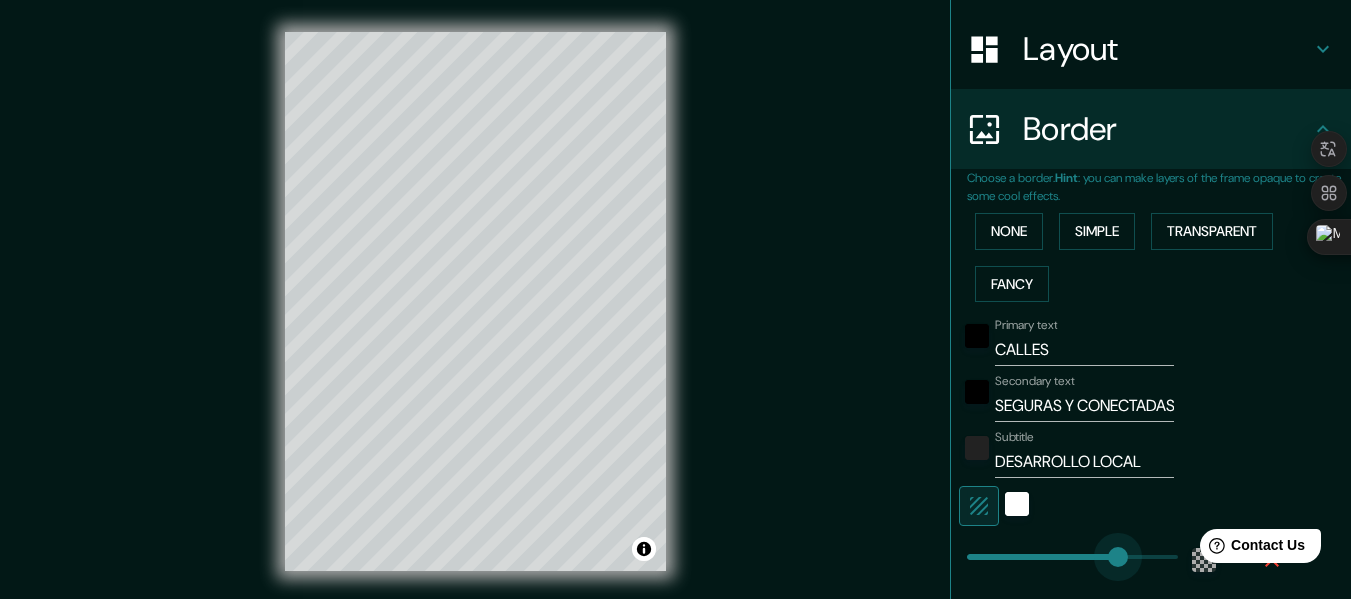 type on "376" 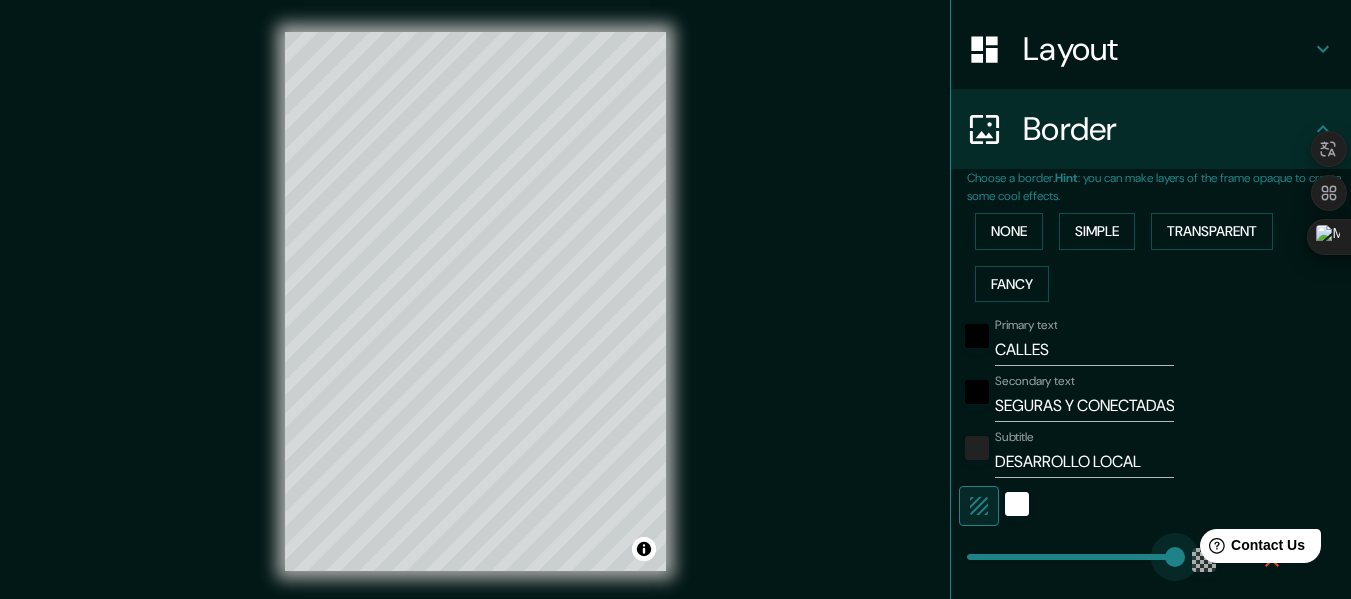 drag, startPoint x: 2276, startPoint y: 1078, endPoint x: 1230, endPoint y: 567, distance: 1164.1465 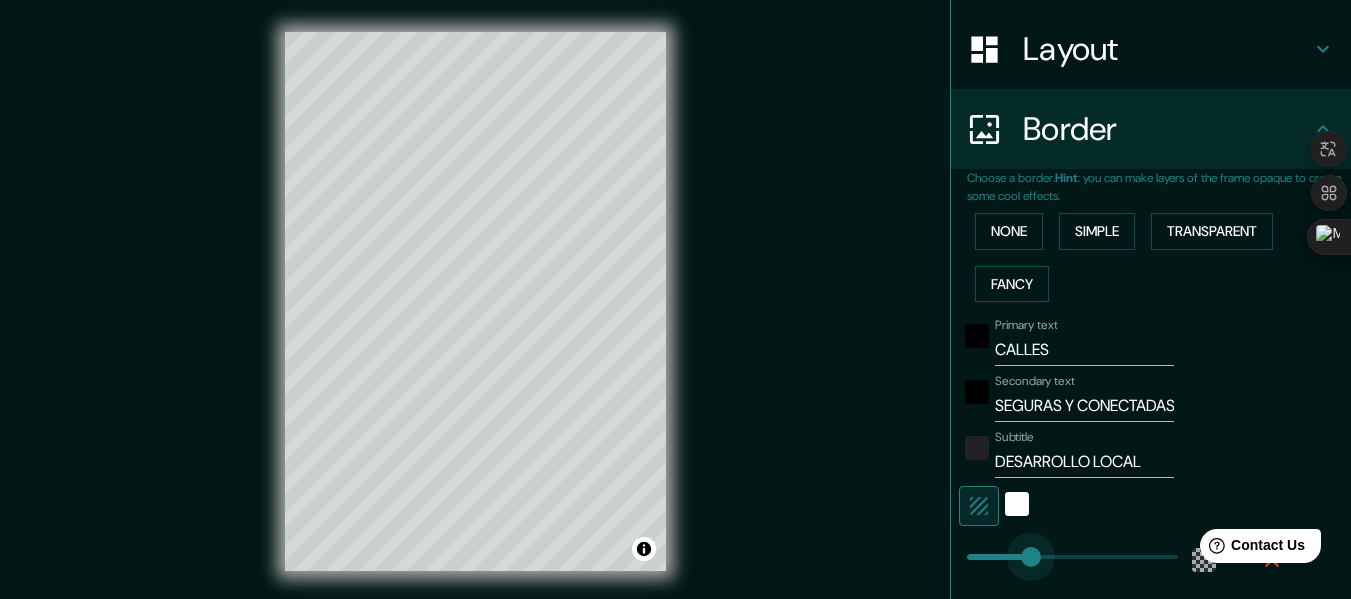 type on "40" 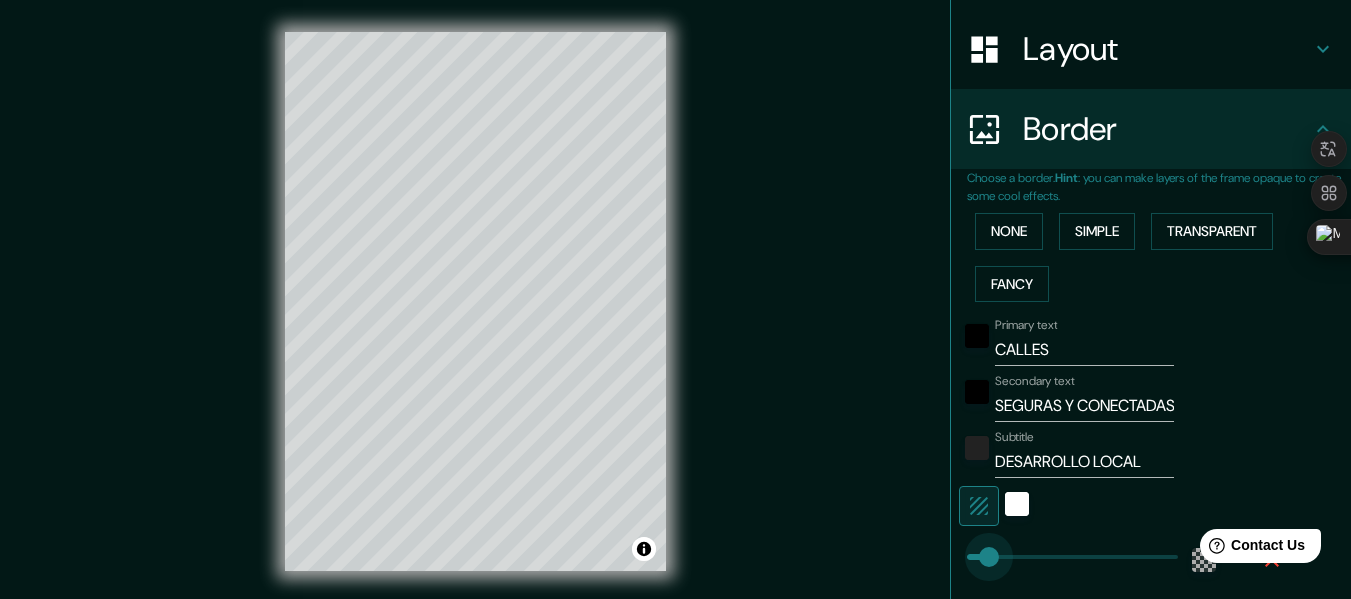 drag, startPoint x: 1156, startPoint y: 557, endPoint x: 974, endPoint y: 584, distance: 183.99185 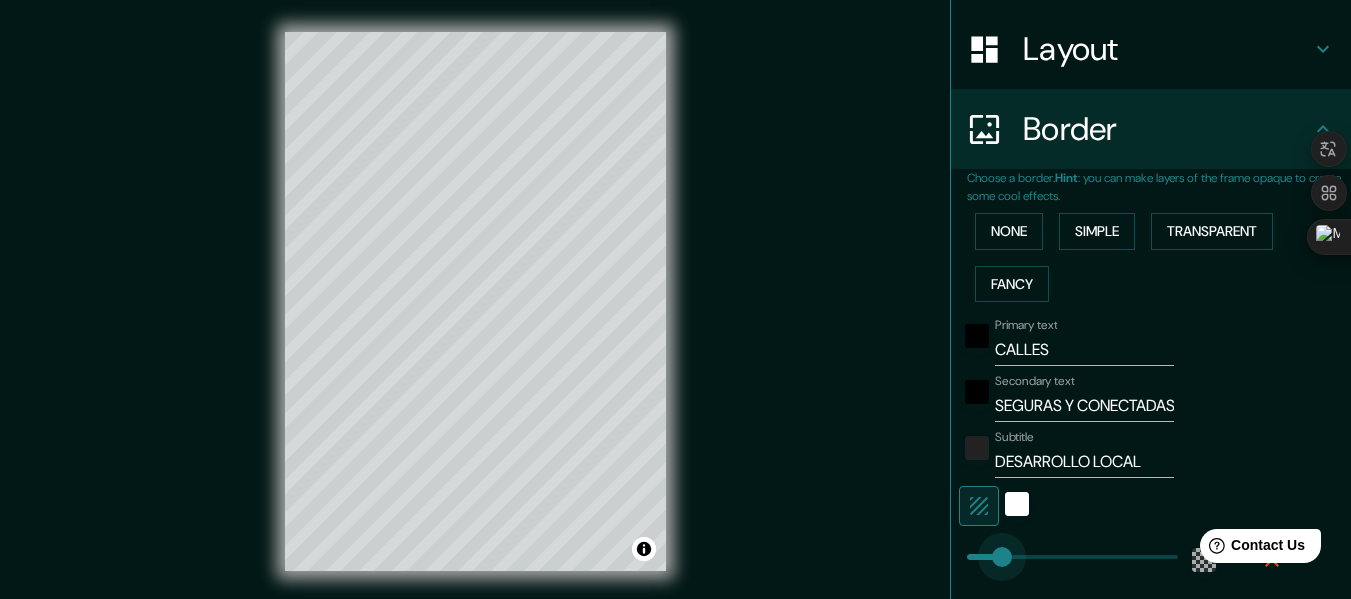 type on "72" 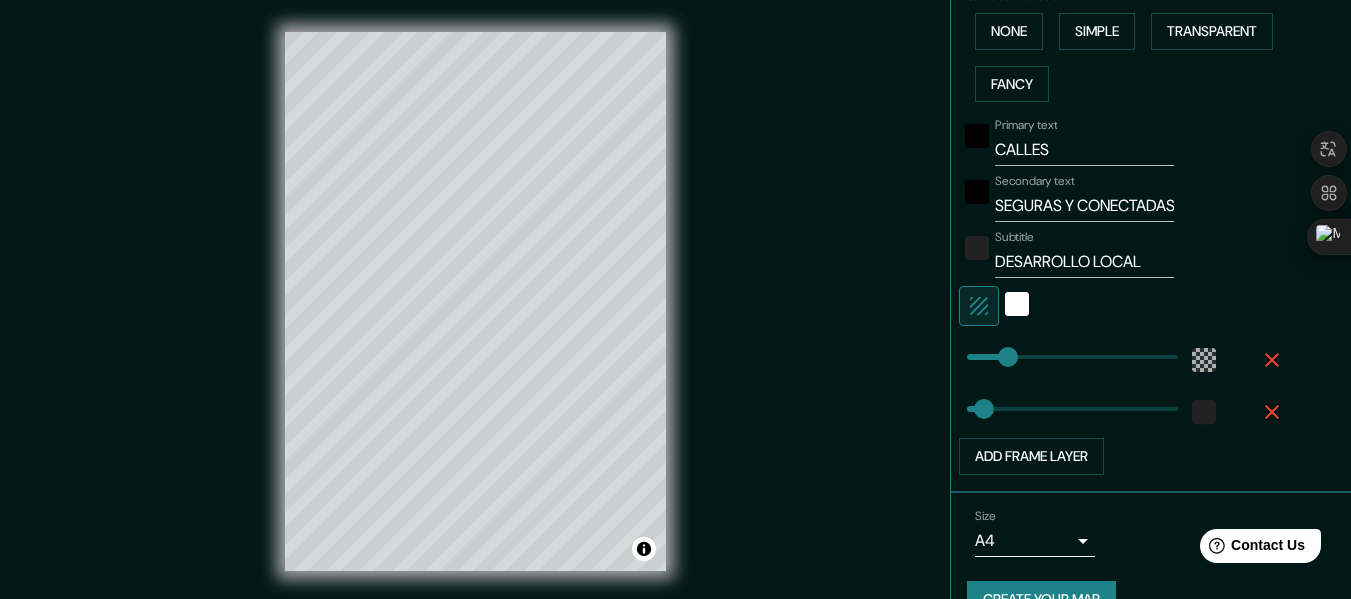 scroll, scrollTop: 539, scrollLeft: 0, axis: vertical 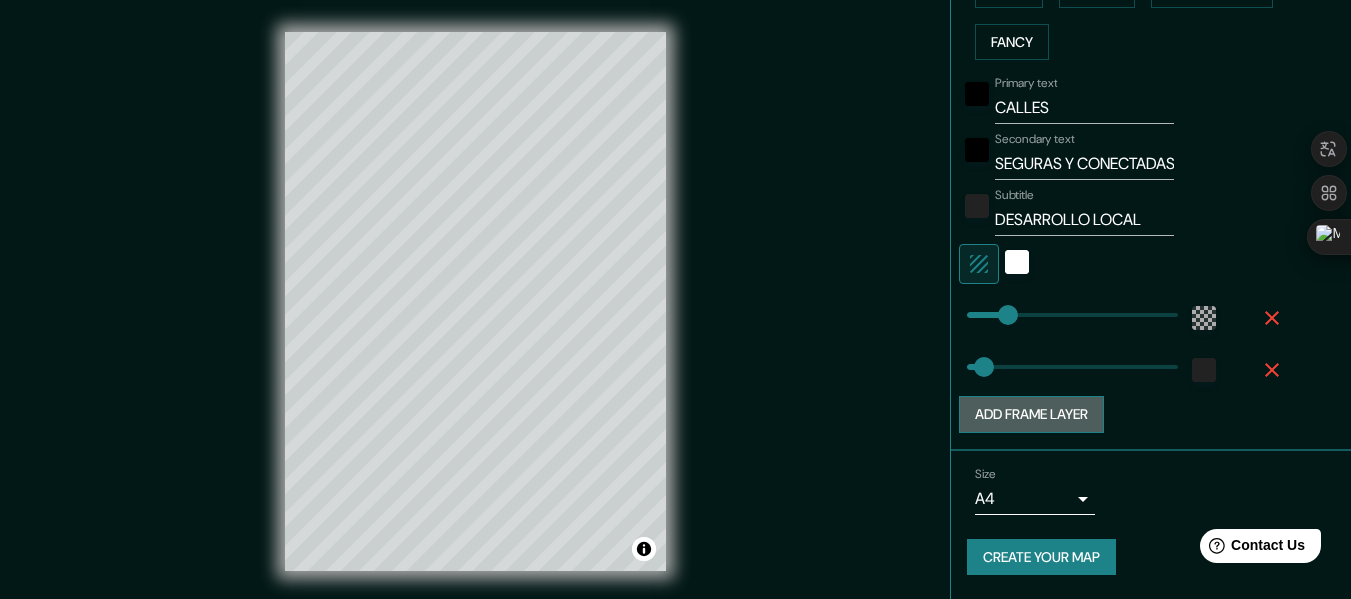 click on "Add frame layer" at bounding box center (1031, 414) 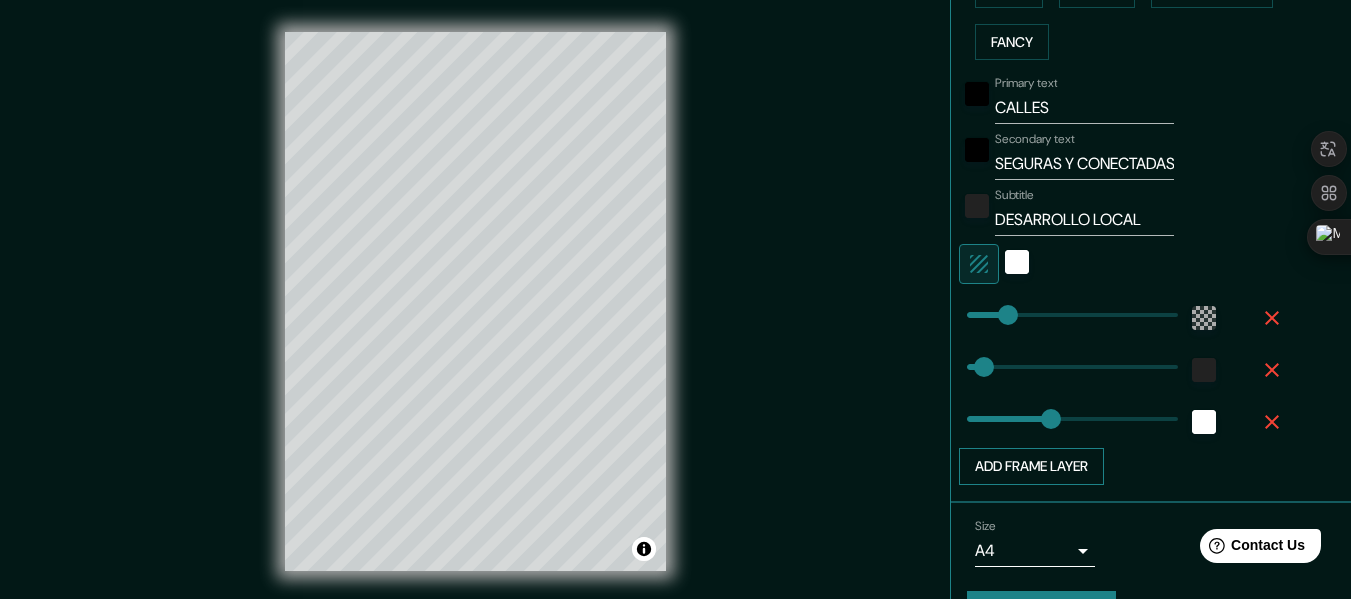 click on "Add frame layer" at bounding box center [1031, 466] 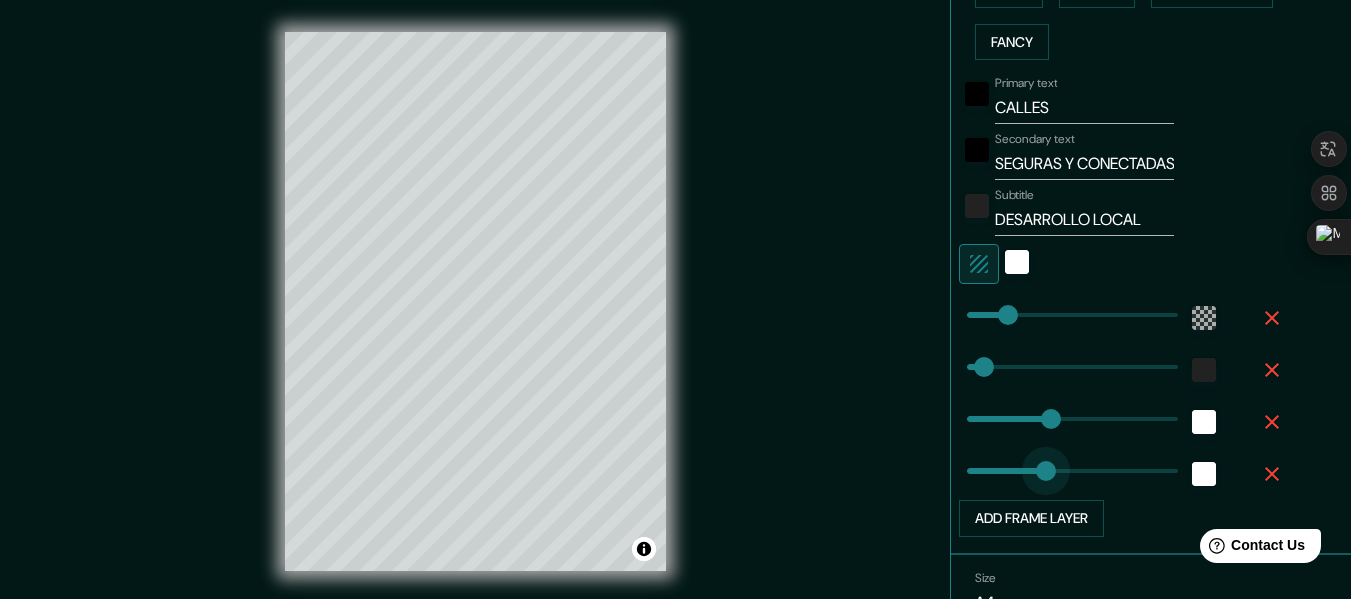 type on "0" 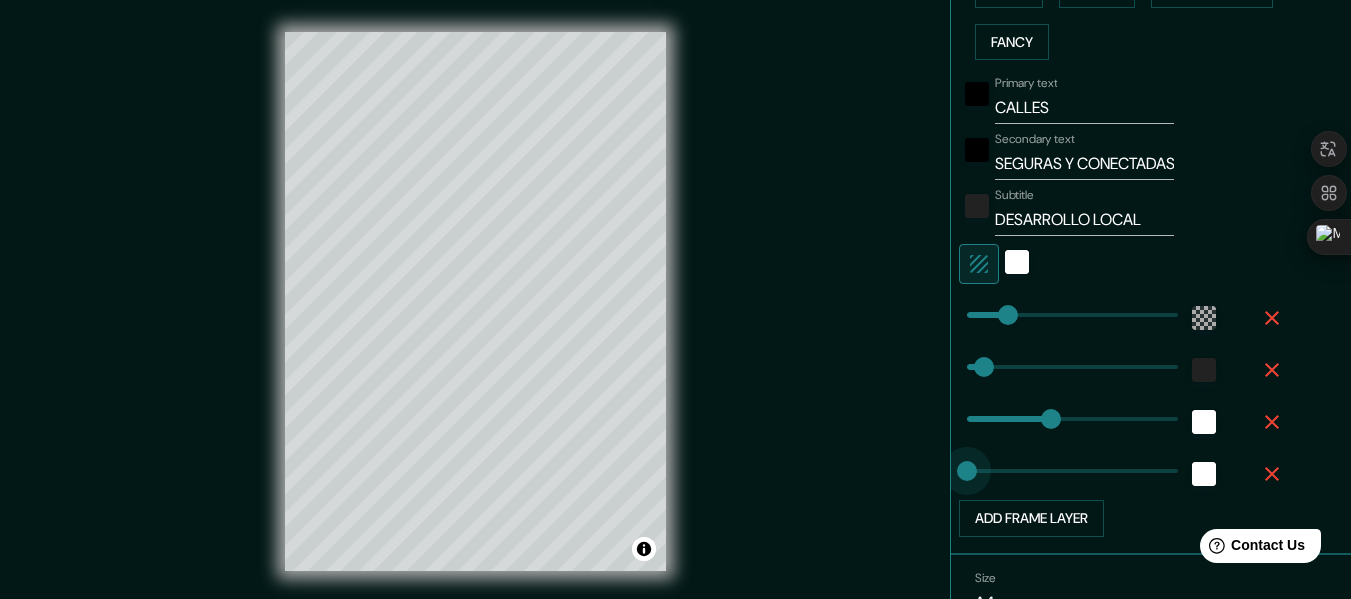 drag, startPoint x: 1037, startPoint y: 471, endPoint x: 952, endPoint y: 447, distance: 88.32327 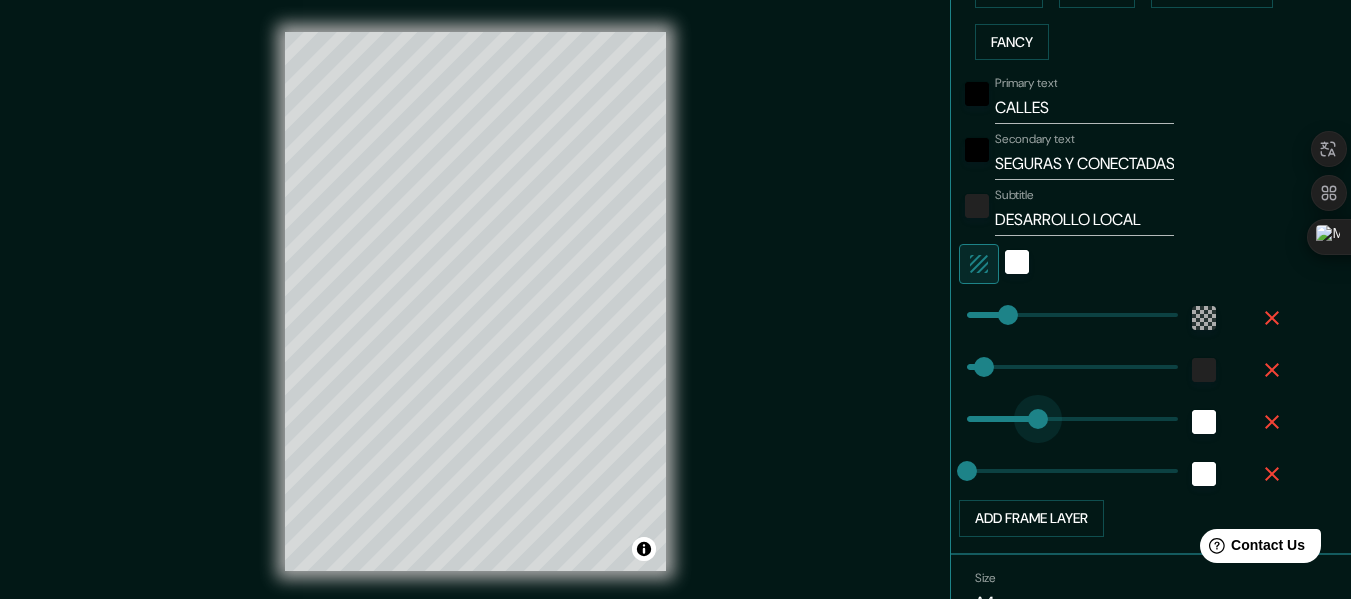 type on "0" 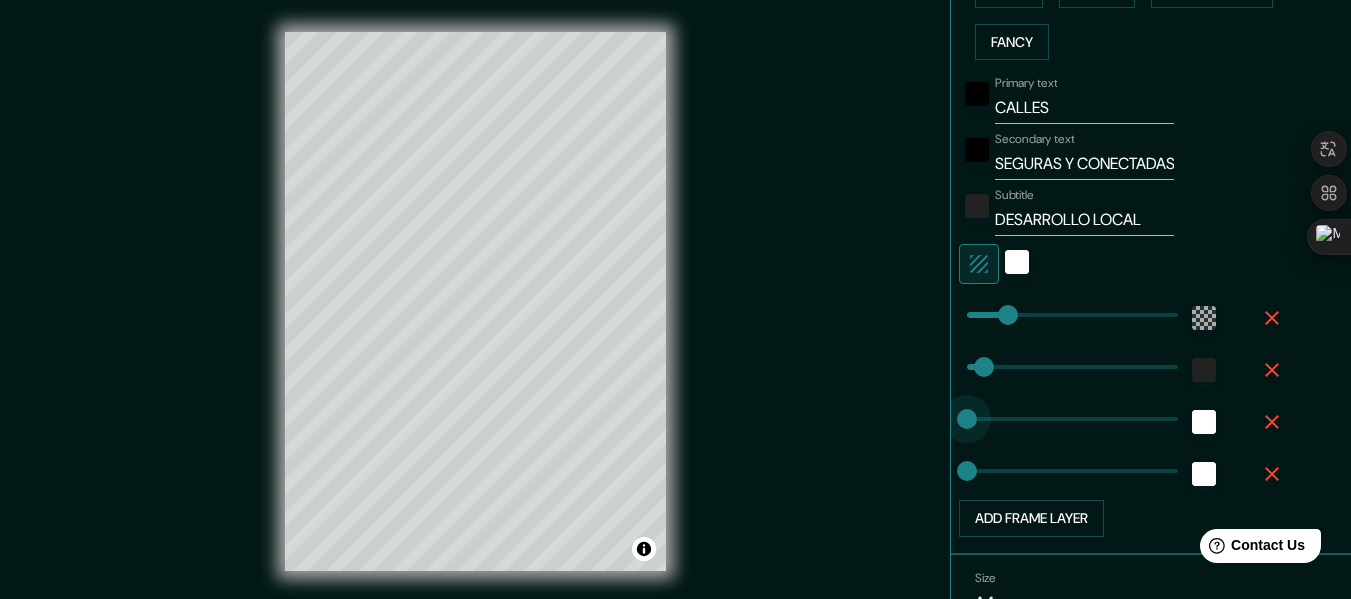 drag, startPoint x: 1023, startPoint y: 424, endPoint x: 889, endPoint y: 448, distance: 136.1323 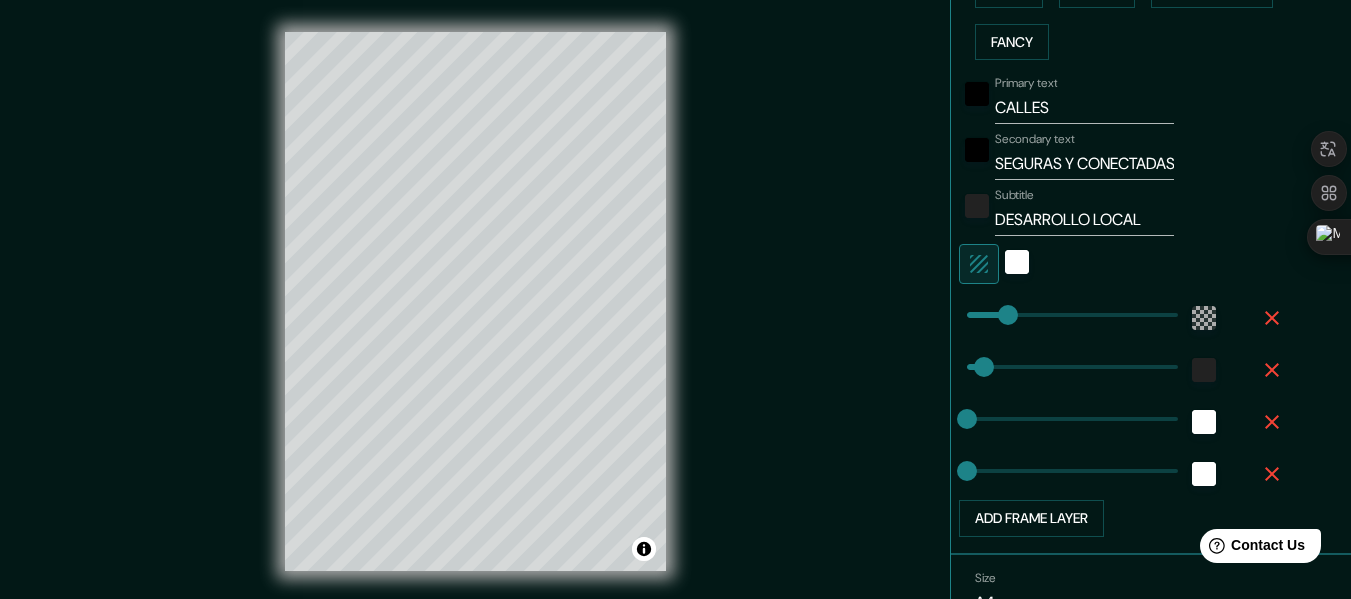 type on "0" 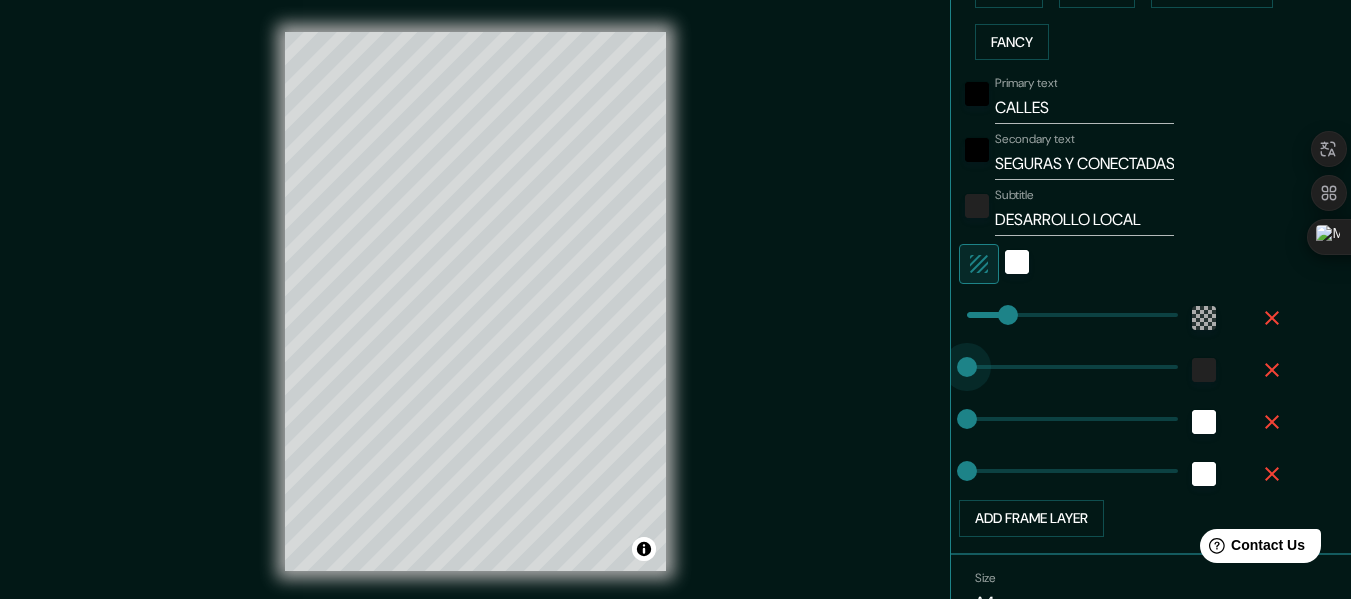 drag, startPoint x: 962, startPoint y: 362, endPoint x: 920, endPoint y: 345, distance: 45.310043 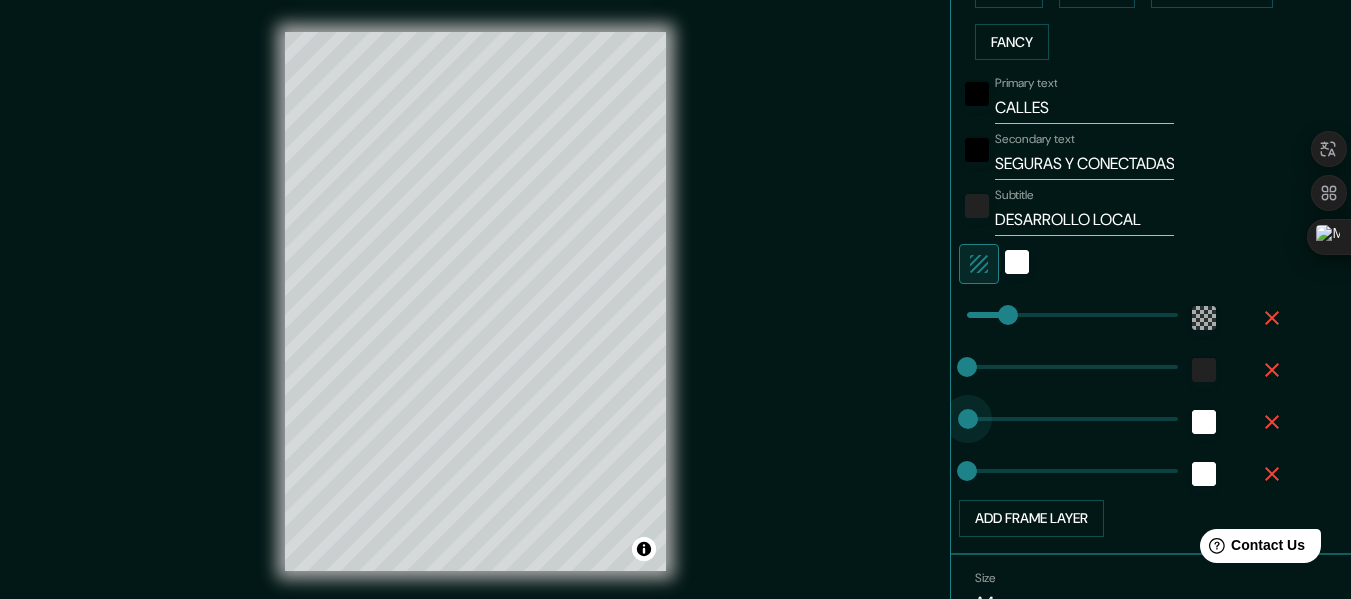 type on "20" 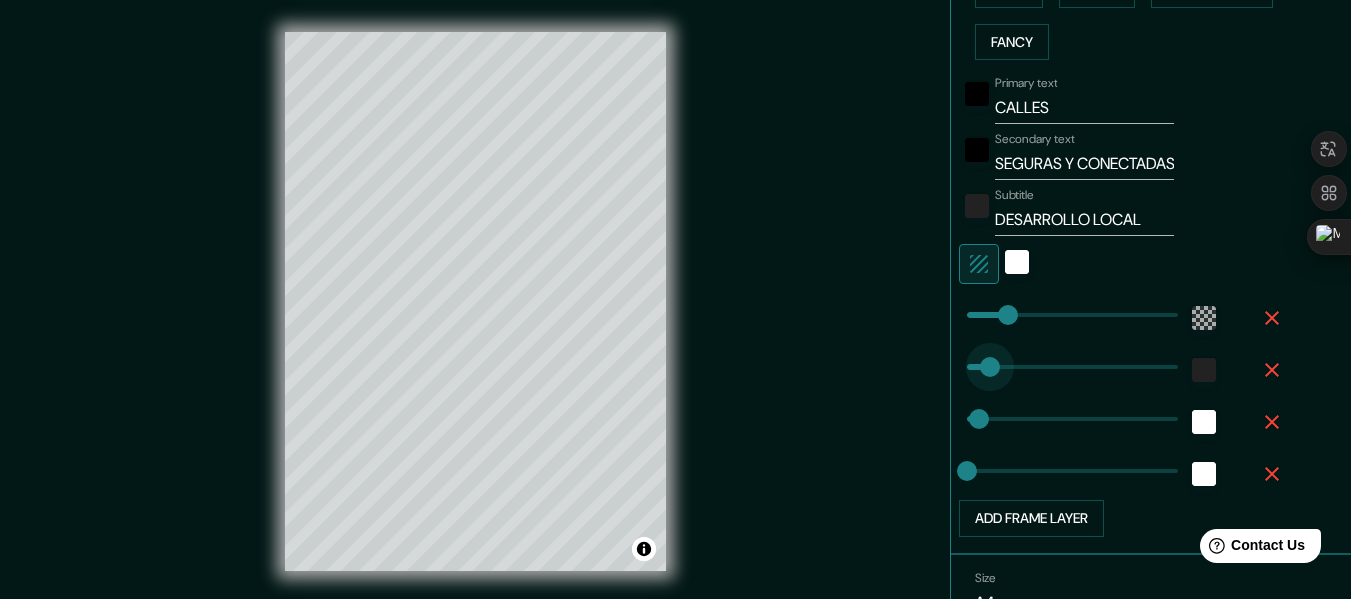 type on "58" 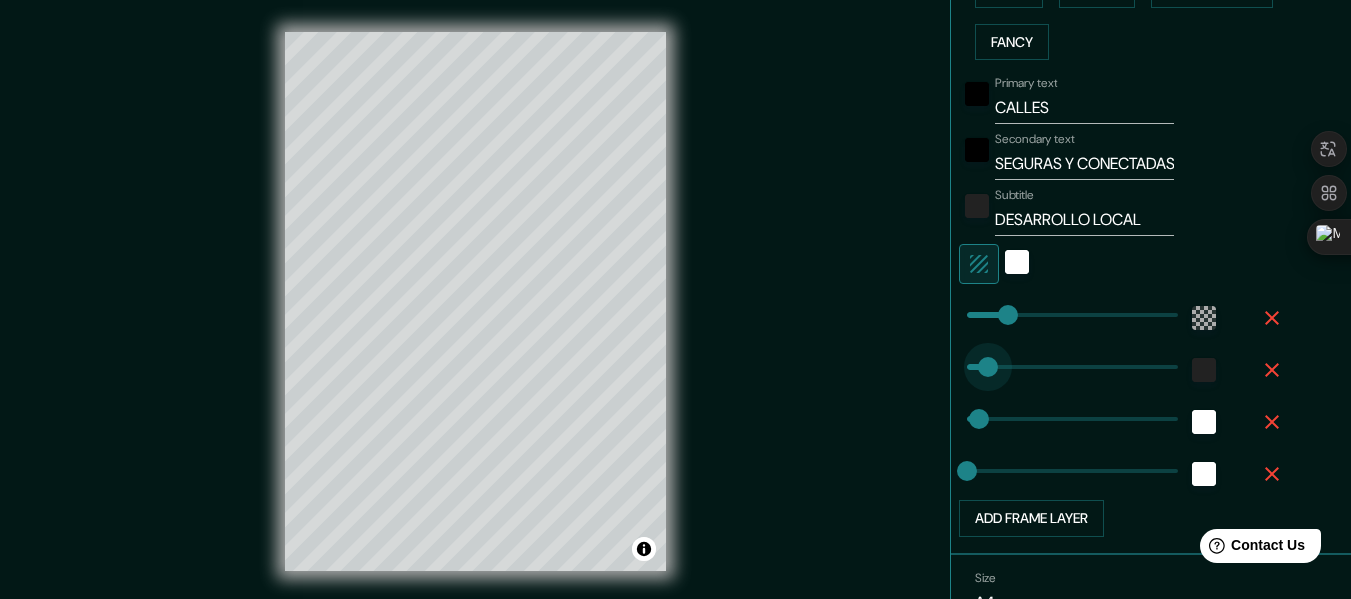 type on "29" 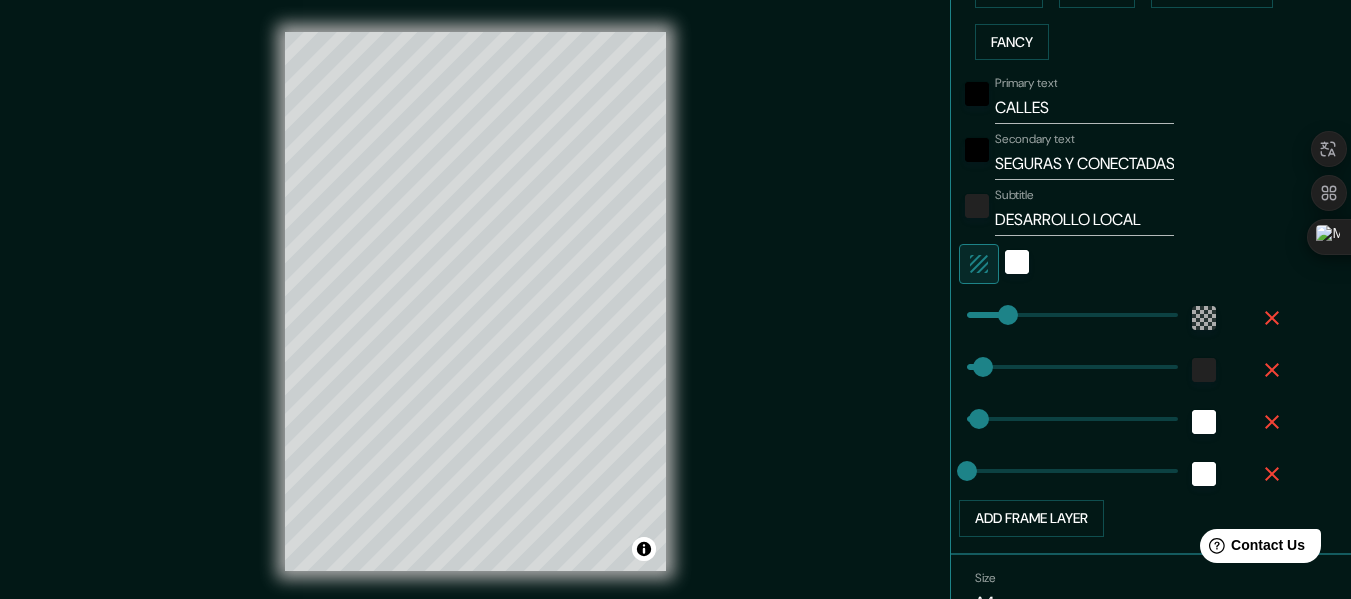 click on "Primary text CALLES Secondary text SEGURAS Y CONECTADAS Subtitle DESARROLLO LOCAL Add frame layer" at bounding box center [1159, 302] 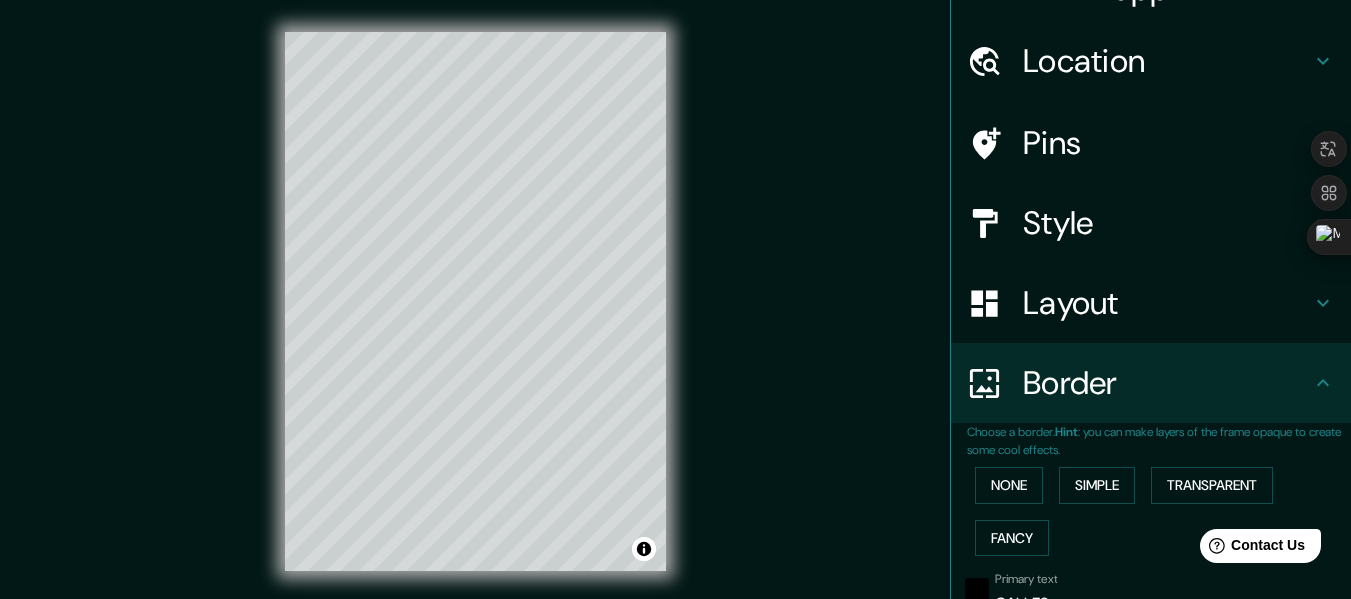 scroll, scrollTop: 0, scrollLeft: 0, axis: both 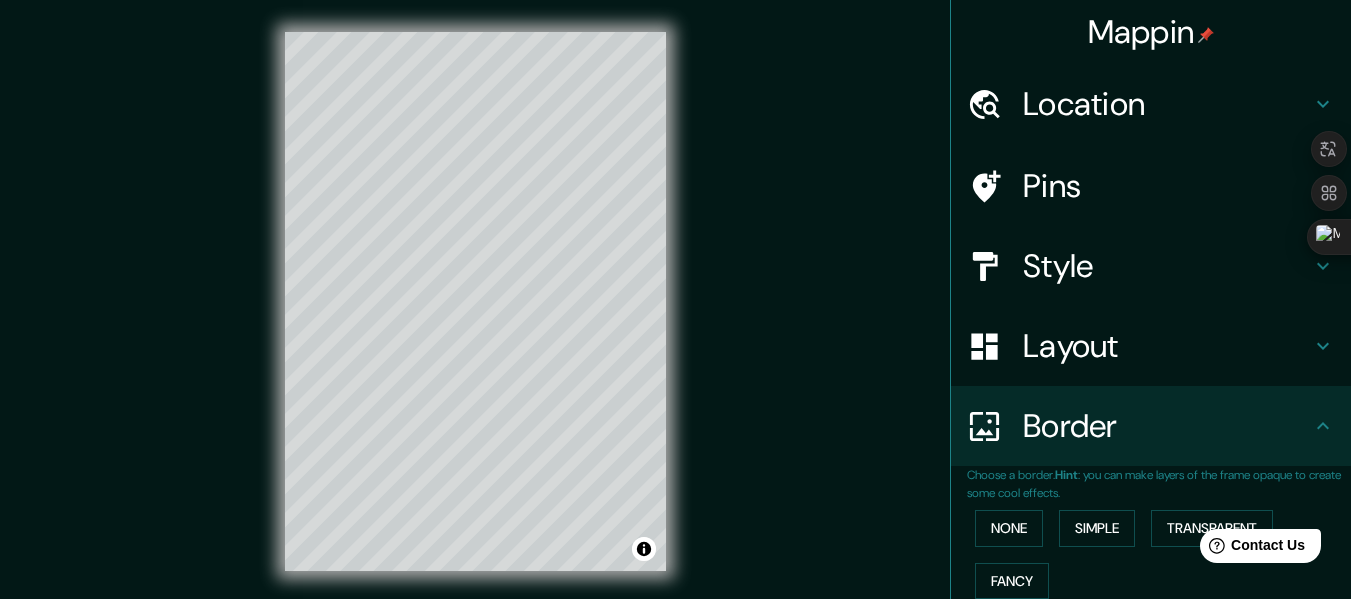 click on "Style" at bounding box center (1167, 266) 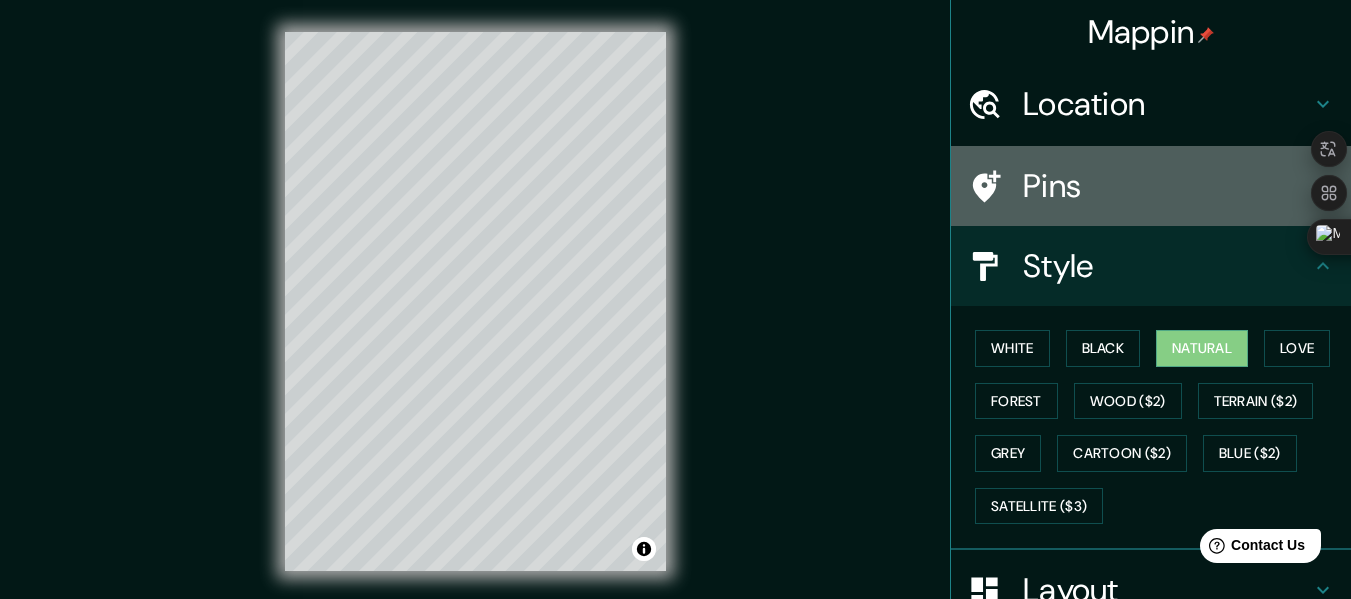 click on "Pins" at bounding box center (1167, 186) 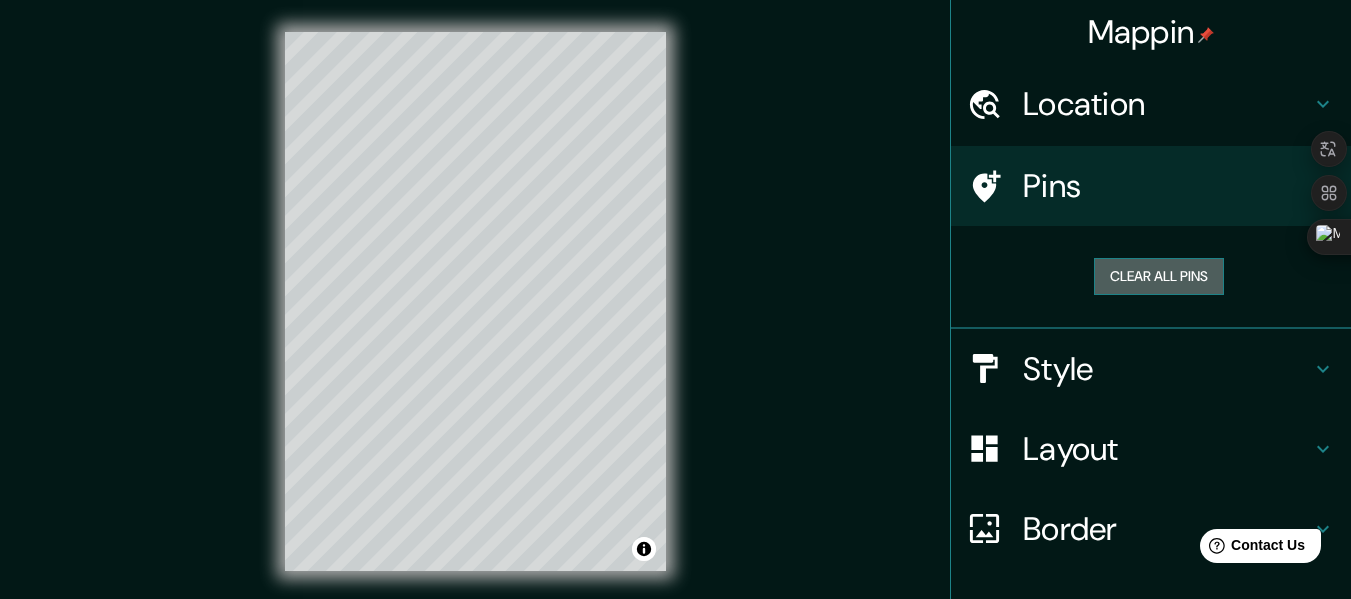 click on "Clear all pins" at bounding box center (1159, 276) 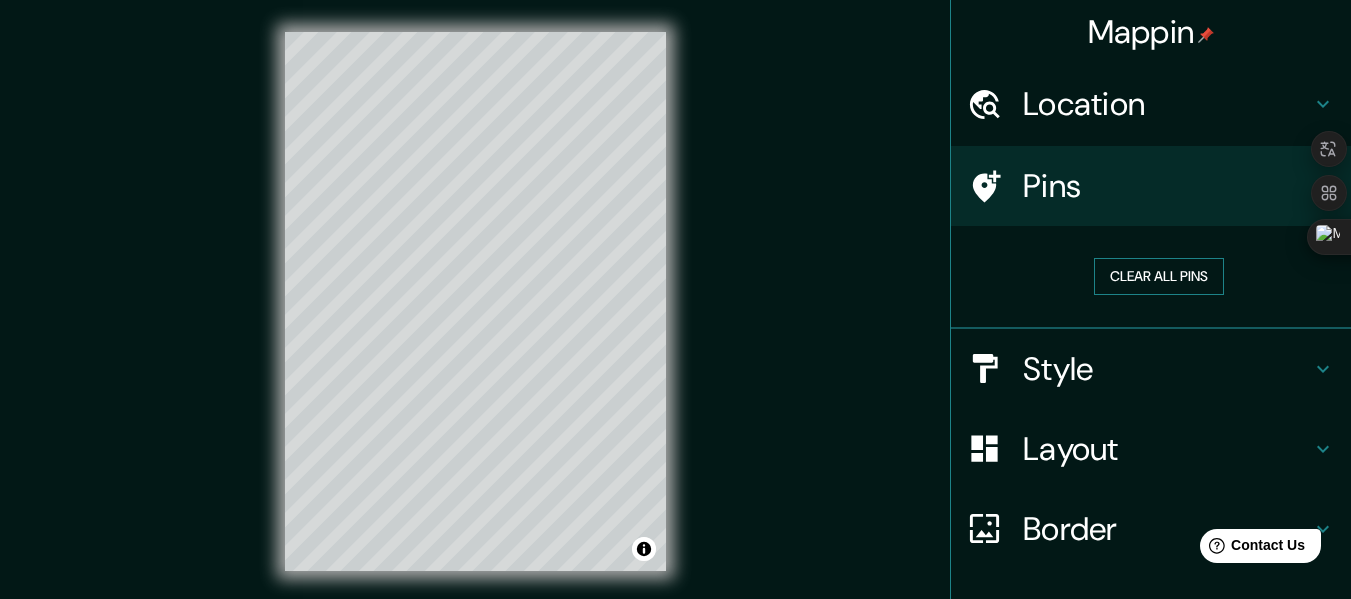 click on "Clear all pins" at bounding box center (1159, 276) 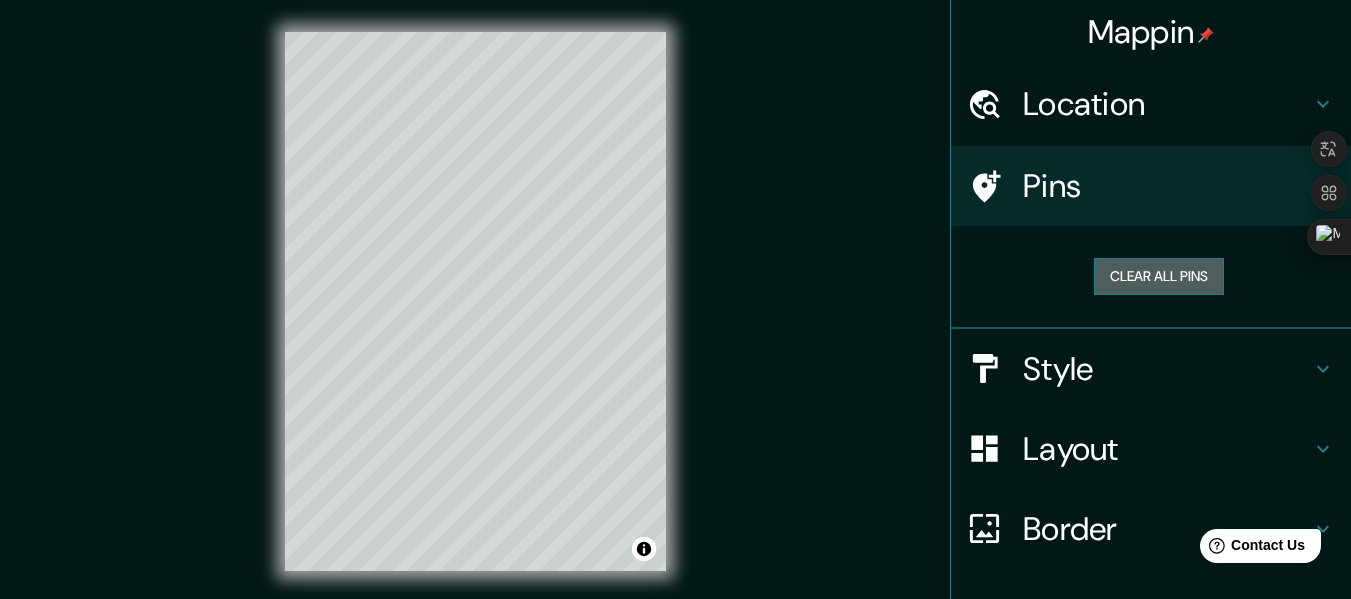 click on "Clear all pins" at bounding box center [1159, 276] 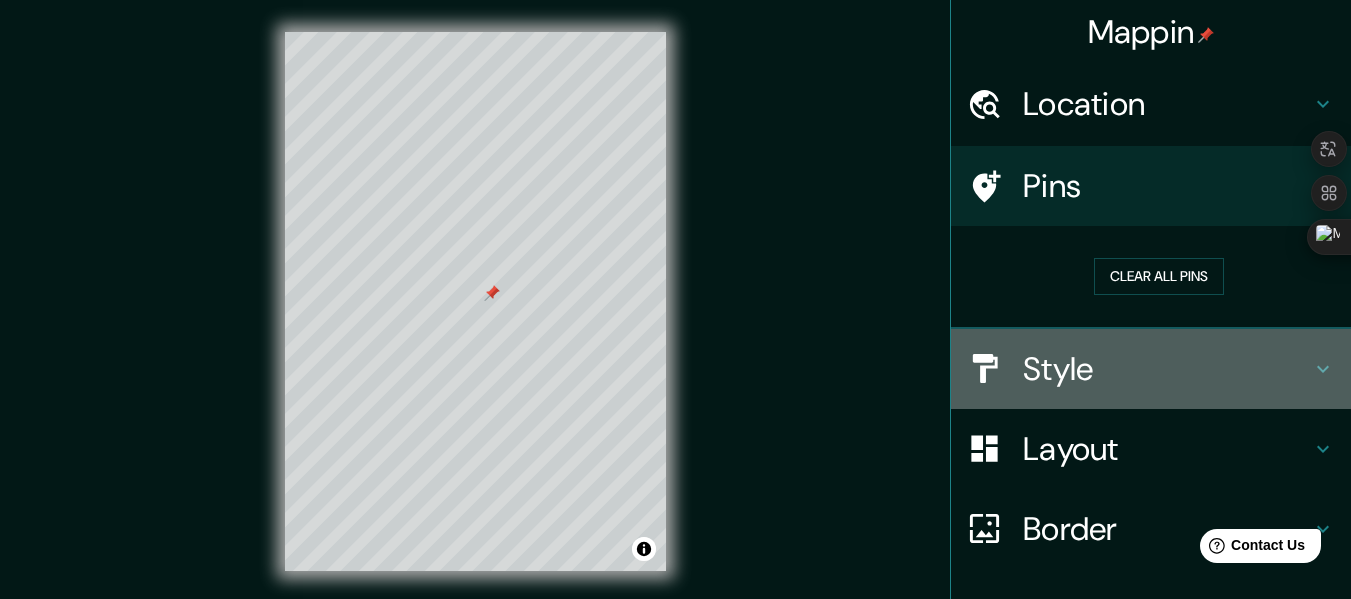 click 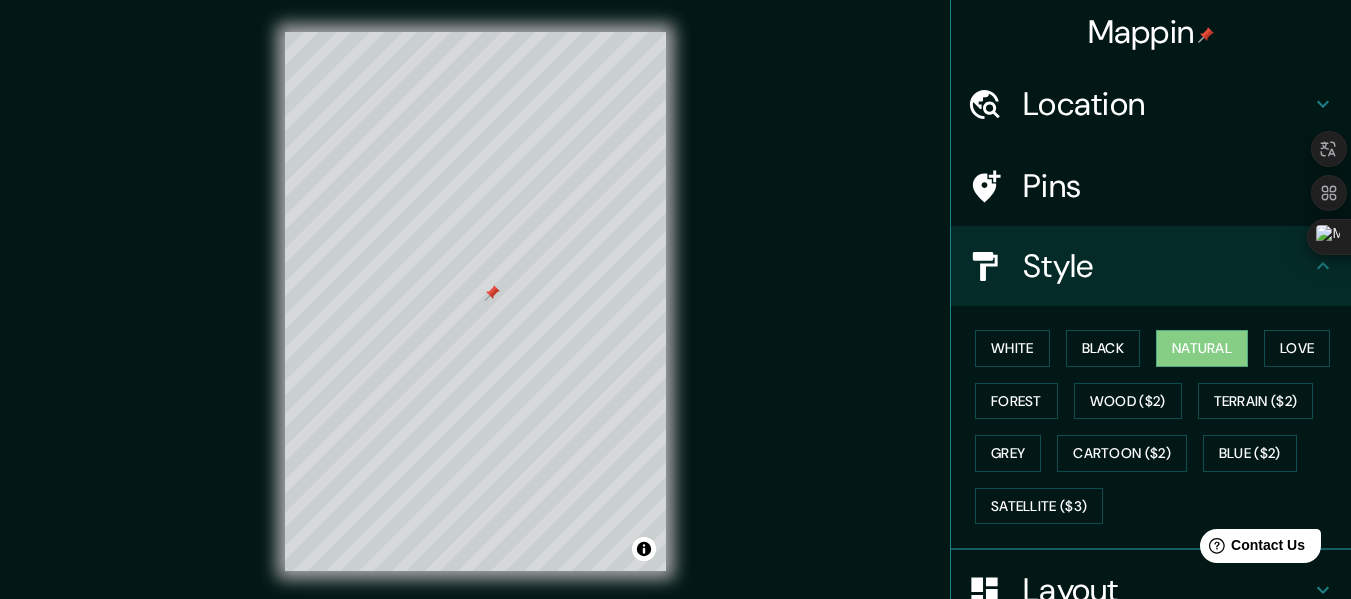click at bounding box center [492, 293] 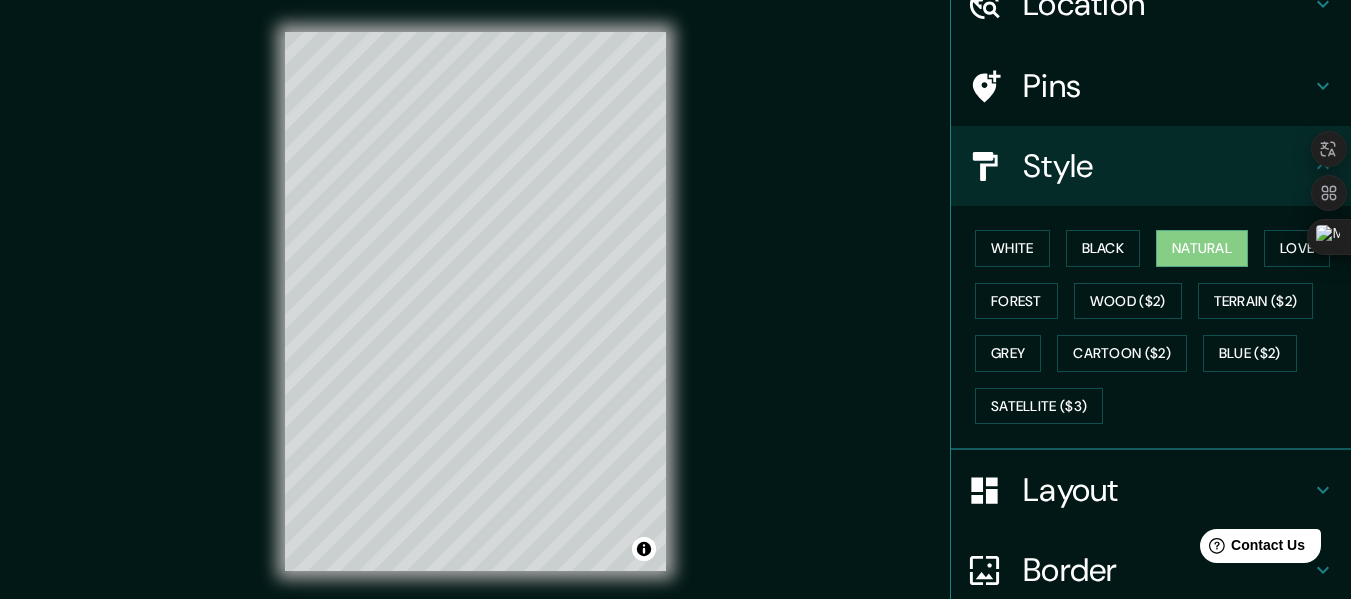 scroll, scrollTop: 200, scrollLeft: 0, axis: vertical 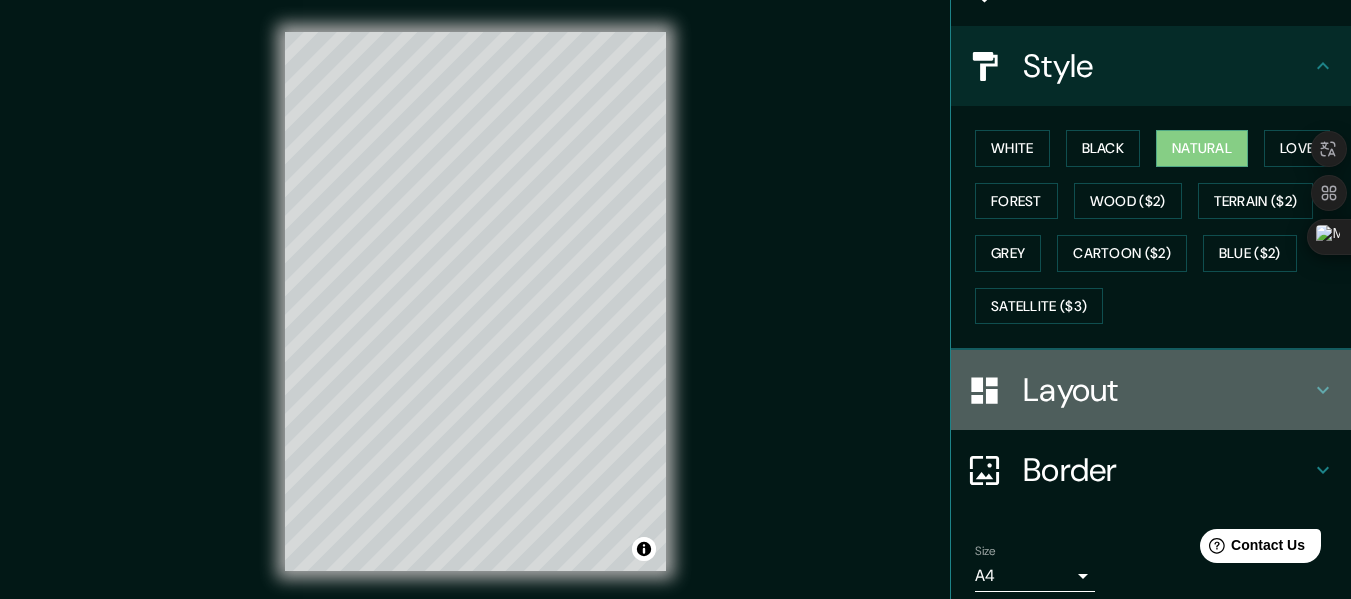 click 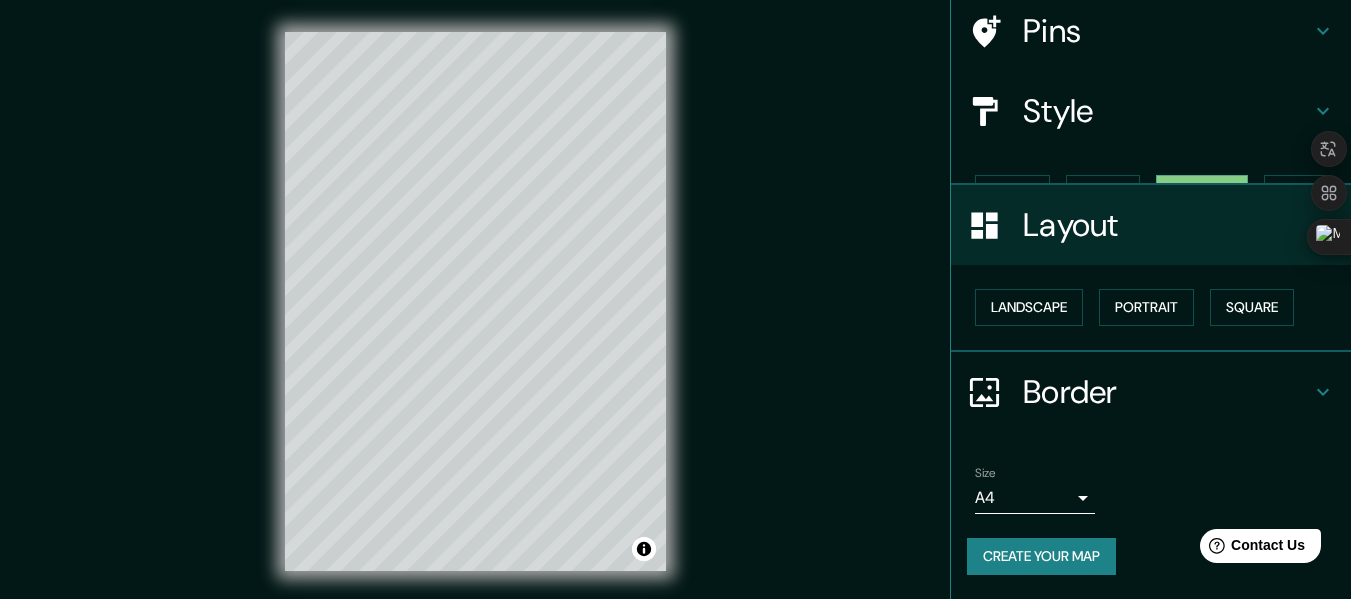scroll, scrollTop: 120, scrollLeft: 0, axis: vertical 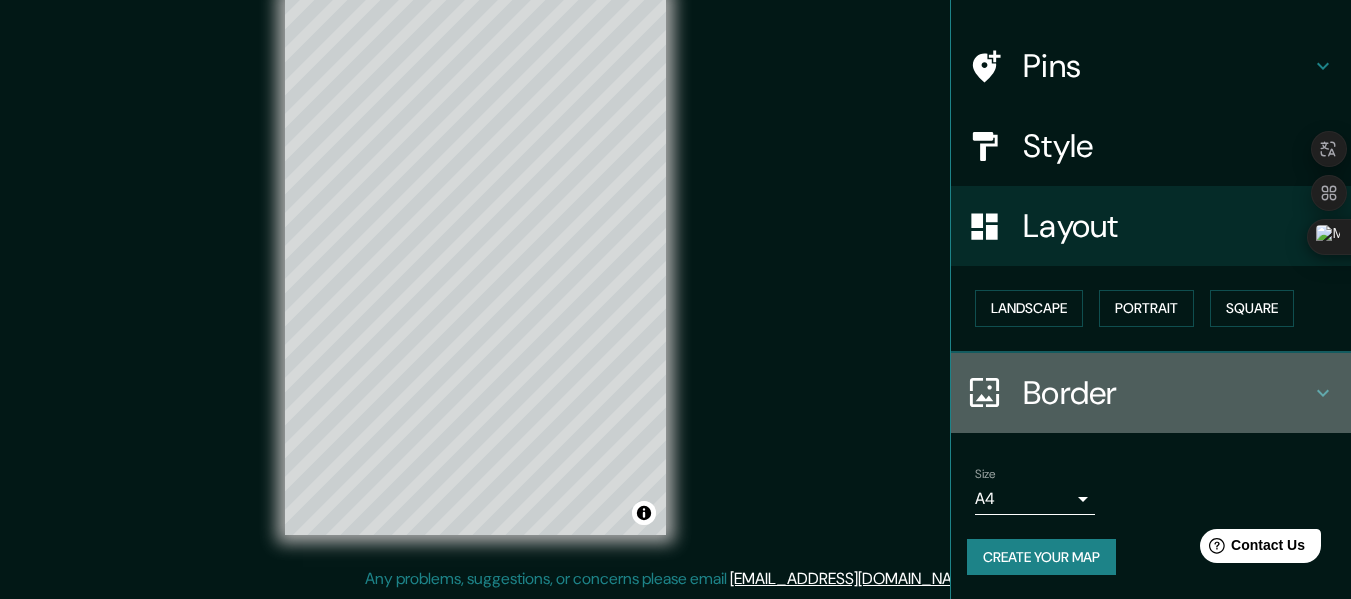 click on "Border" at bounding box center [1151, 393] 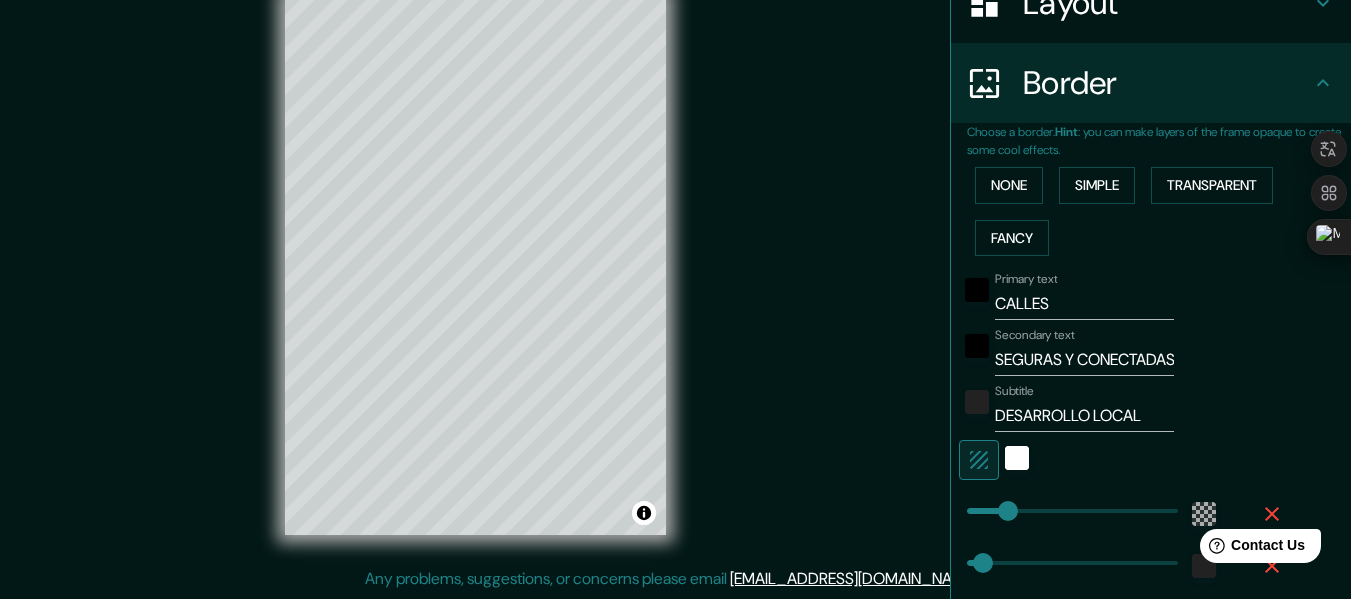 scroll, scrollTop: 0, scrollLeft: 0, axis: both 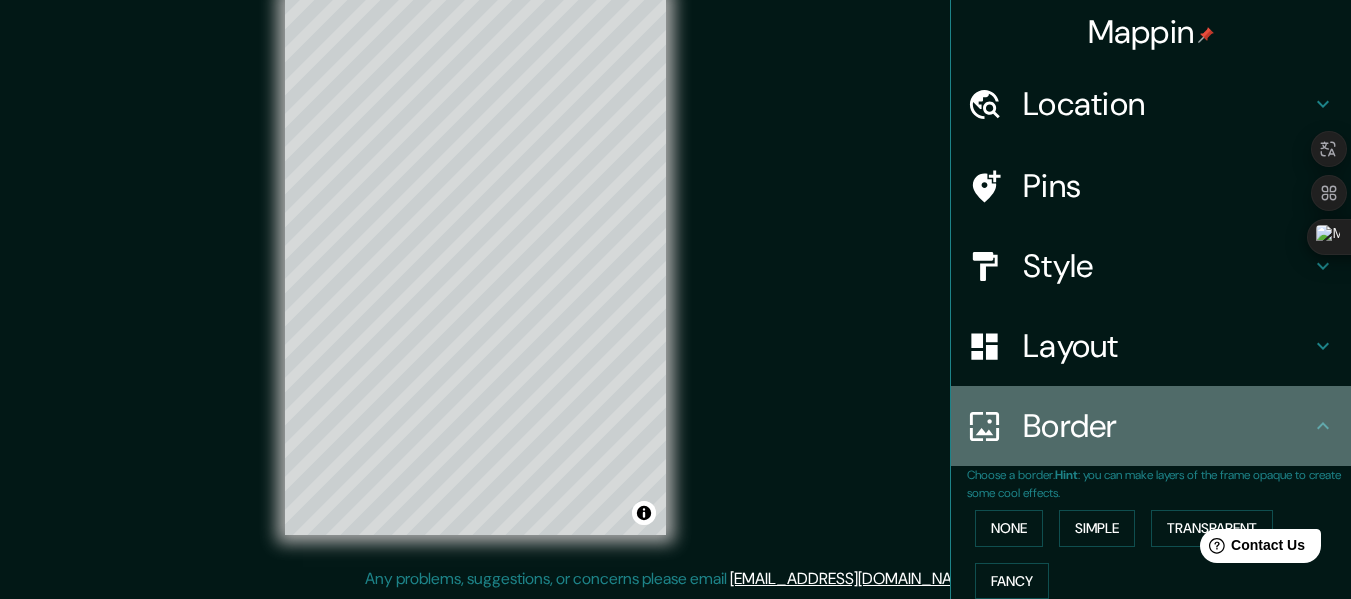 click 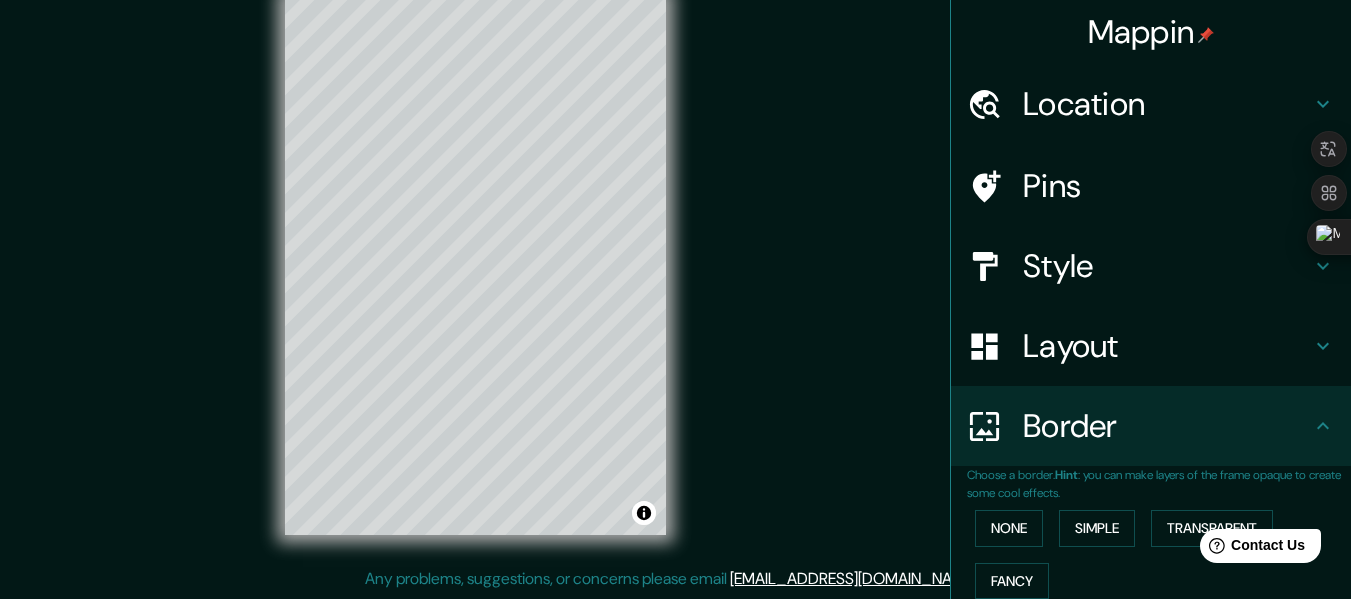 click 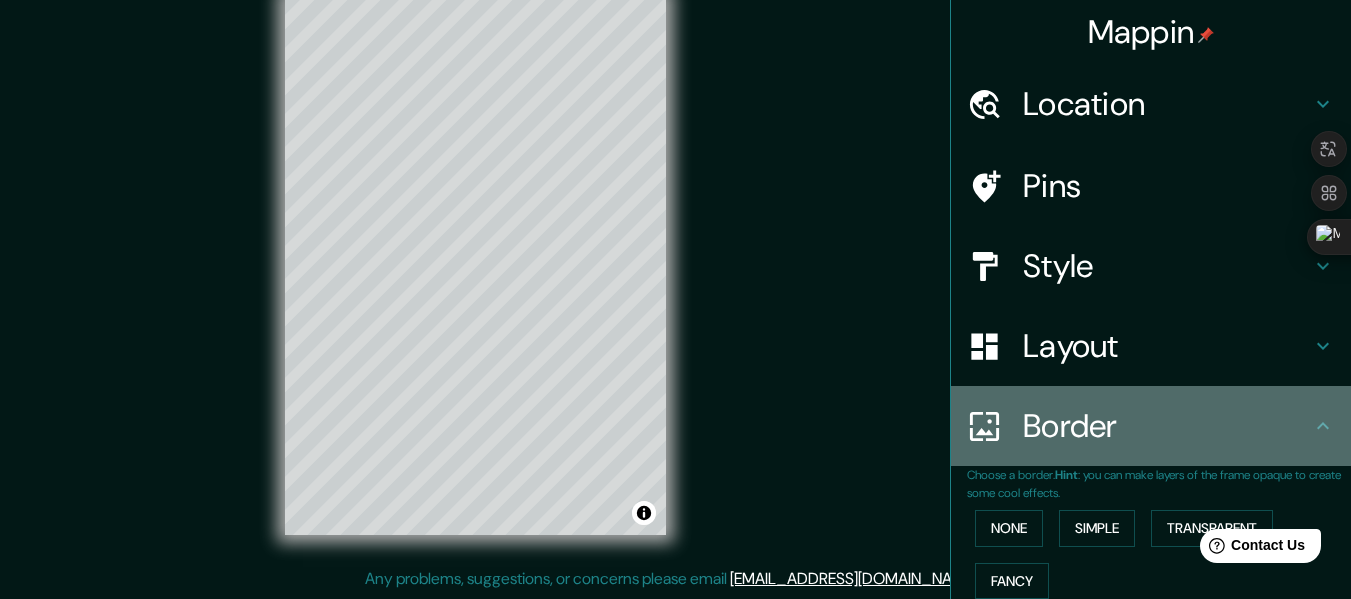 click 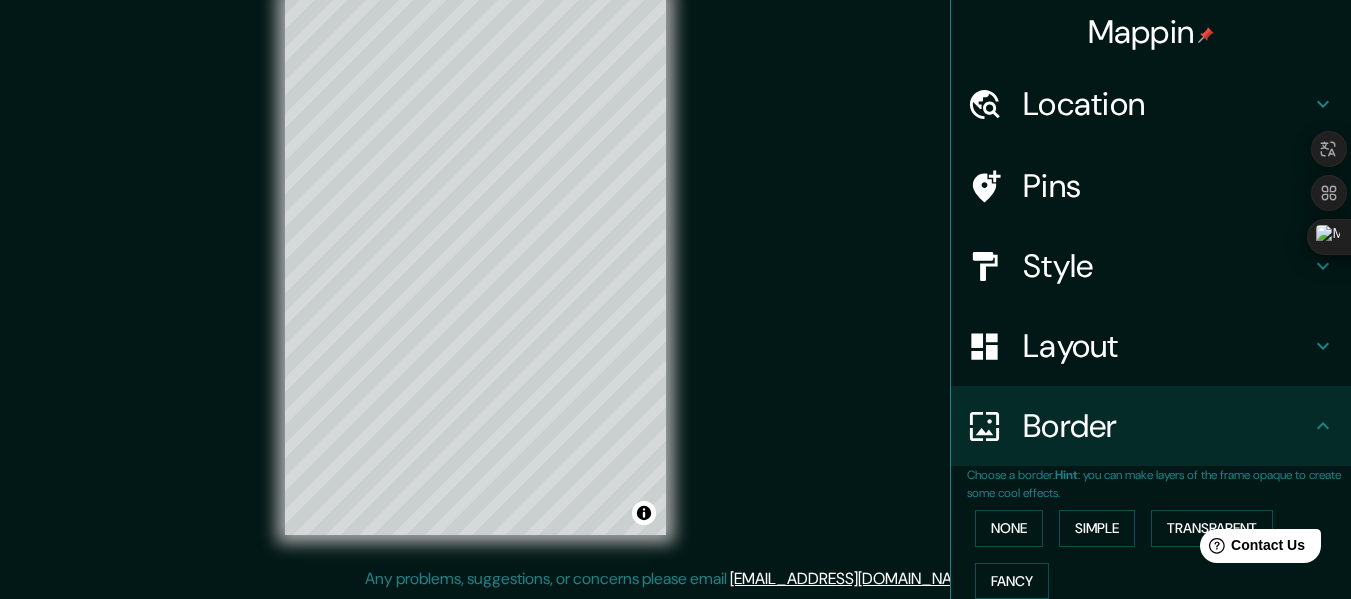 click 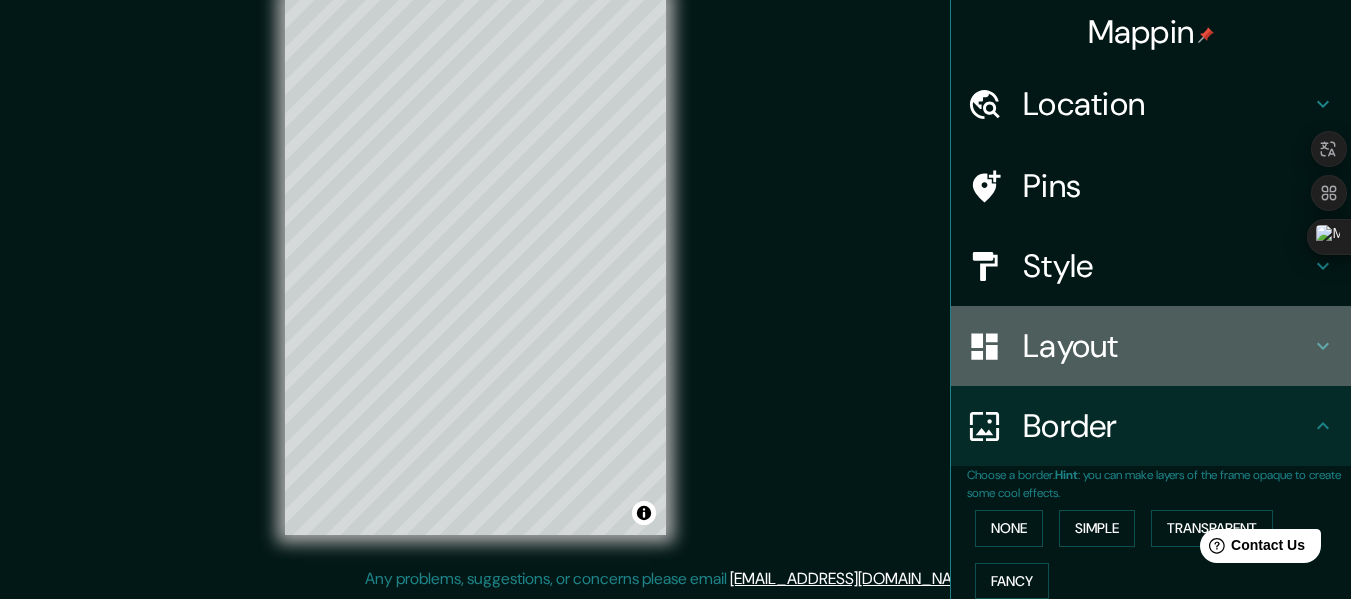 click on "Layout" at bounding box center (1151, 346) 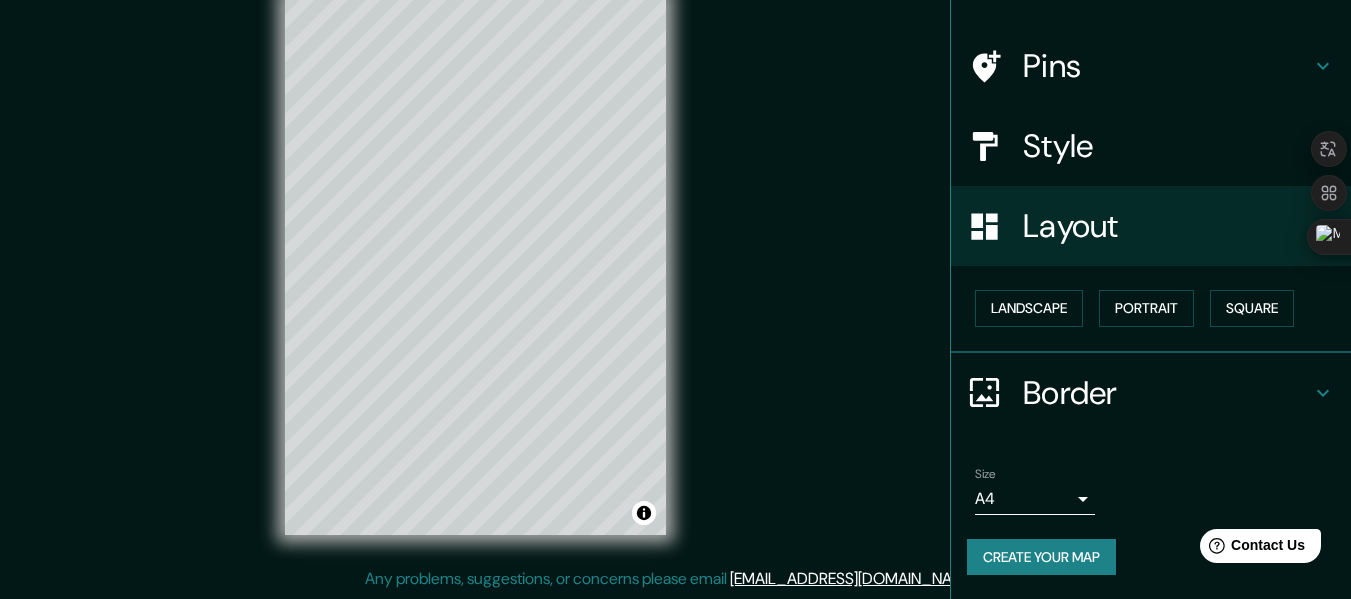 scroll, scrollTop: 0, scrollLeft: 0, axis: both 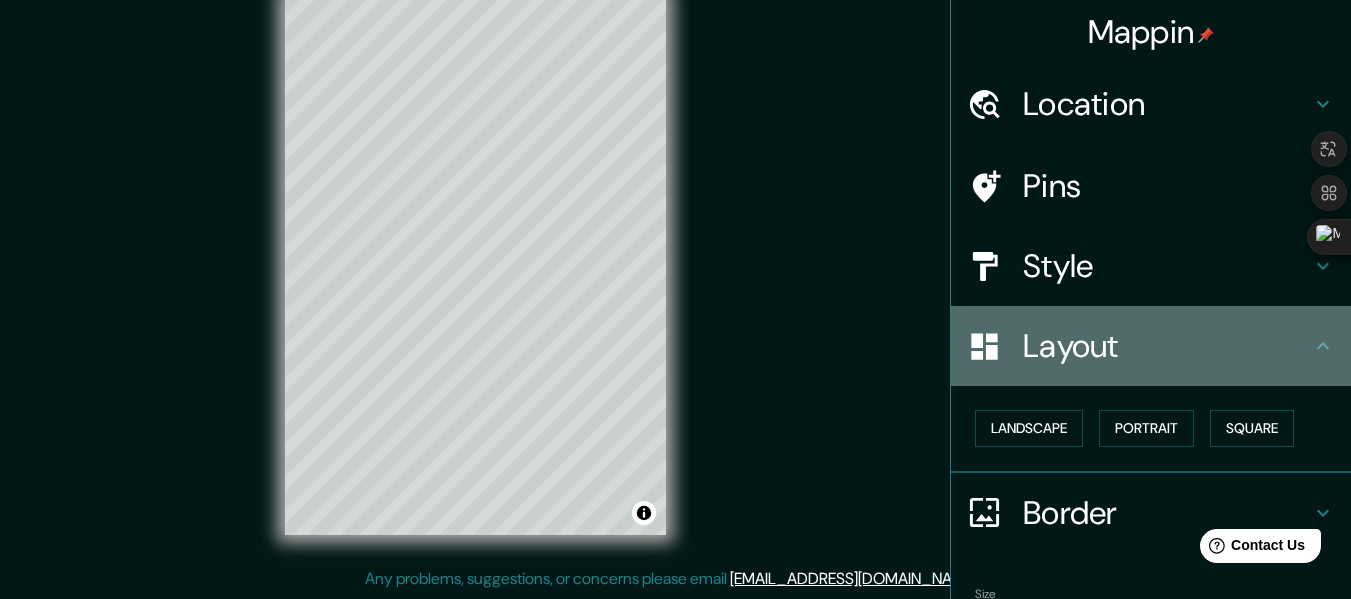 click on "Layout" at bounding box center (1167, 346) 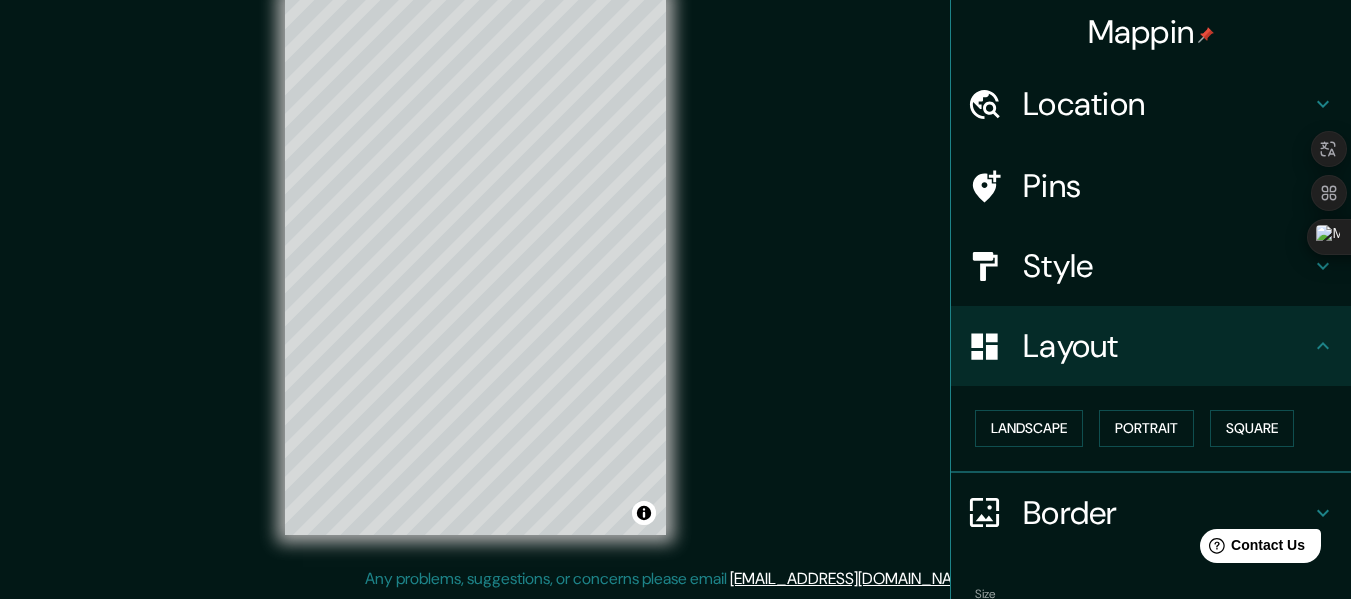 click 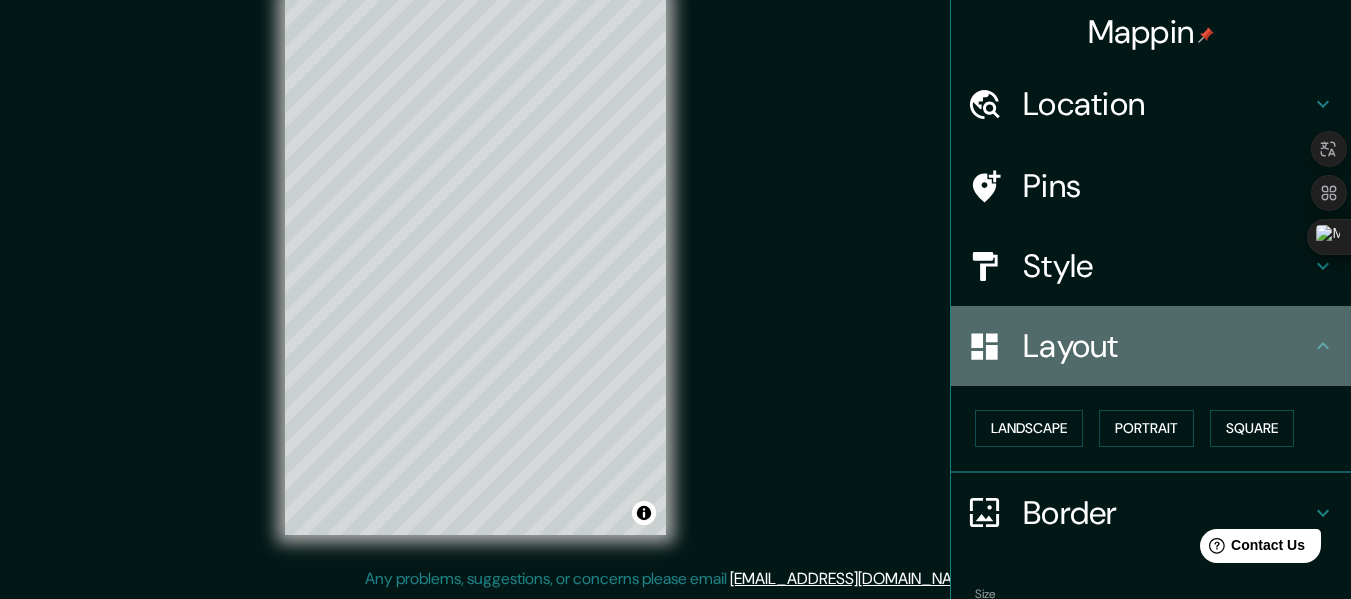 click on "Layout" at bounding box center [1151, 346] 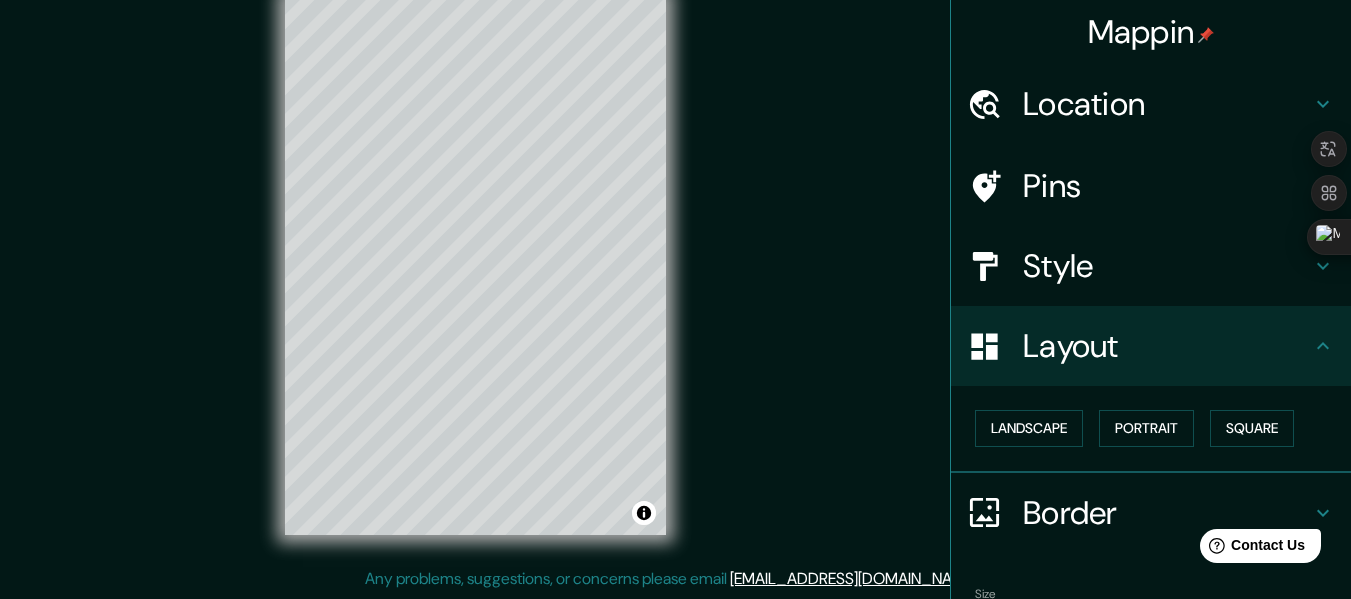 click on "Layout" at bounding box center (1151, 346) 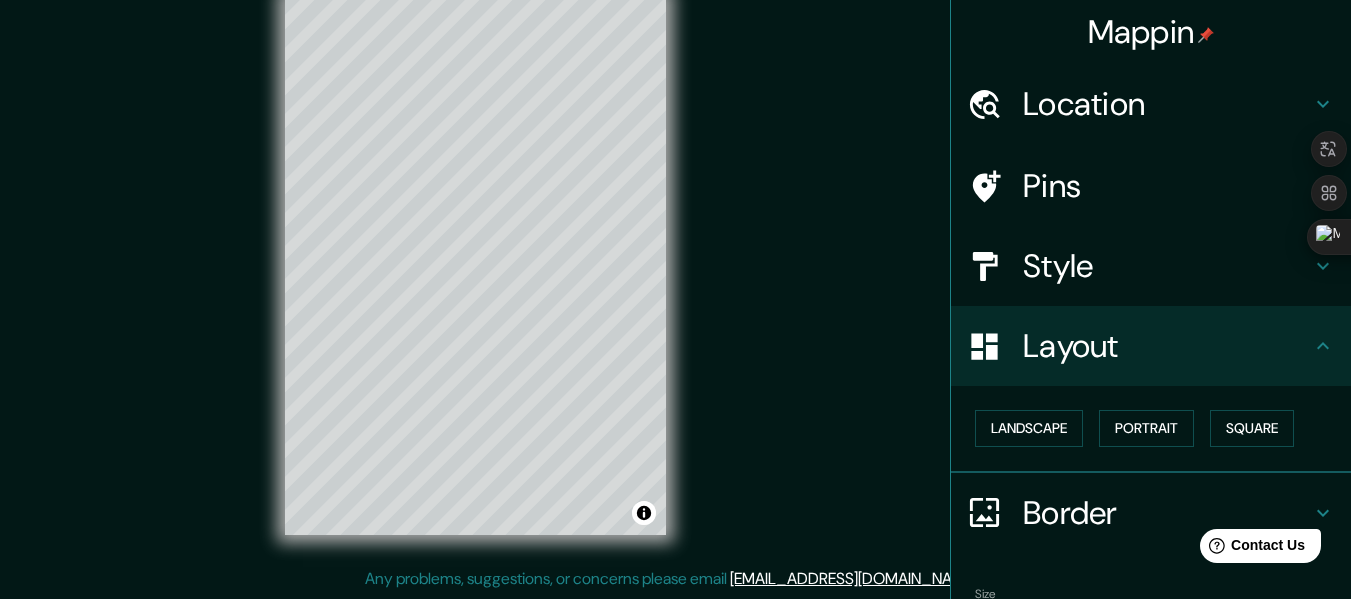 drag, startPoint x: 849, startPoint y: 320, endPoint x: 844, endPoint y: 353, distance: 33.37664 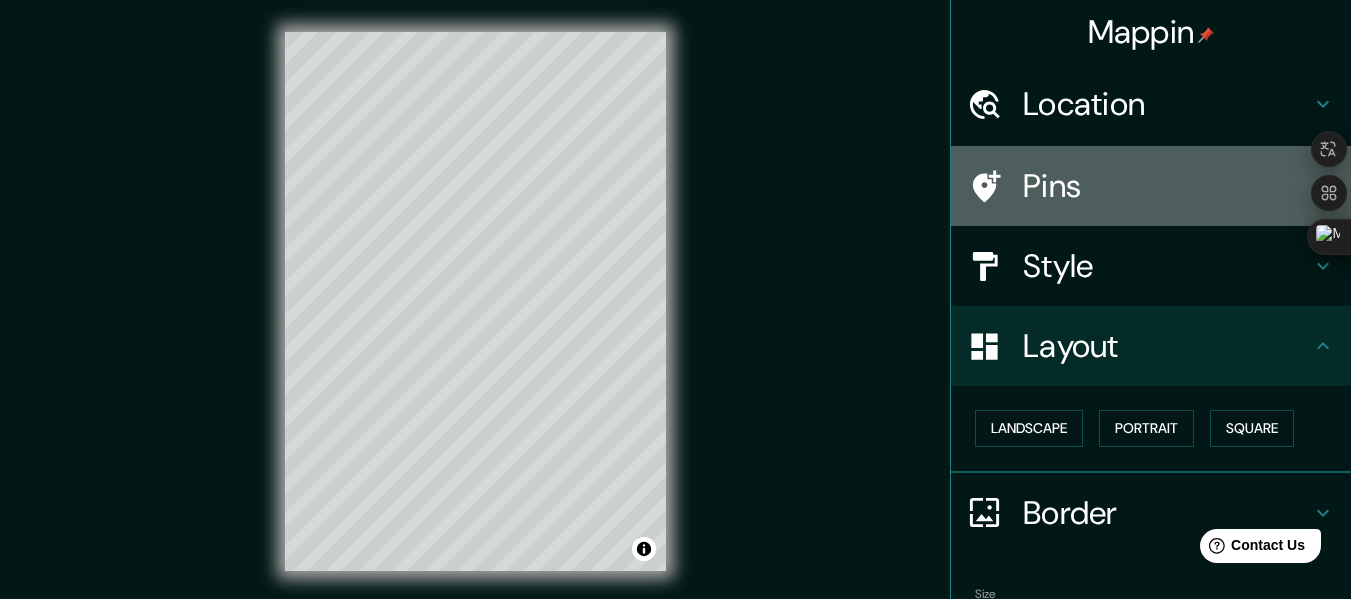 click on "Pins" at bounding box center [1167, 186] 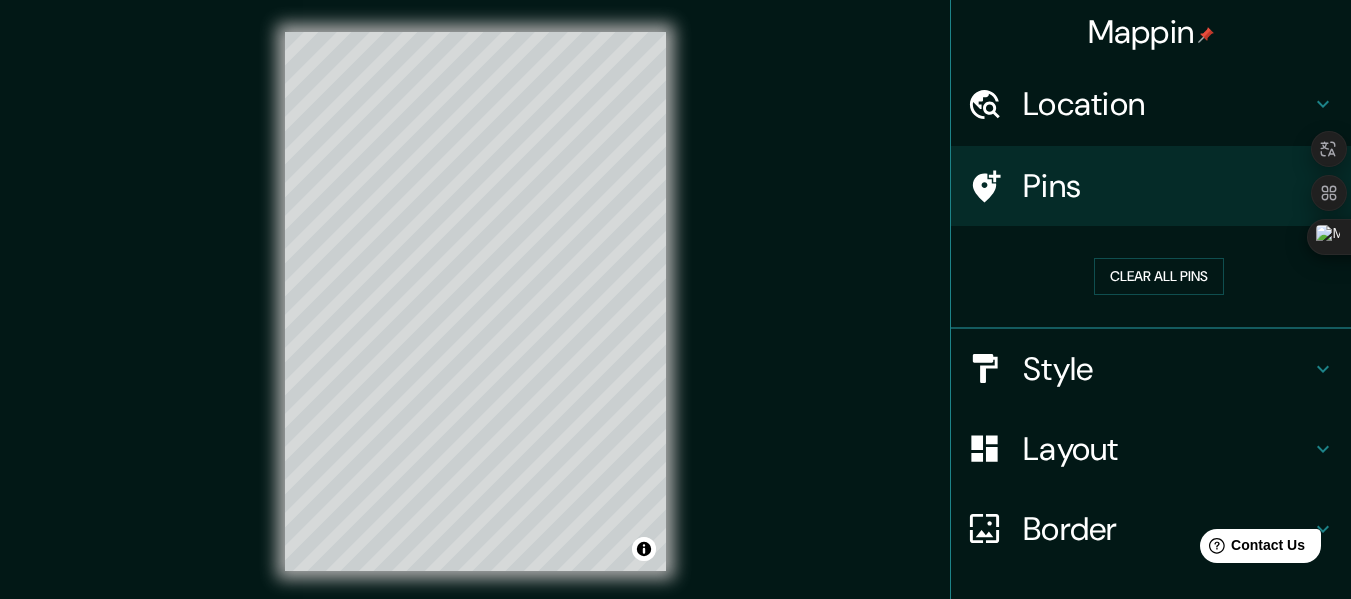 click on "Style" at bounding box center (1167, 369) 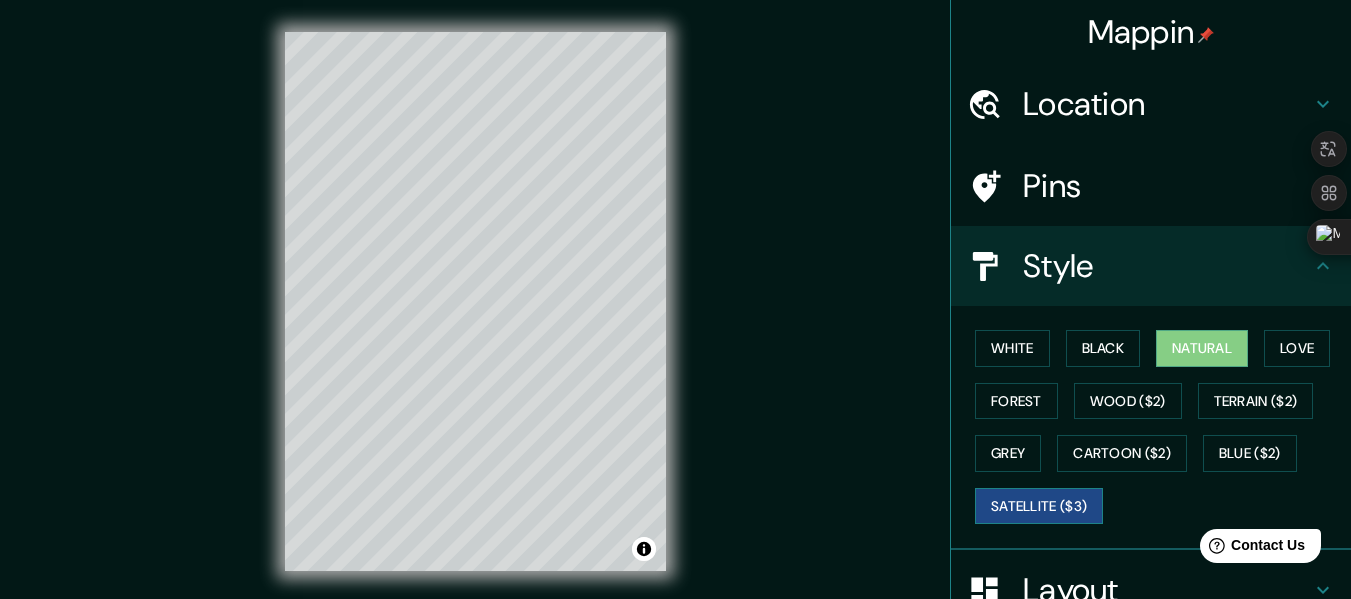 click on "Satellite ($3)" at bounding box center (1039, 506) 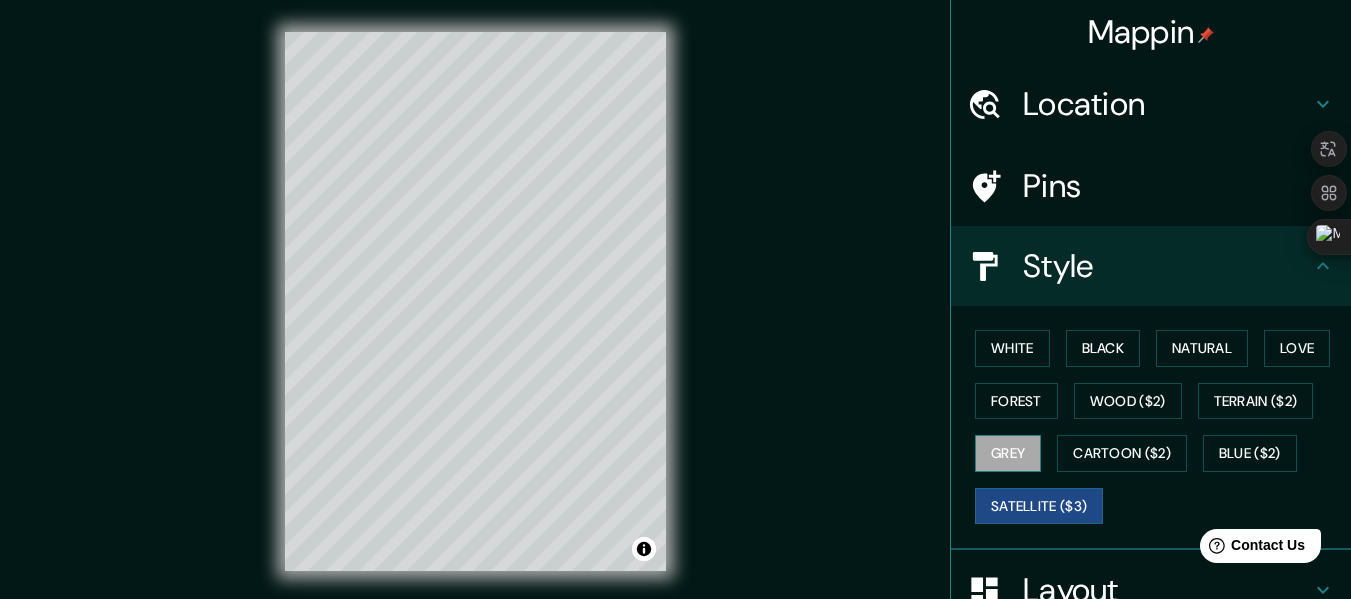 click on "Grey" at bounding box center [1008, 453] 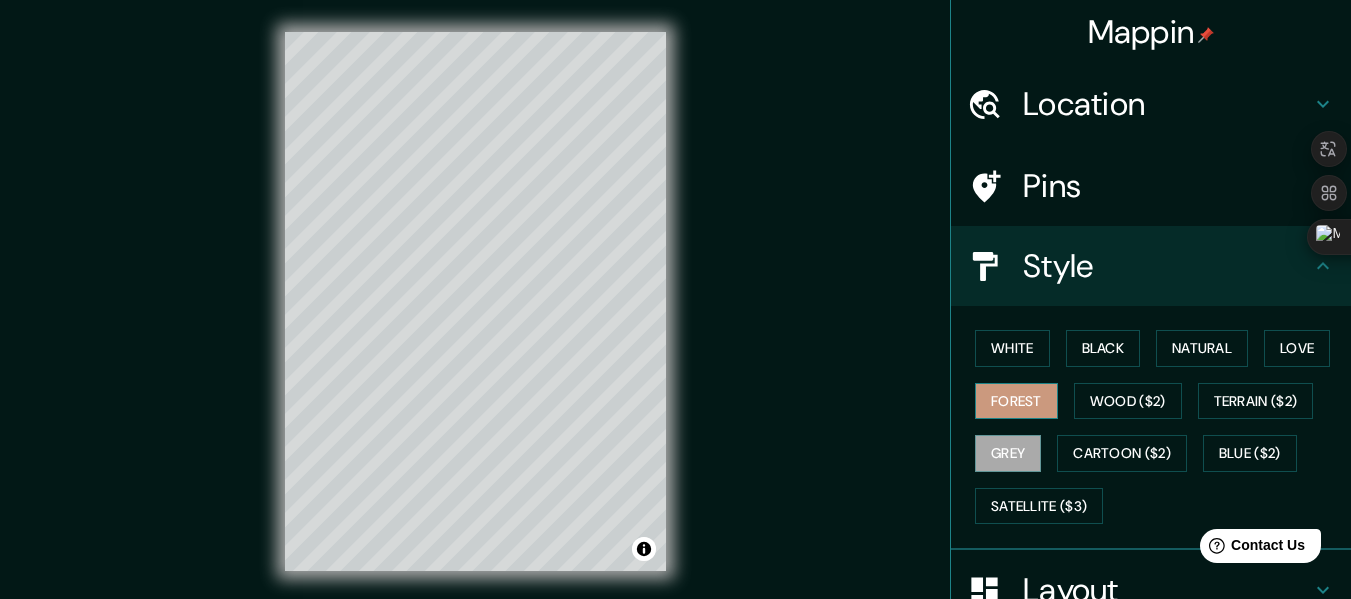 click on "Forest" at bounding box center (1016, 401) 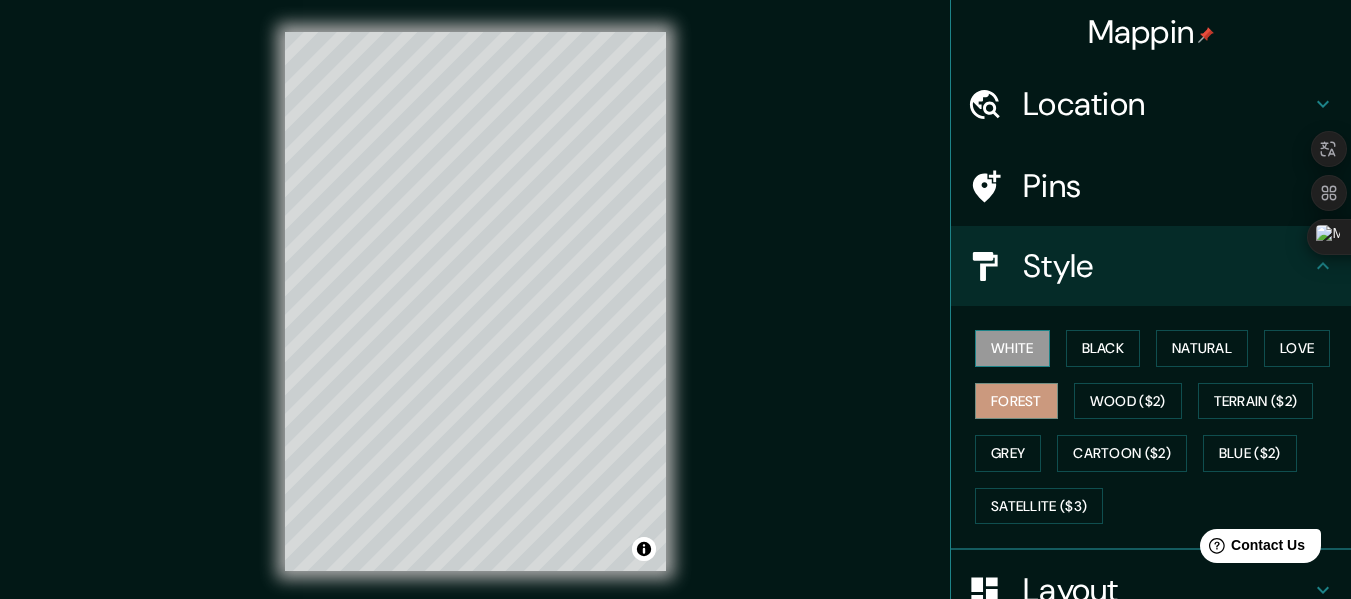 click on "White" at bounding box center [1012, 348] 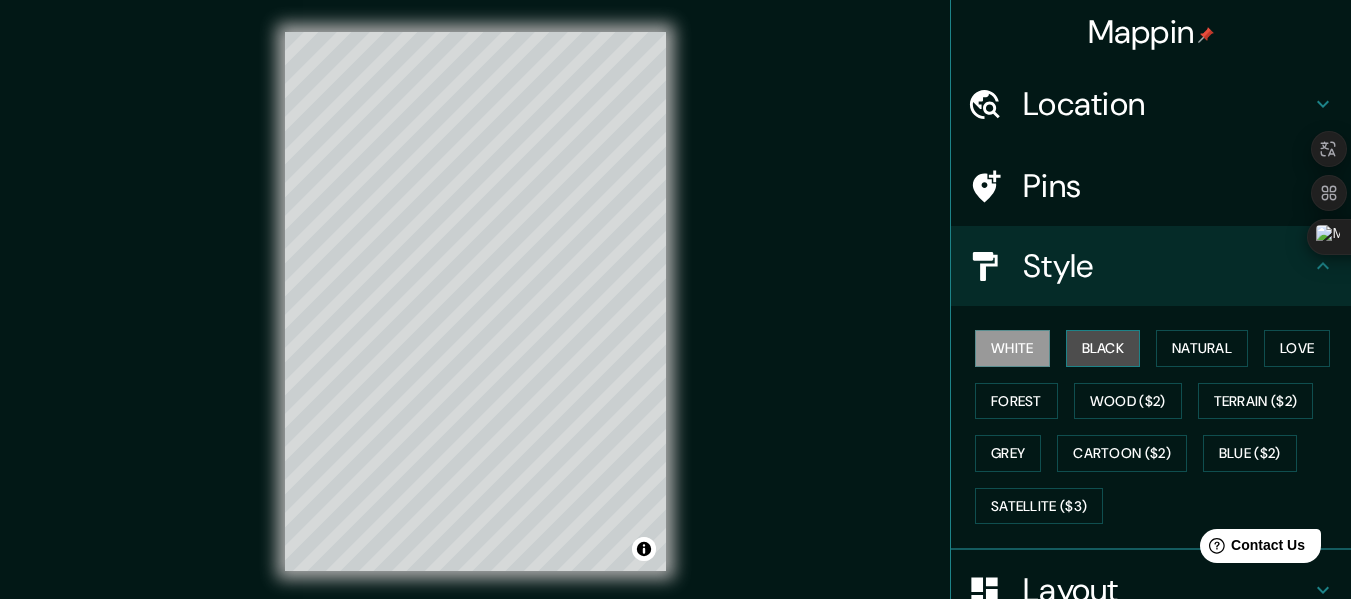 click on "Black" at bounding box center (1103, 348) 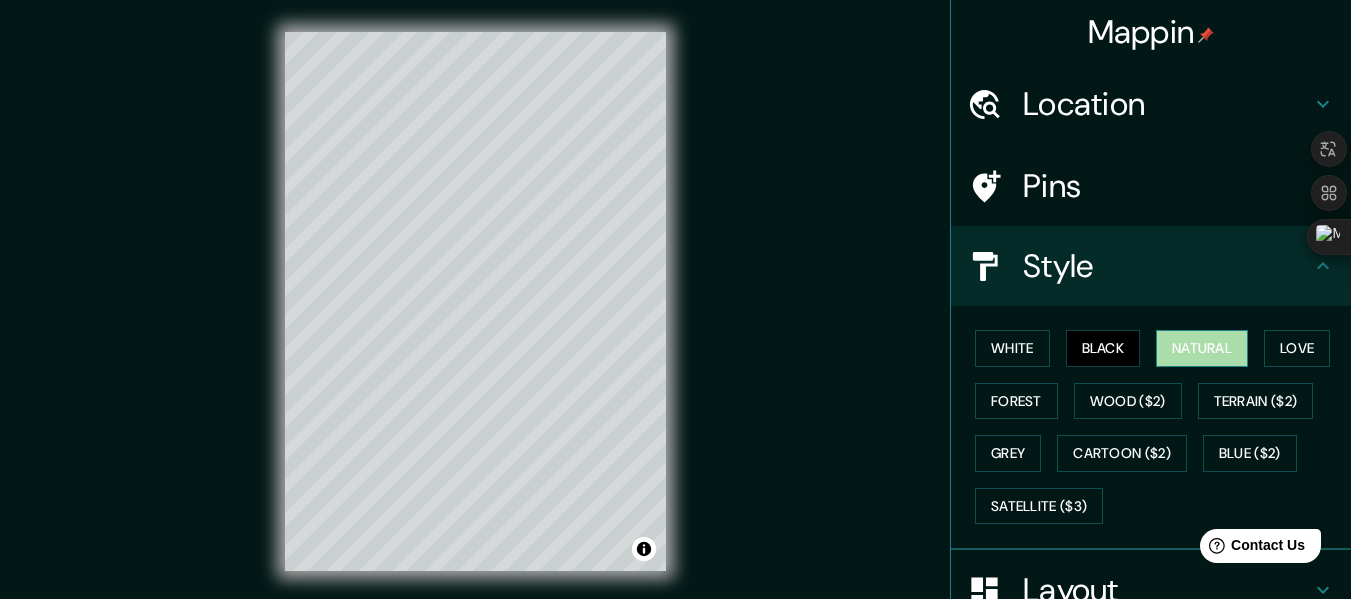 click on "Natural" at bounding box center [1202, 348] 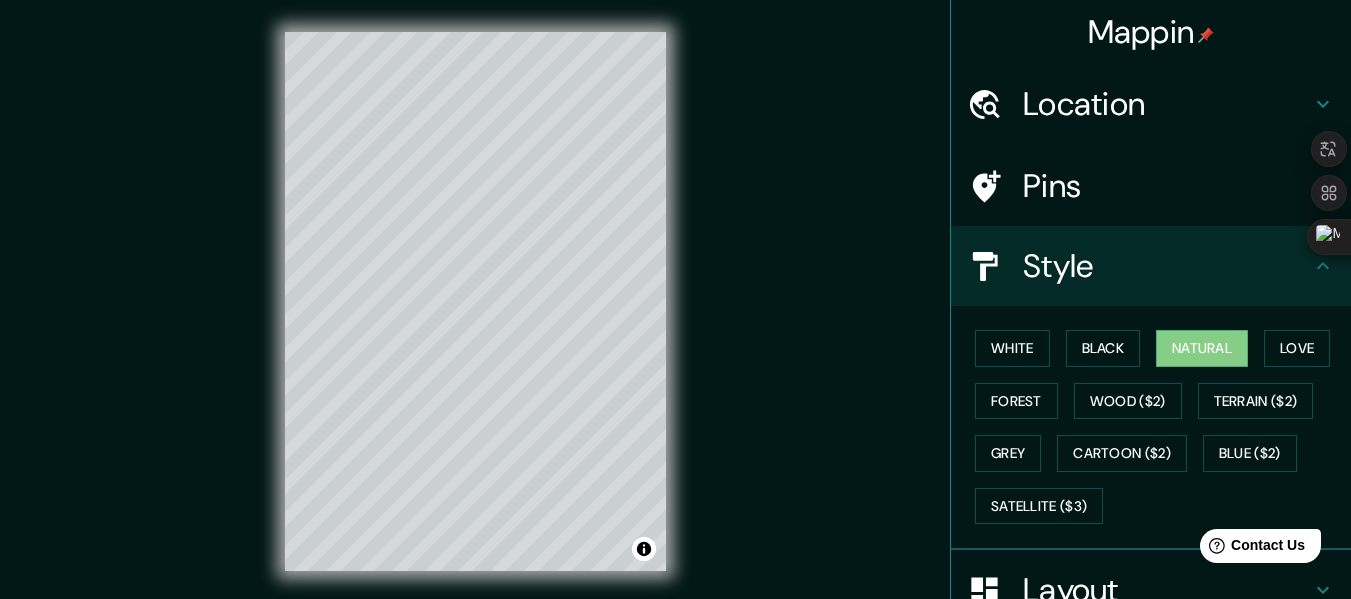 scroll, scrollTop: 36, scrollLeft: 0, axis: vertical 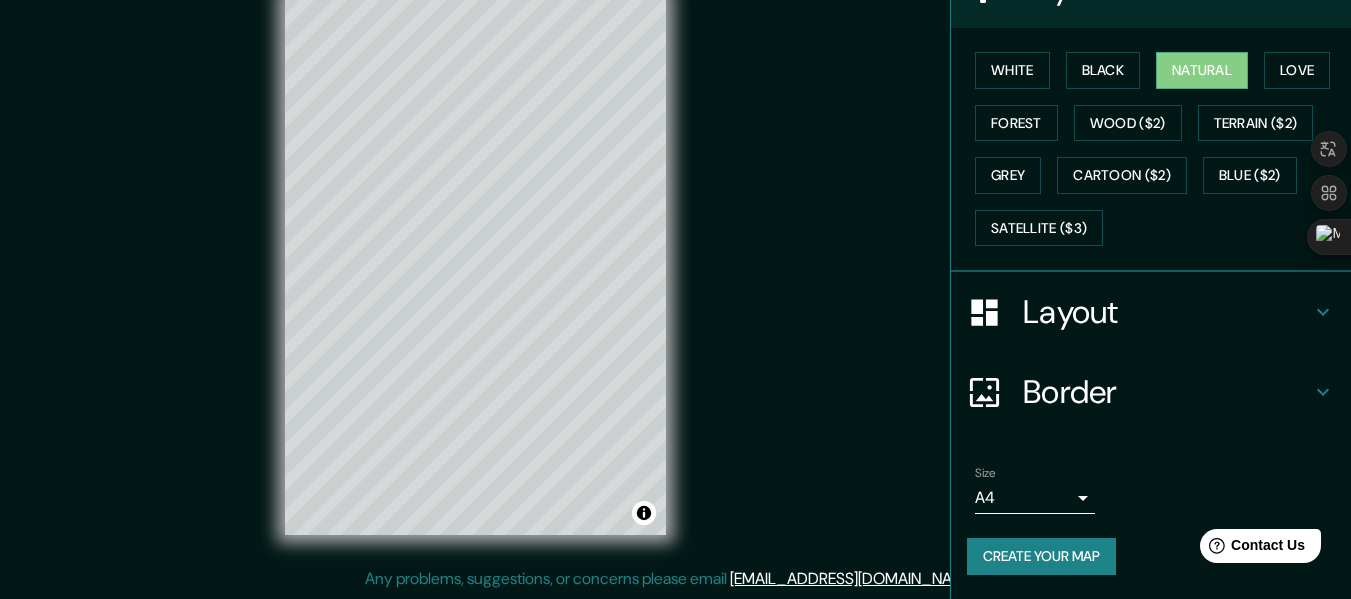 click on "Mappin Location Tatumbla, Departamento de Francisco Morazán, Honduras Tatumbla  Departamento de Francisco Morazán, Honduras Totumbla  Ciudad Darío, Departamento de Matagalpa, Nicaragua Pins Style White Black Natural Love Forest Wood ($2) Terrain ($2) Grey Cartoon ($2) Blue ($2) Satellite ($3) Layout Border Choose a border.  Hint : you can make layers of the frame opaque to create some cool effects. None Simple Transparent Fancy Primary text CALLES Secondary text SEGURAS Y CONECTADAS Subtitle DESARROLLO LOCAL Add frame layer Size A4 single Create your map © Mapbox   © OpenStreetMap   Improve this map Any problems, suggestions, or concerns please email    help@mappin.pro . . ." at bounding box center [675, 281] 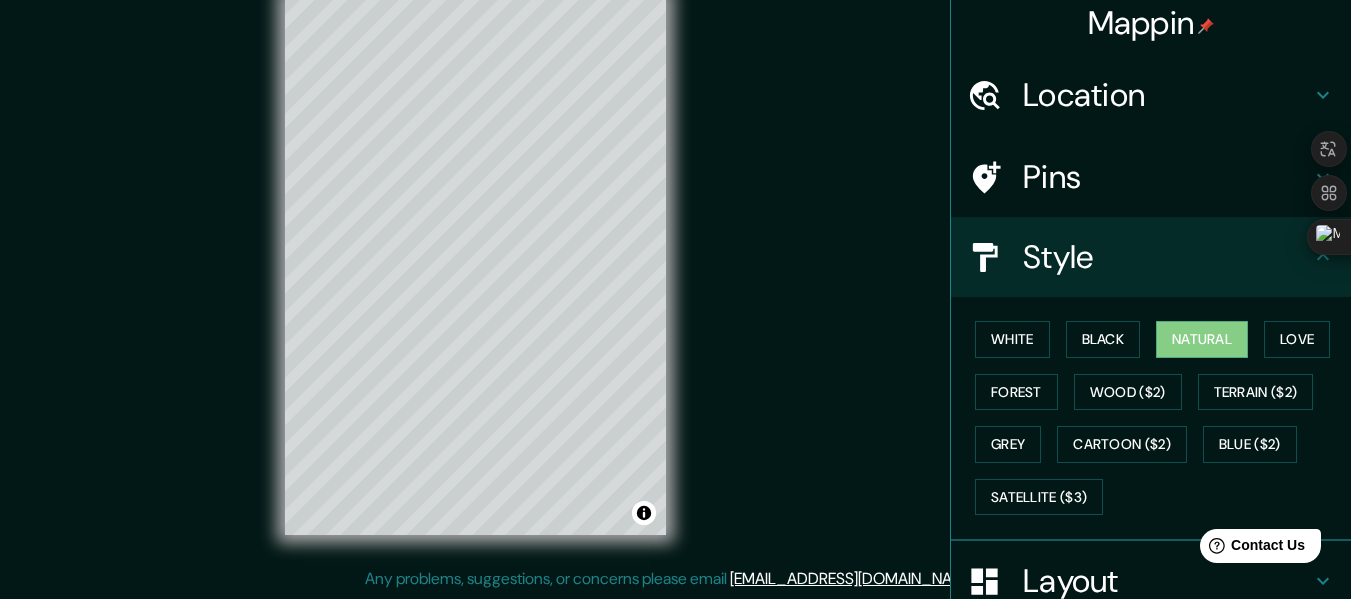 scroll, scrollTop: 0, scrollLeft: 0, axis: both 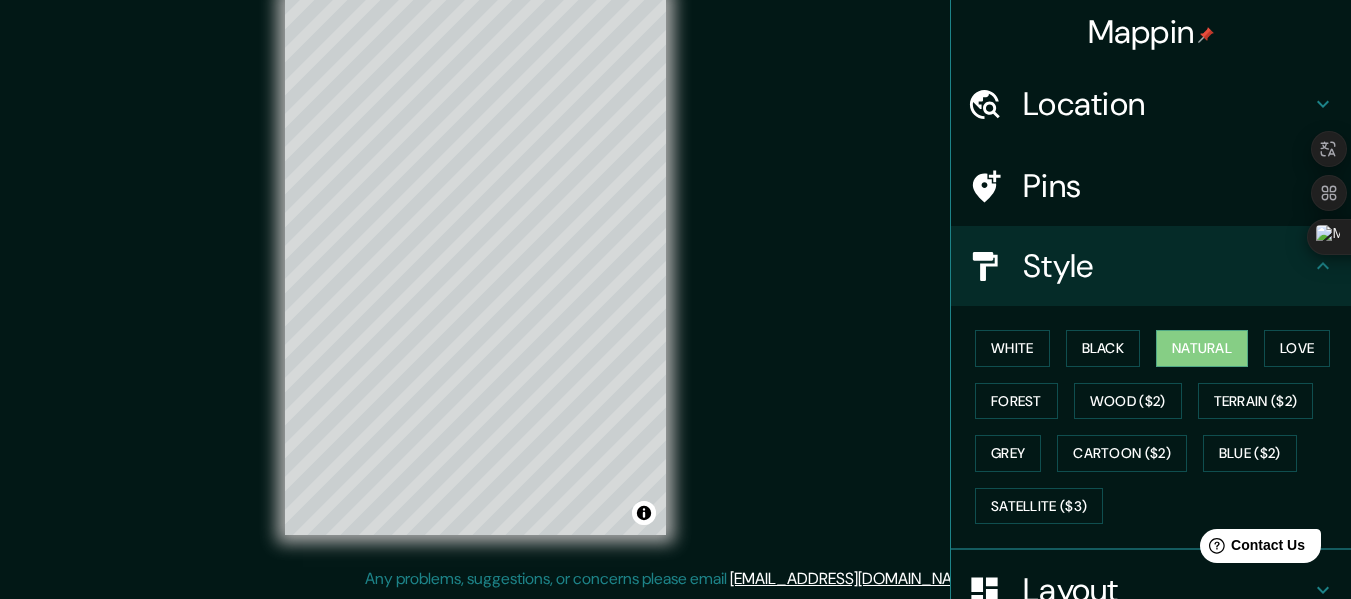 click 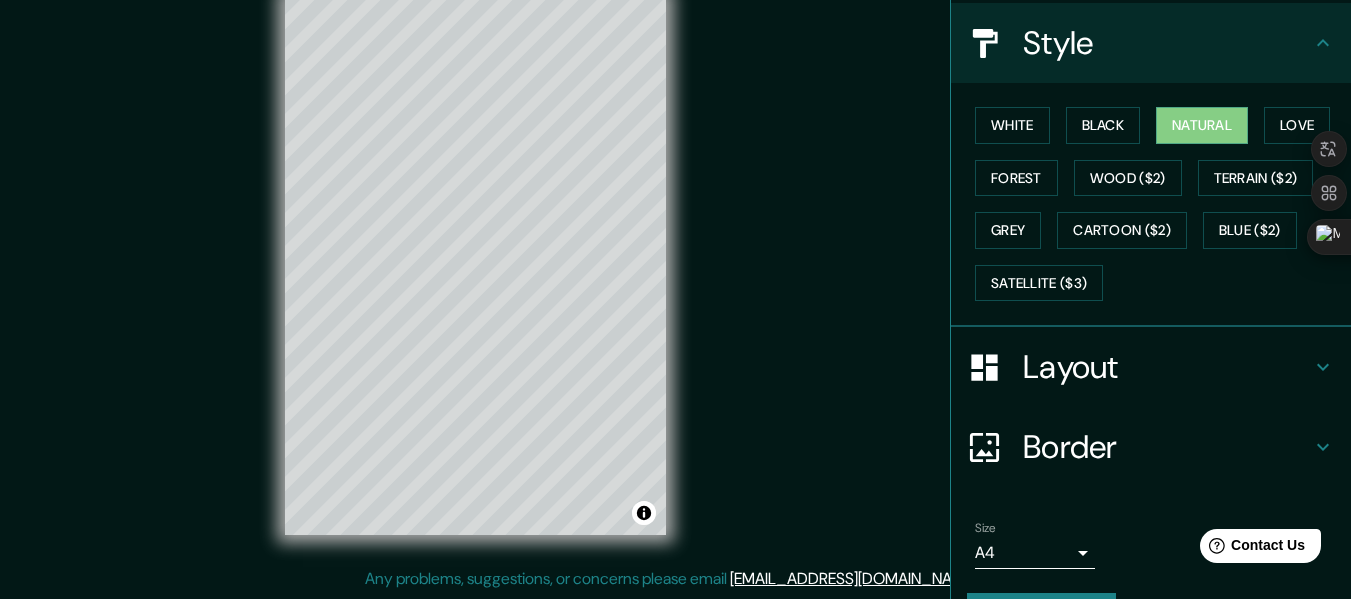 scroll, scrollTop: 278, scrollLeft: 0, axis: vertical 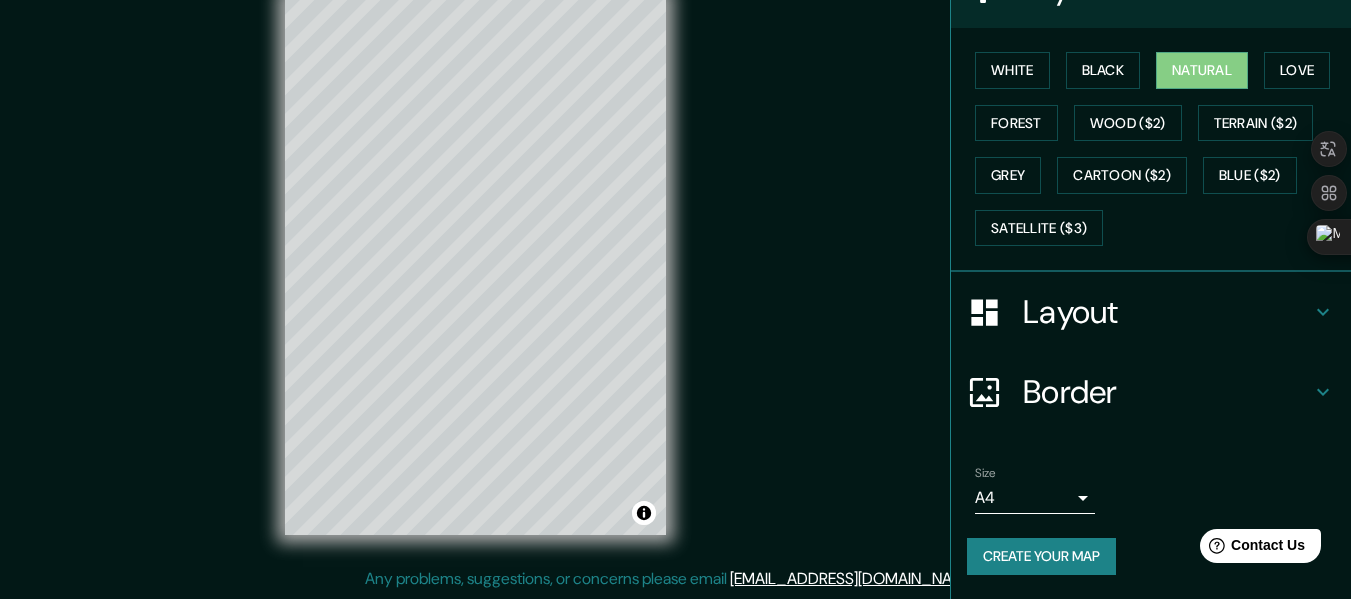 drag, startPoint x: 1341, startPoint y: 362, endPoint x: 121, endPoint y: 55, distance: 1258.0338 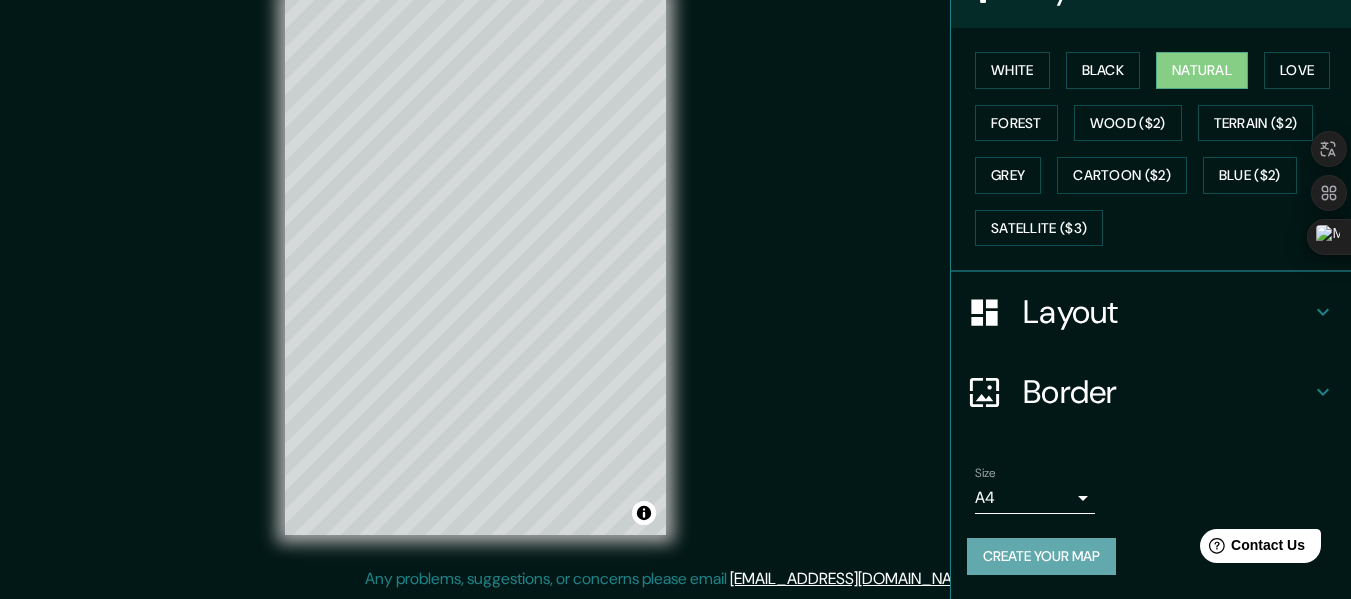 click on "Create your map" at bounding box center (1041, 556) 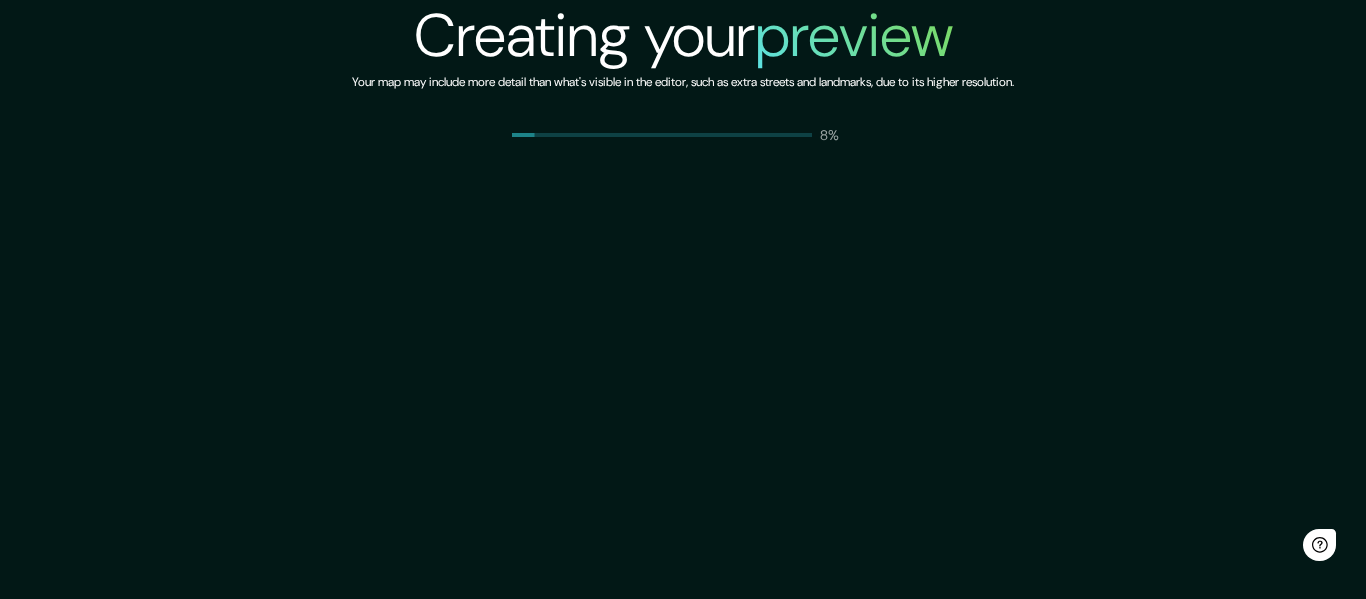 scroll, scrollTop: 0, scrollLeft: 0, axis: both 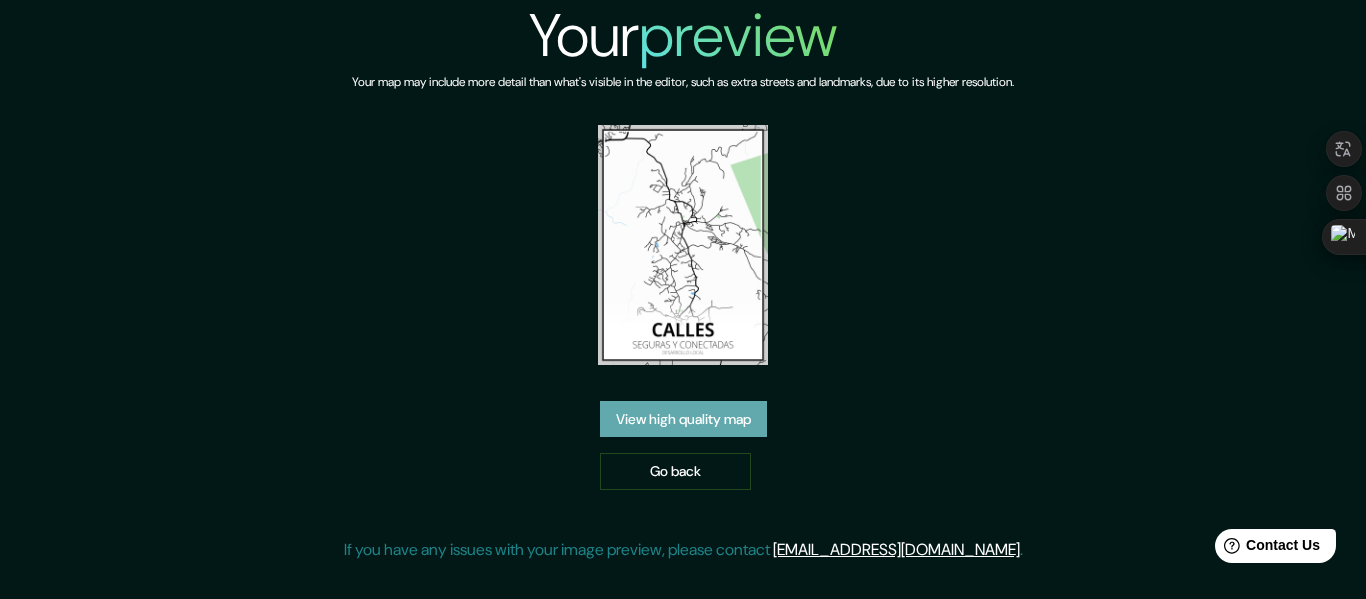 click on "View high quality map" at bounding box center (683, 419) 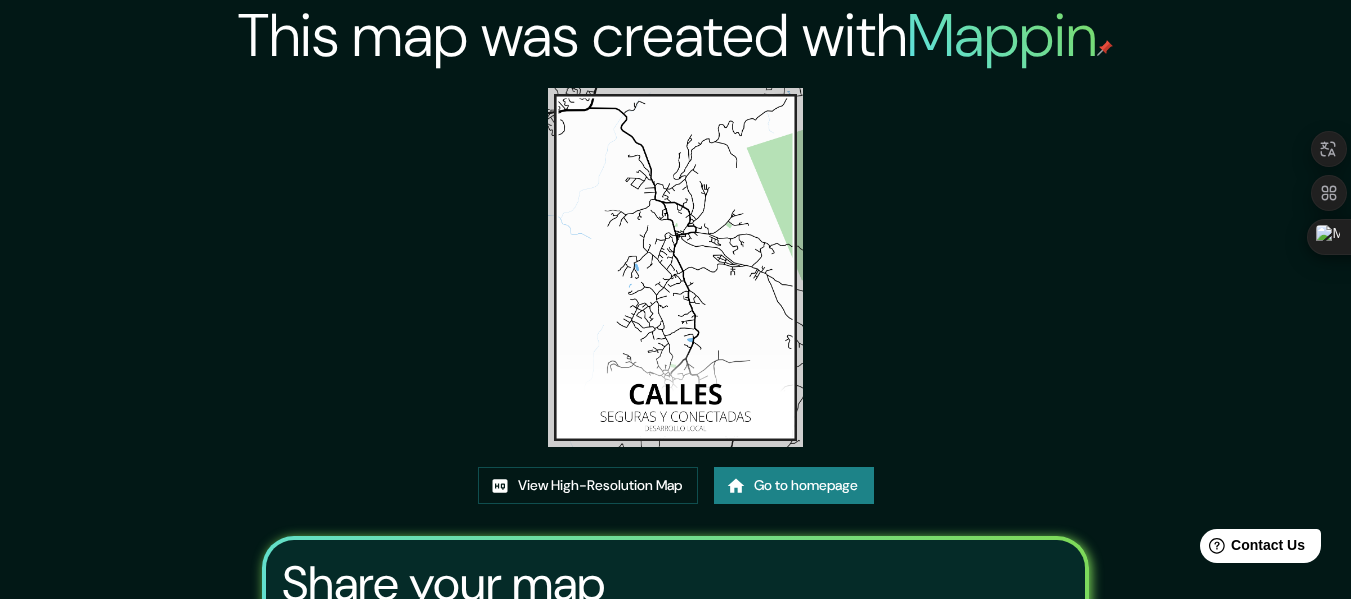 scroll, scrollTop: 200, scrollLeft: 0, axis: vertical 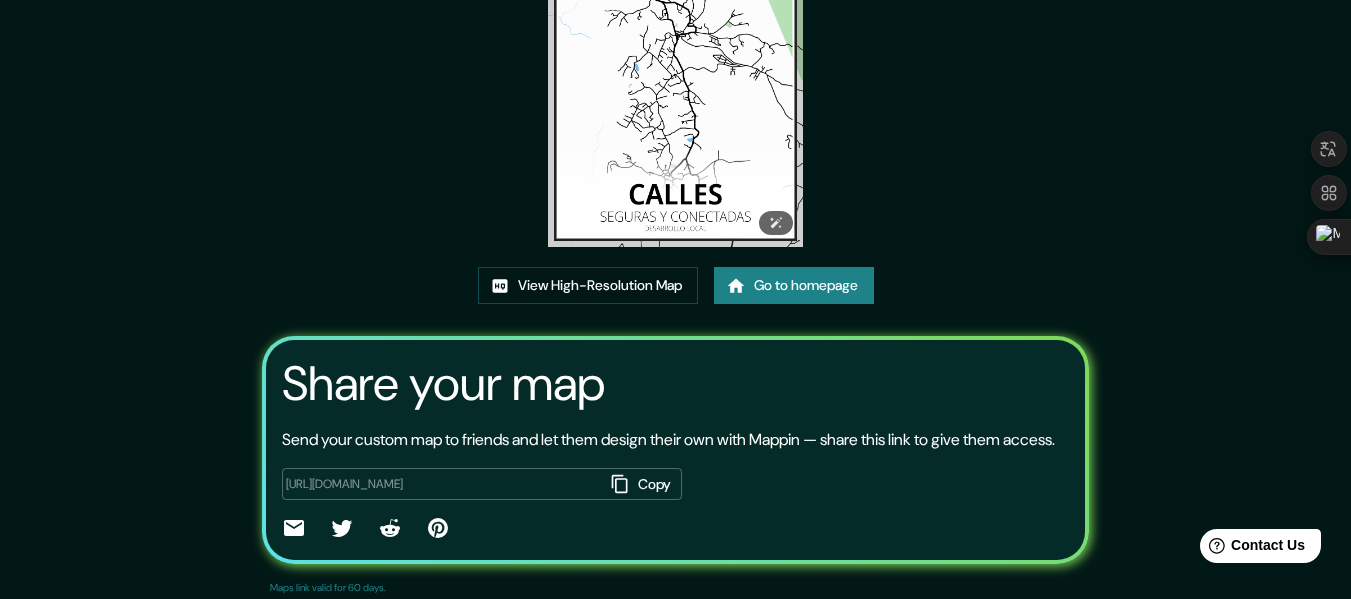 click at bounding box center (675, 67) 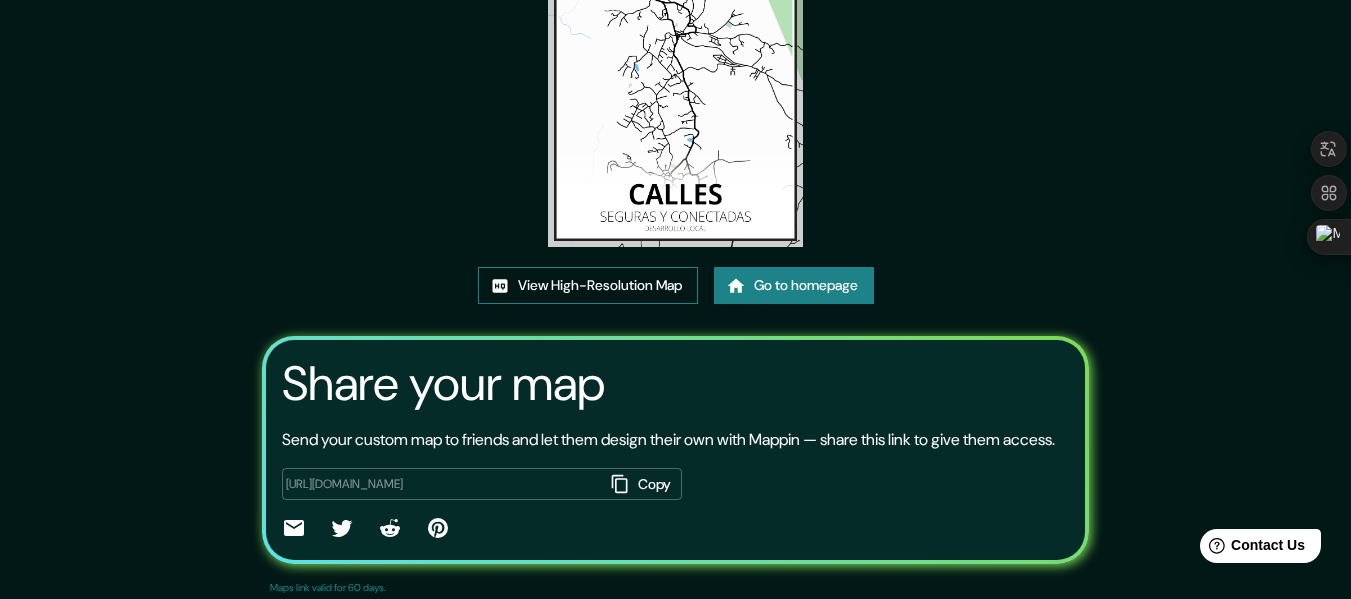 click on "View High-Resolution Map" at bounding box center [588, 285] 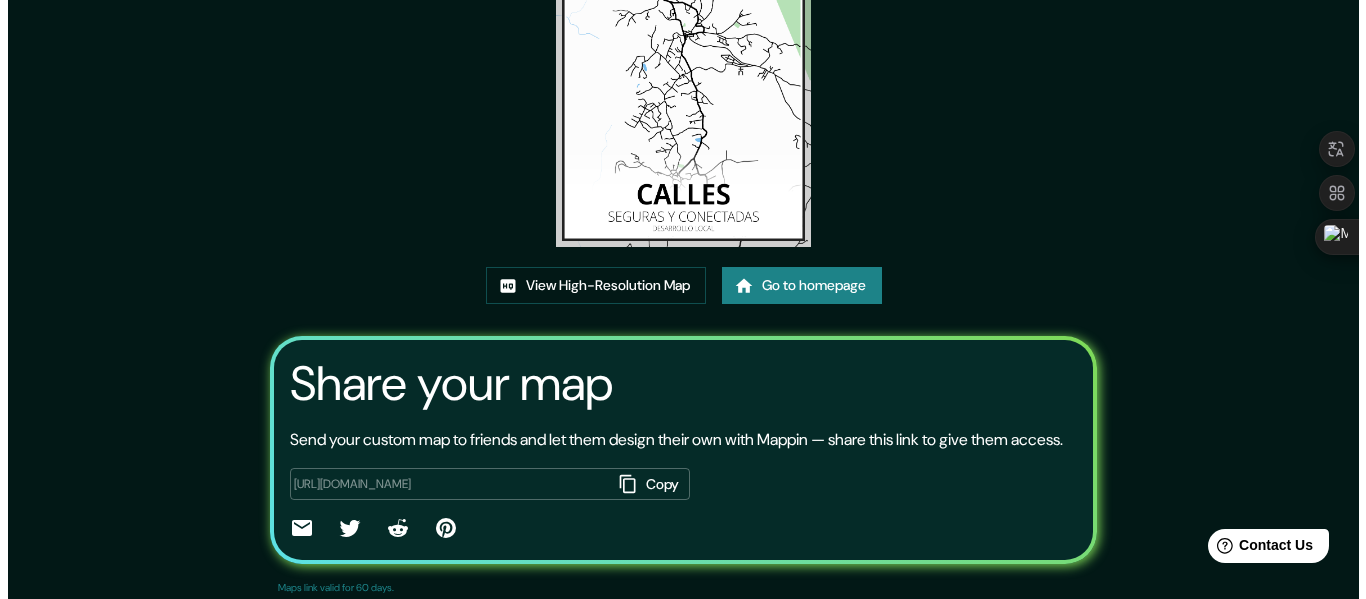 scroll, scrollTop: 0, scrollLeft: 0, axis: both 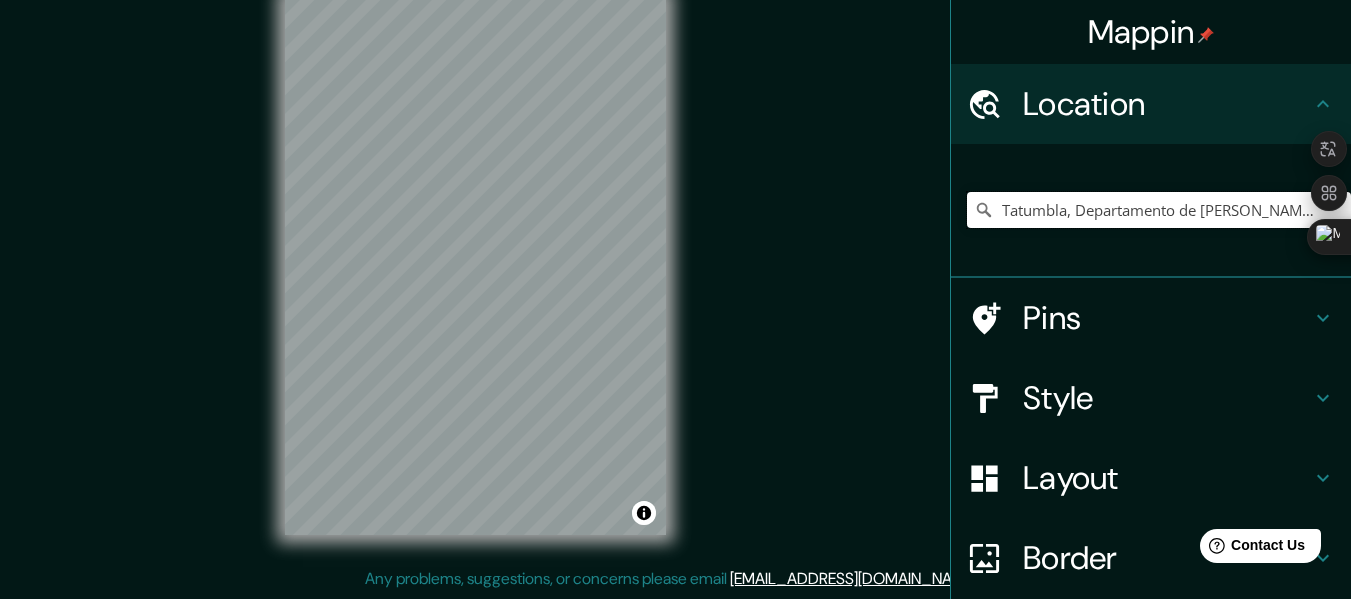 click on "Tatumbla, Departamento de [PERSON_NAME], [GEOGRAPHIC_DATA]" at bounding box center (1159, 210) 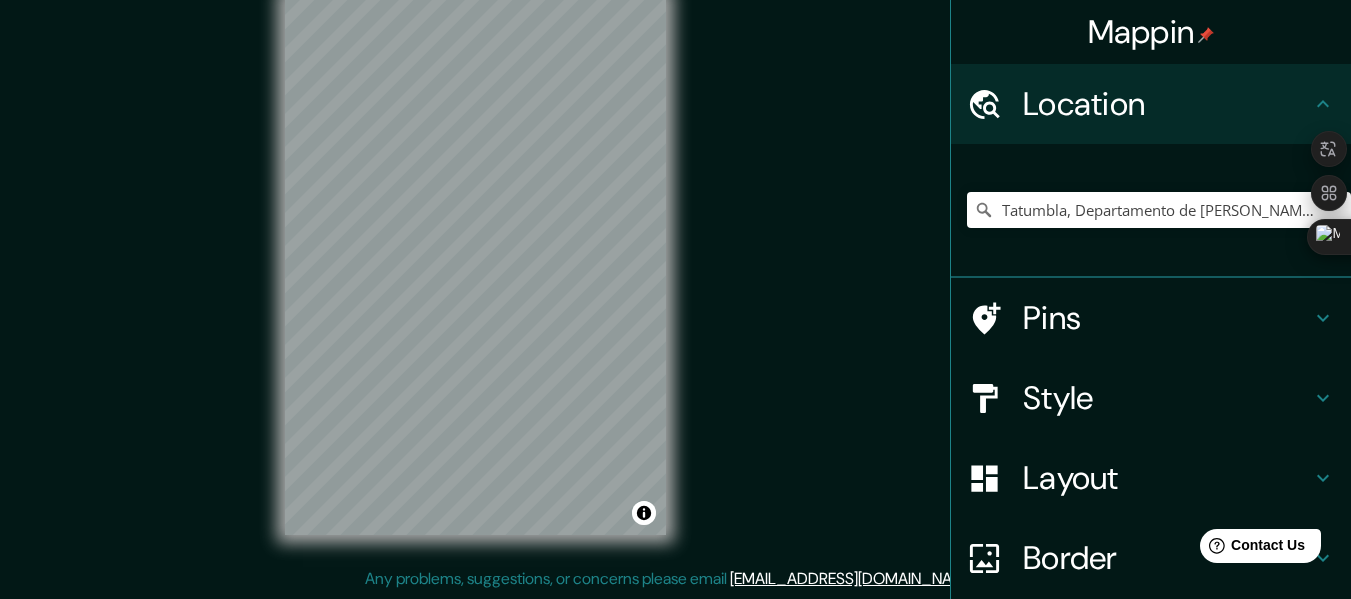click on "Mappin Location Tatumbla, Departamento de Francisco Morazán, Honduras Pins Style Layout Border Choose a border.  Hint : you can make layers of the frame opaque to create some cool effects. None Simple Transparent Fancy Size A4 CALLES Create your map © Mapbox   © OpenStreetMap   Improve this map Any problems, suggestions, or concerns please email    help@mappin.pro . . ." at bounding box center (675, 281) 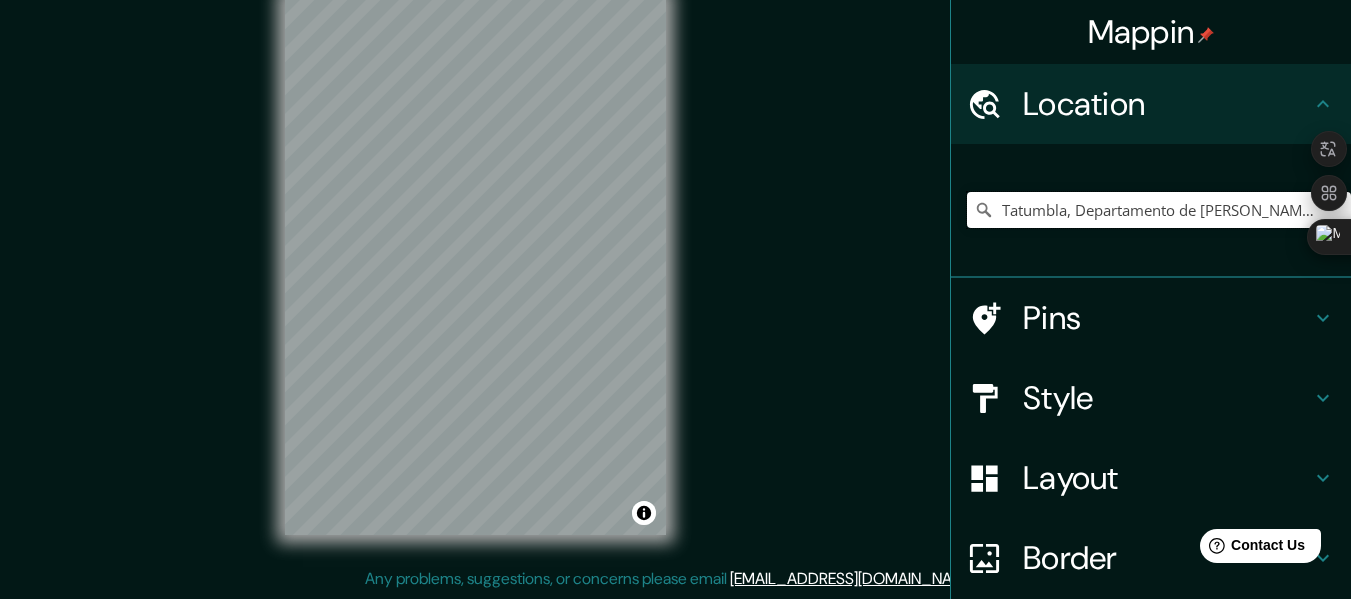 click on "Tatumbla, Departamento de [PERSON_NAME], [GEOGRAPHIC_DATA]" at bounding box center (1159, 210) 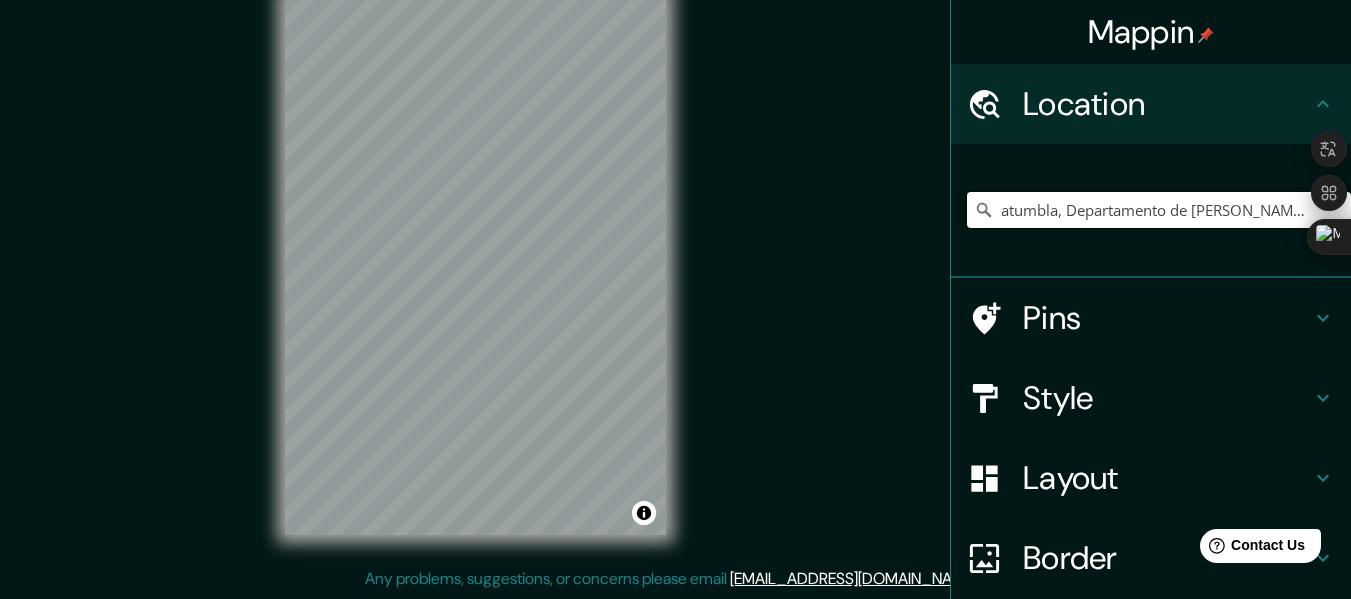 scroll, scrollTop: 0, scrollLeft: 0, axis: both 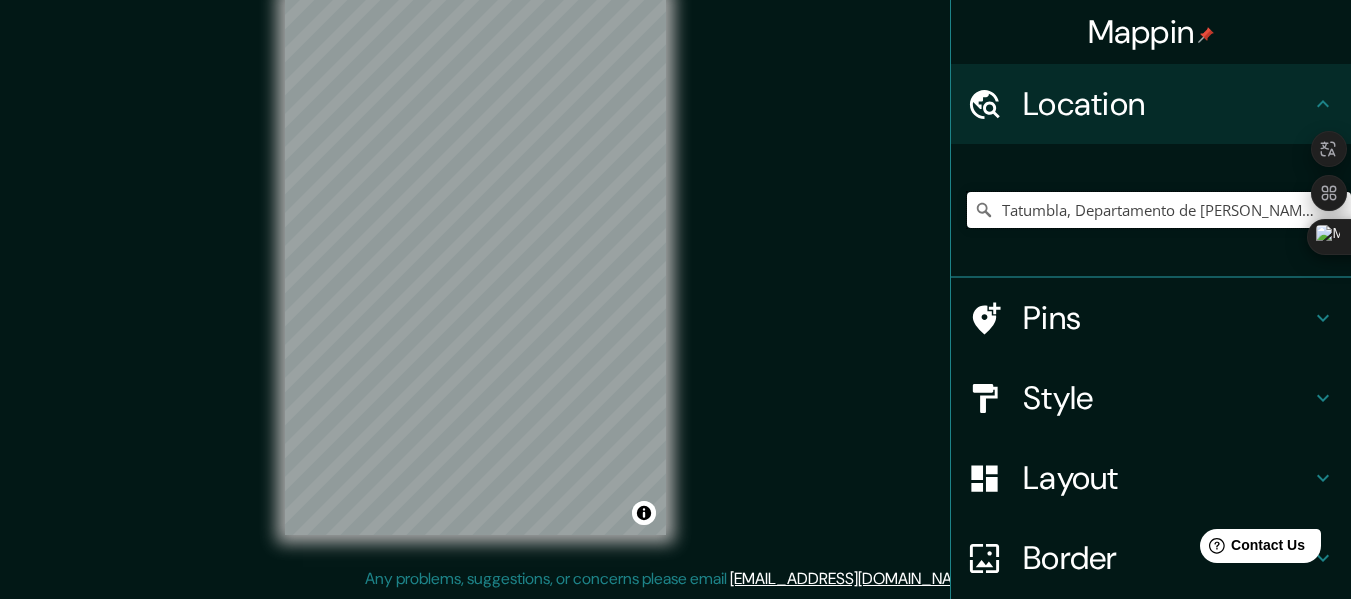 drag, startPoint x: 1289, startPoint y: 207, endPoint x: 894, endPoint y: 255, distance: 397.90576 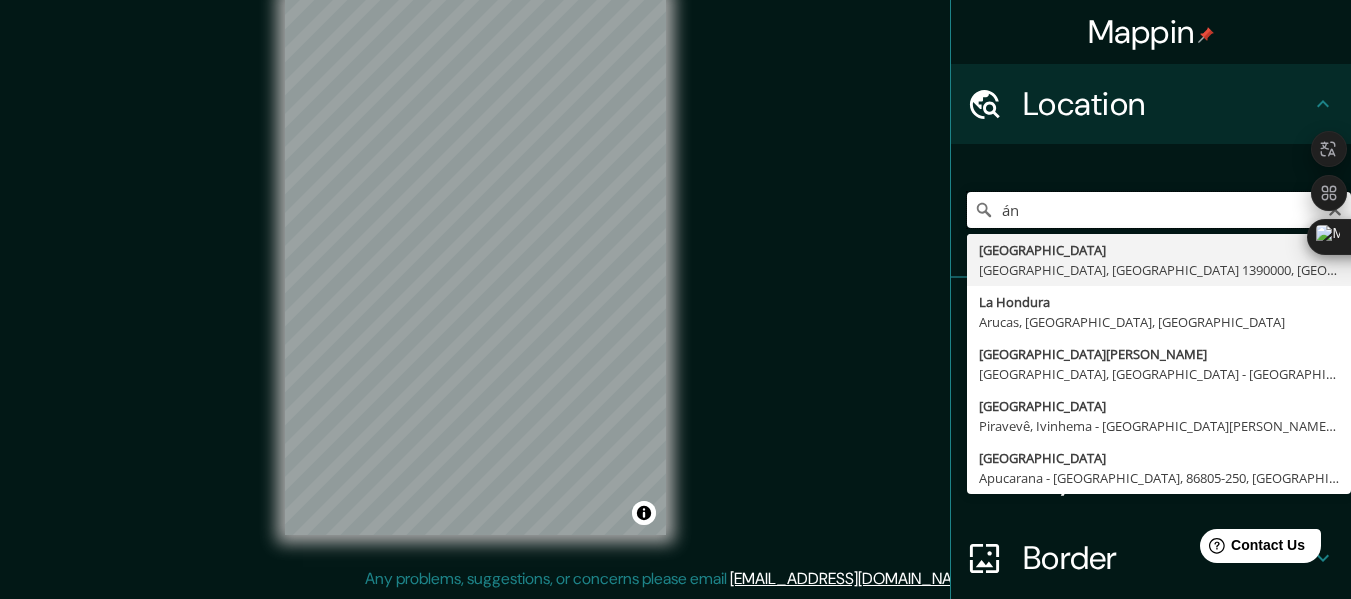 type on "á" 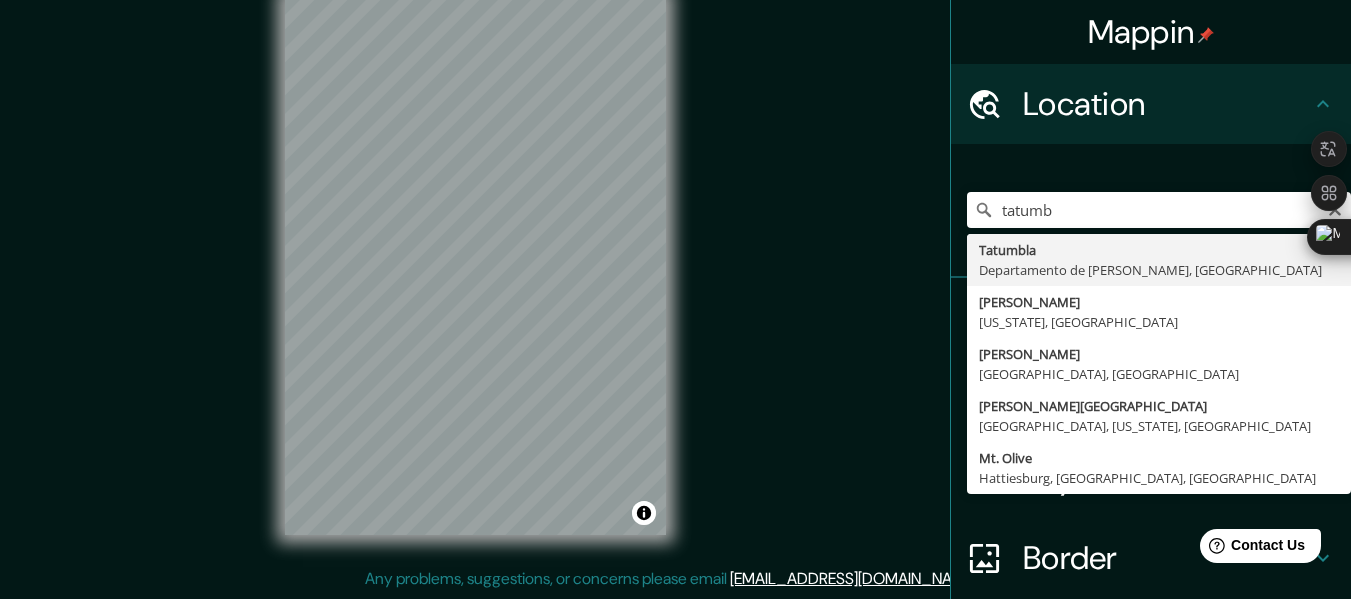 type on "Tatumbla, Departamento de [PERSON_NAME], [GEOGRAPHIC_DATA]" 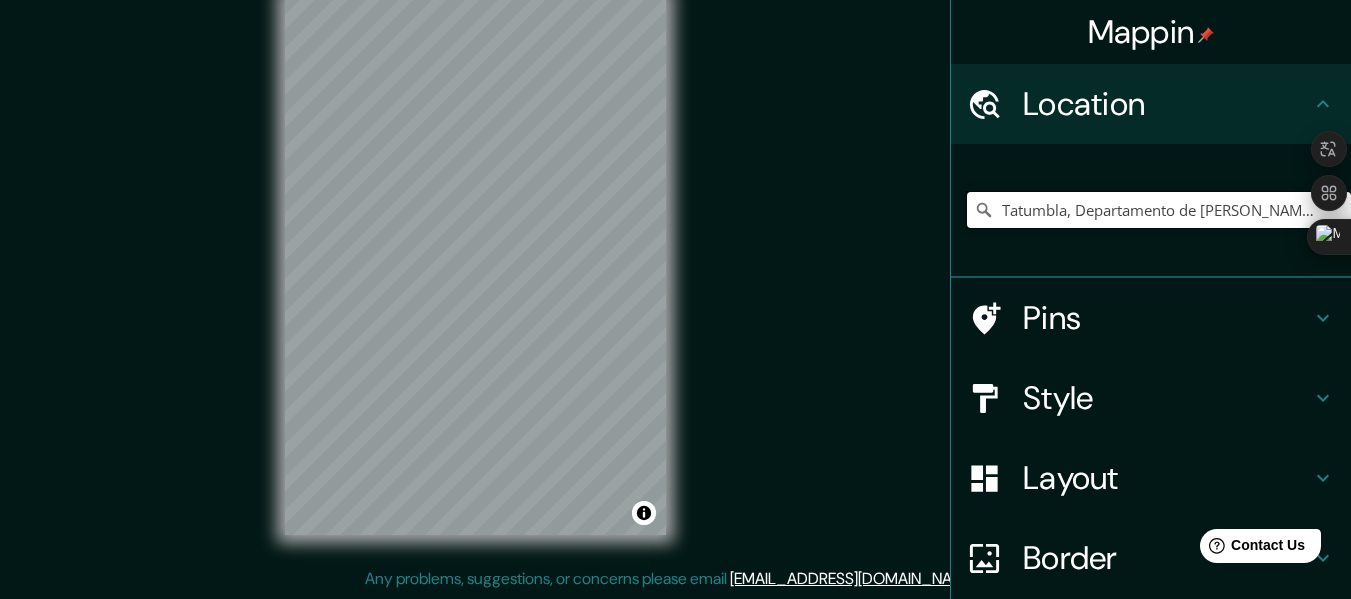 scroll, scrollTop: 0, scrollLeft: 0, axis: both 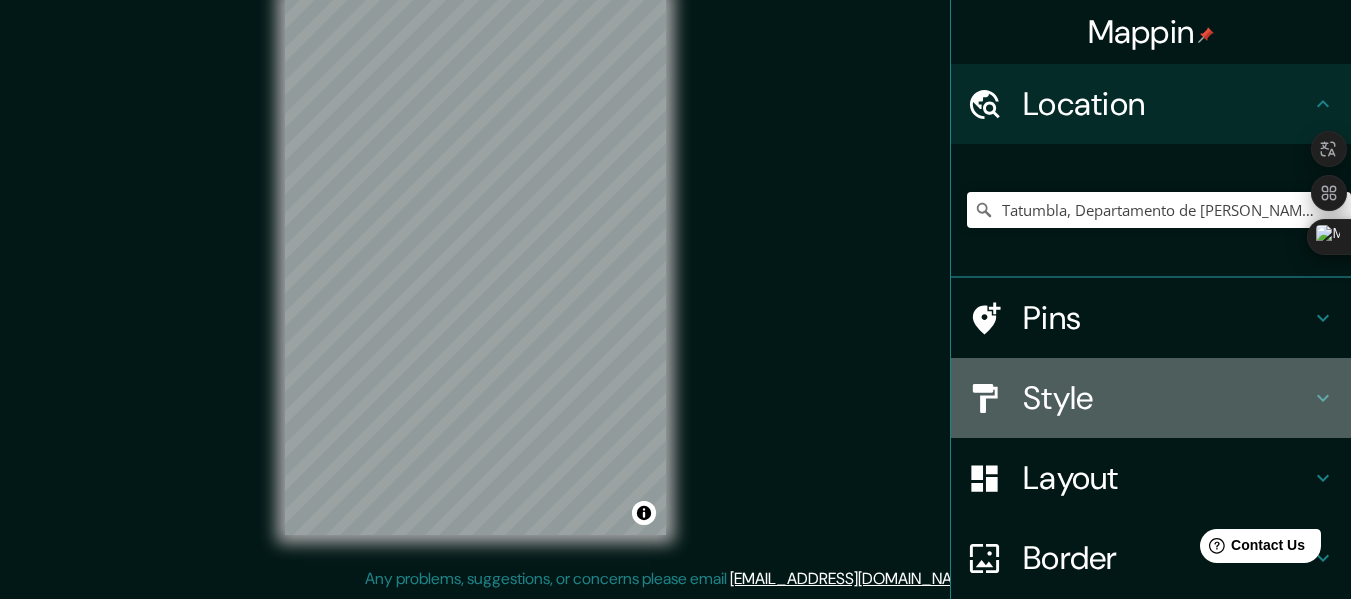 click on "Style" at bounding box center (1167, 398) 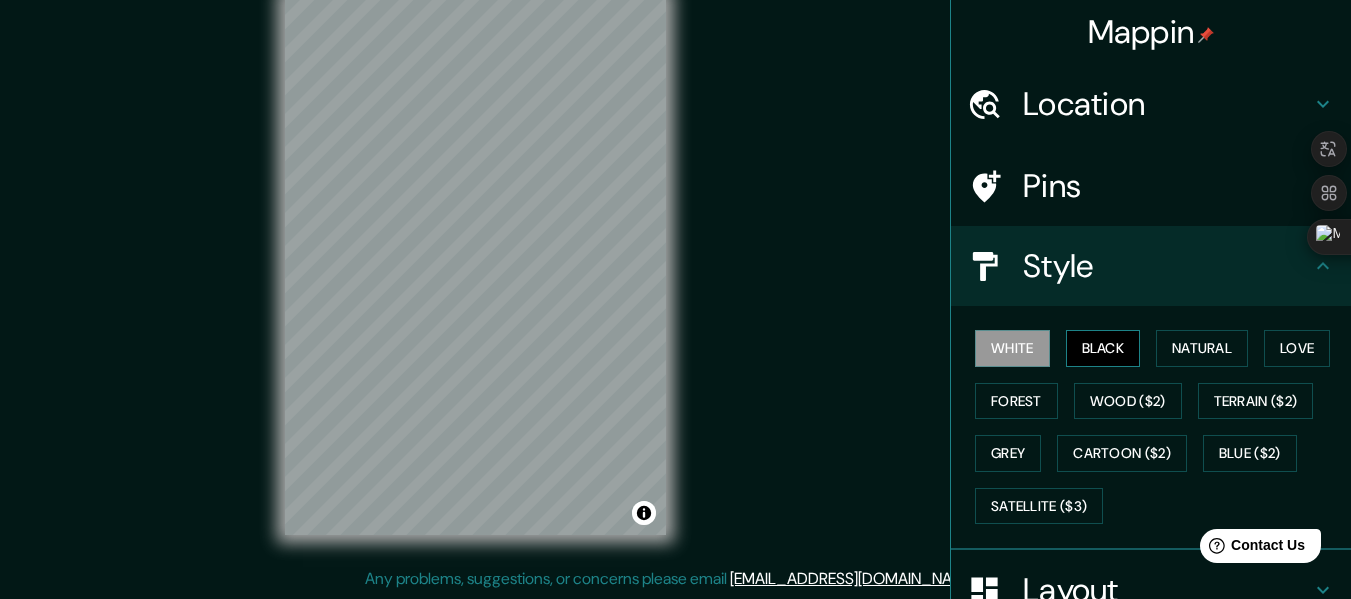 click on "Black" at bounding box center (1103, 348) 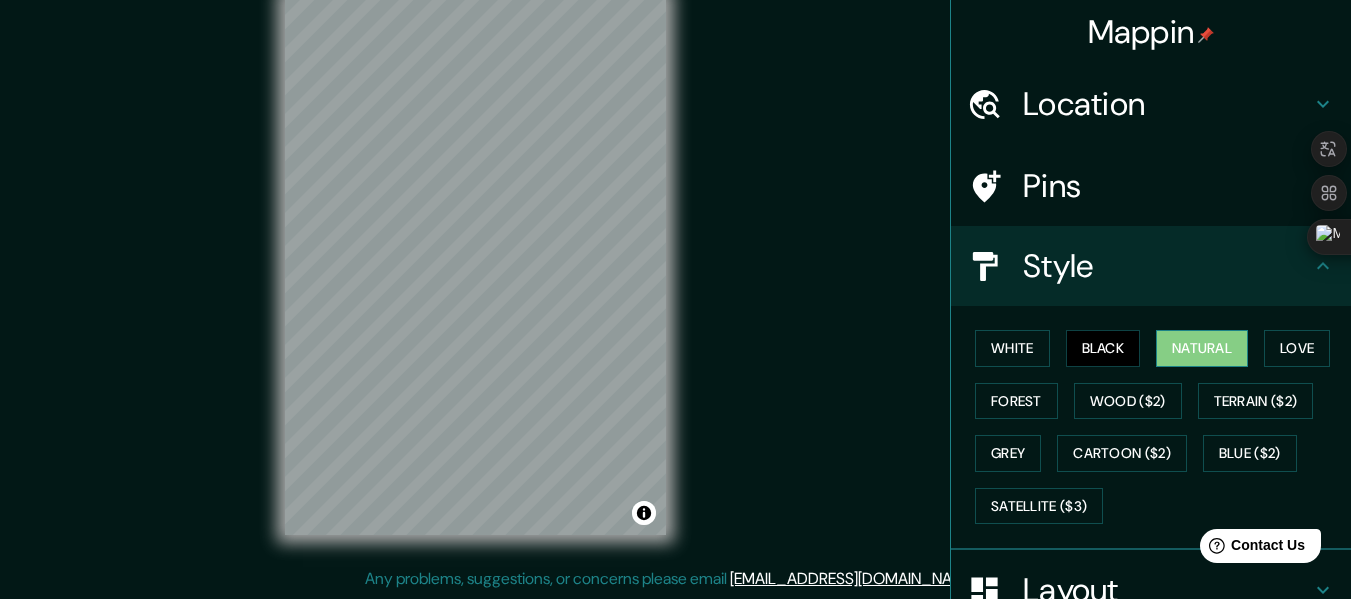 click on "Natural" at bounding box center (1202, 348) 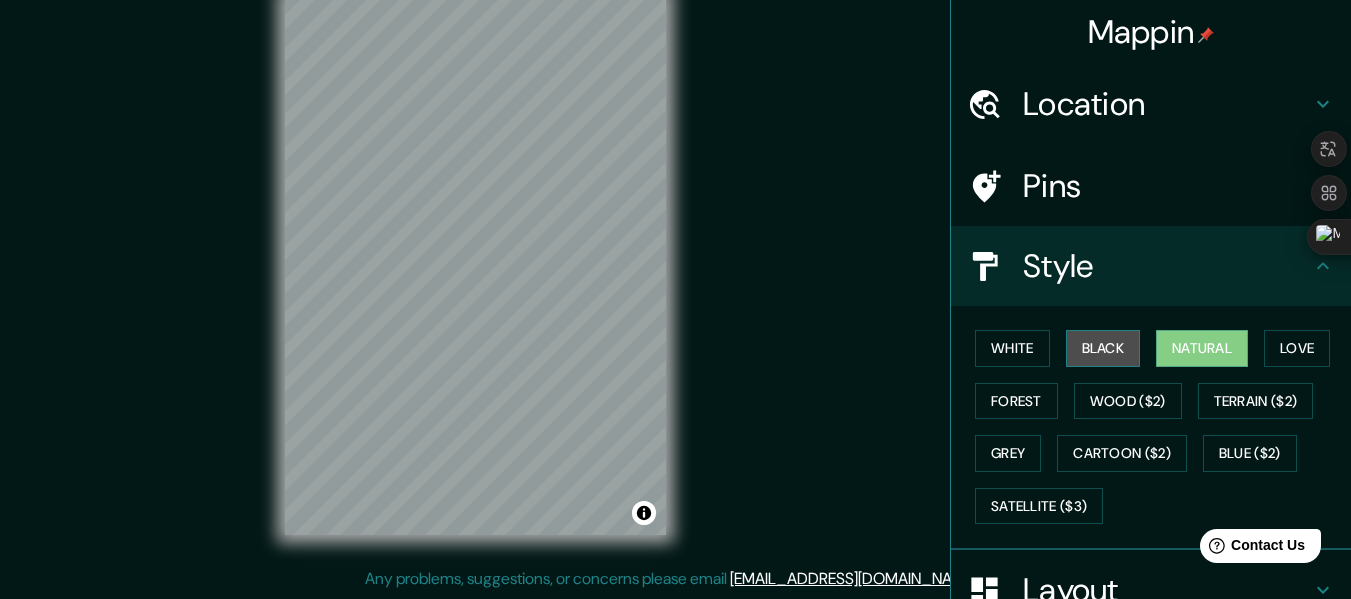 click on "Black" at bounding box center [1103, 348] 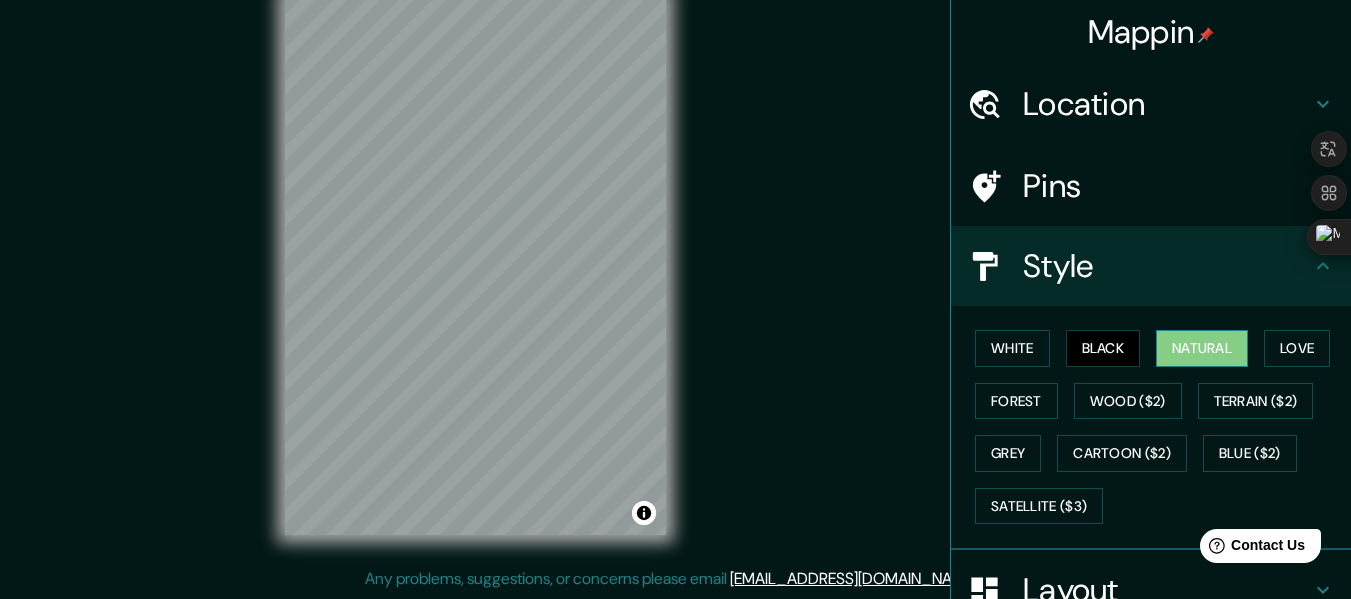 click on "Natural" at bounding box center (1202, 348) 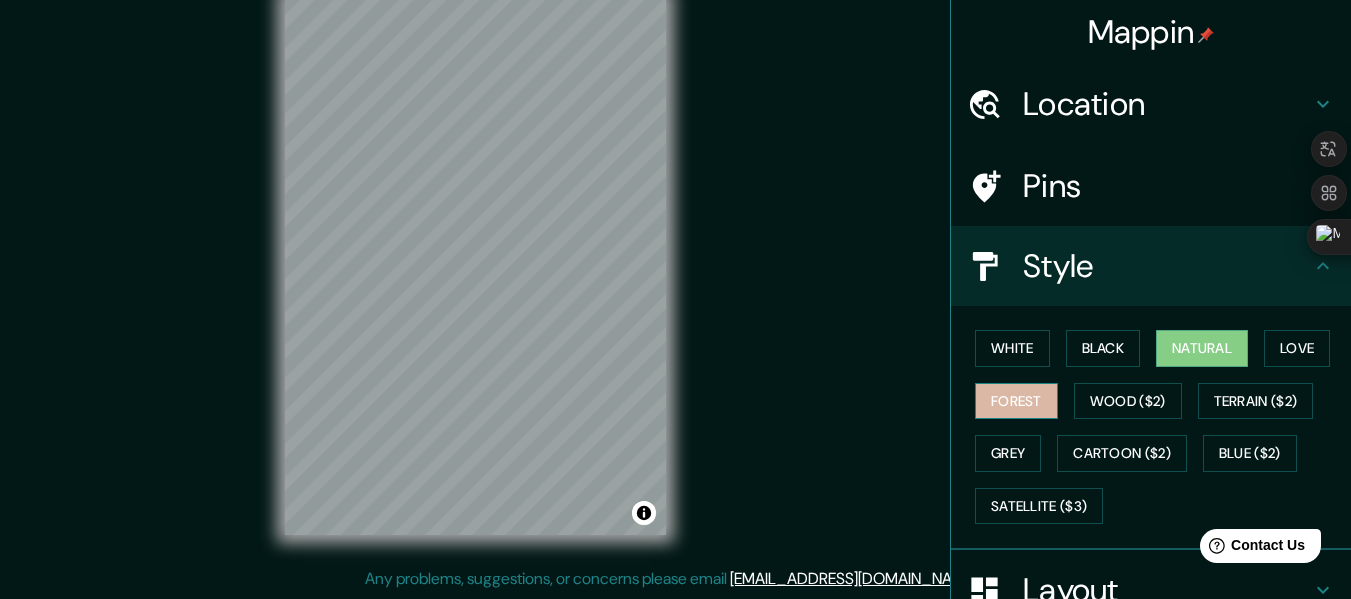 click on "Forest" at bounding box center (1016, 401) 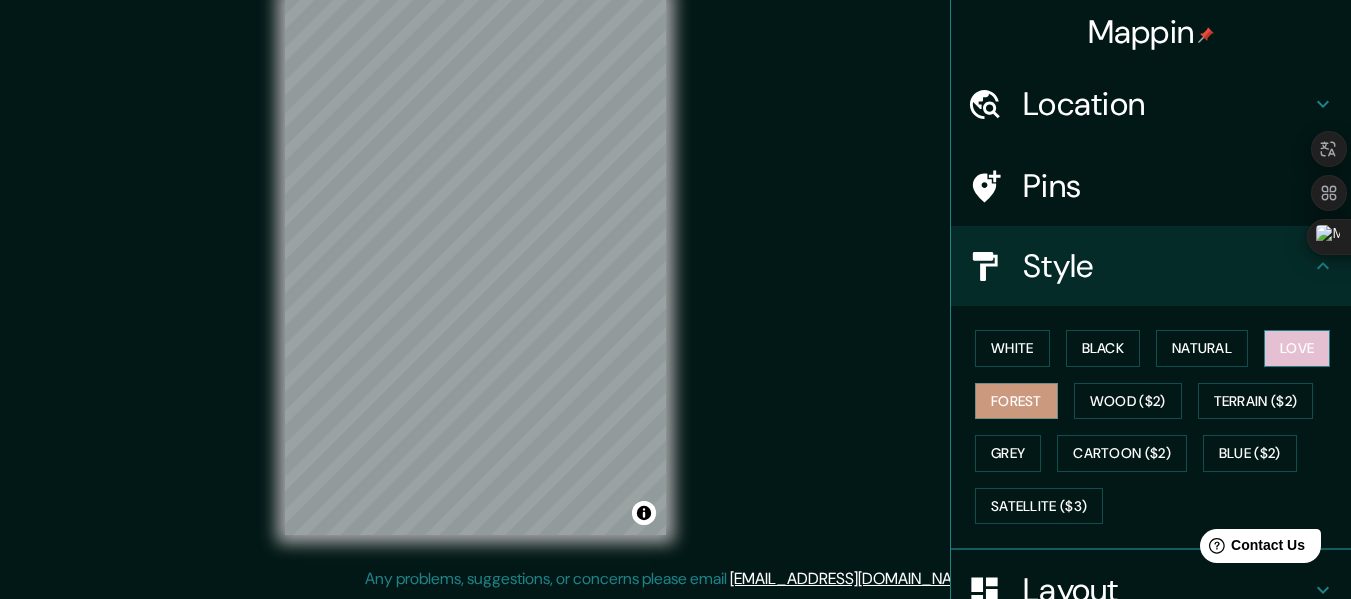 click on "Love" at bounding box center [1297, 348] 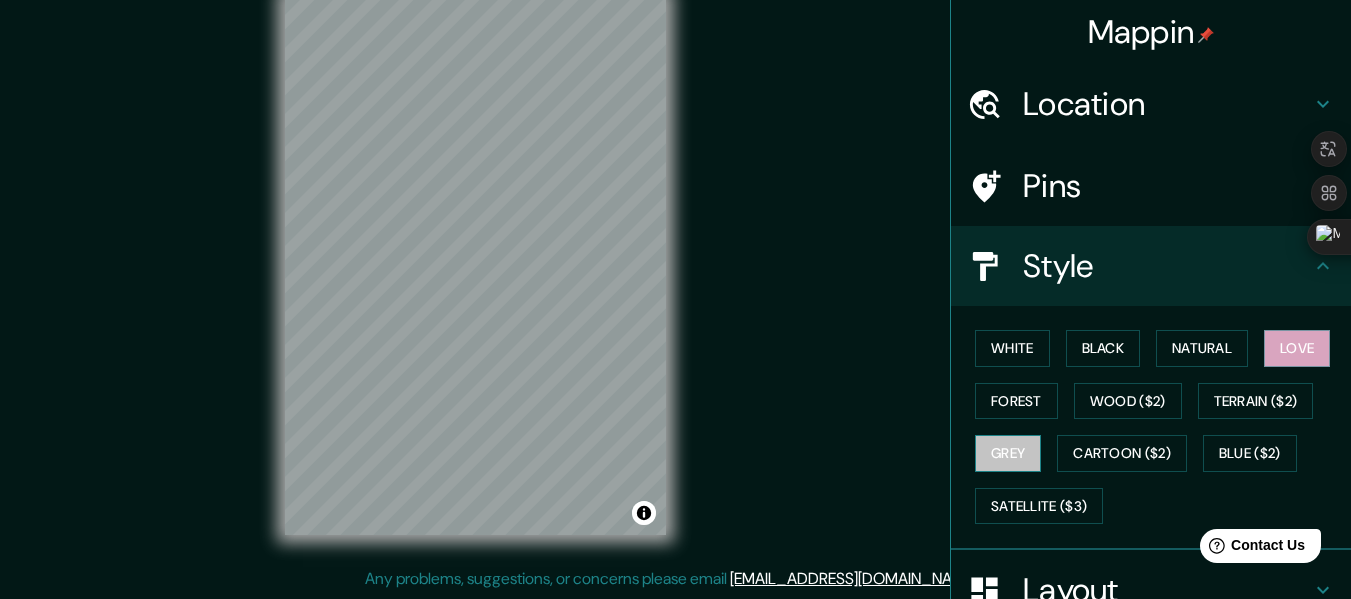 click on "Grey" at bounding box center [1008, 453] 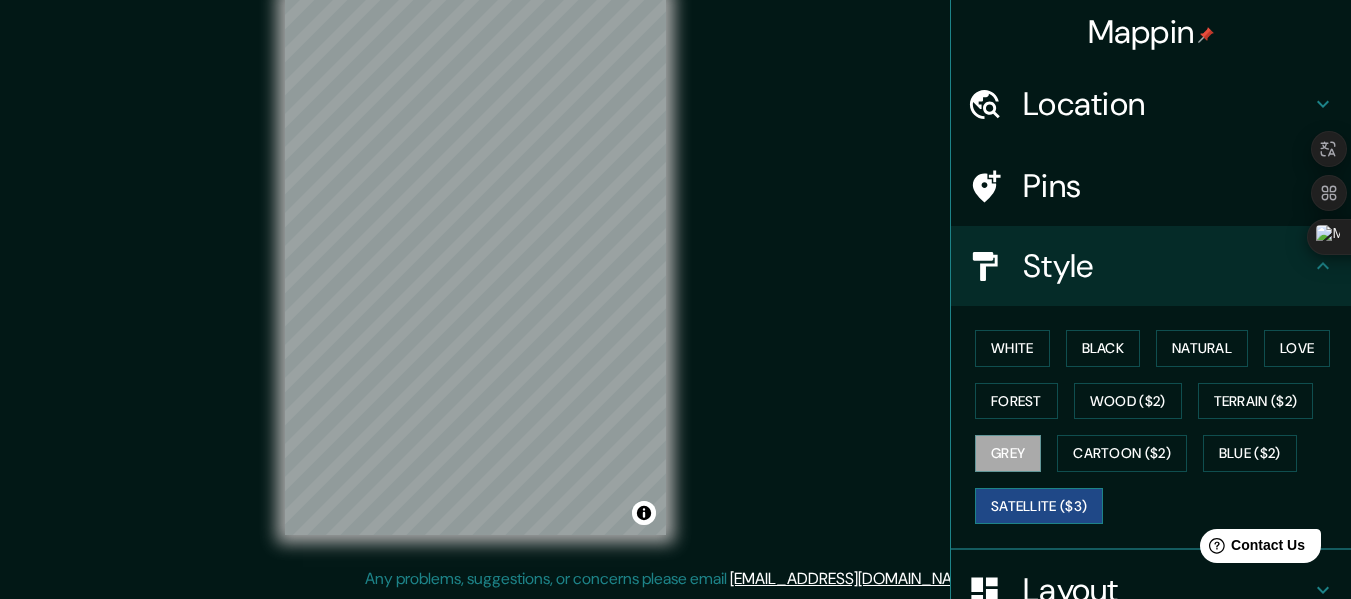 click on "Satellite ($3)" at bounding box center [1039, 506] 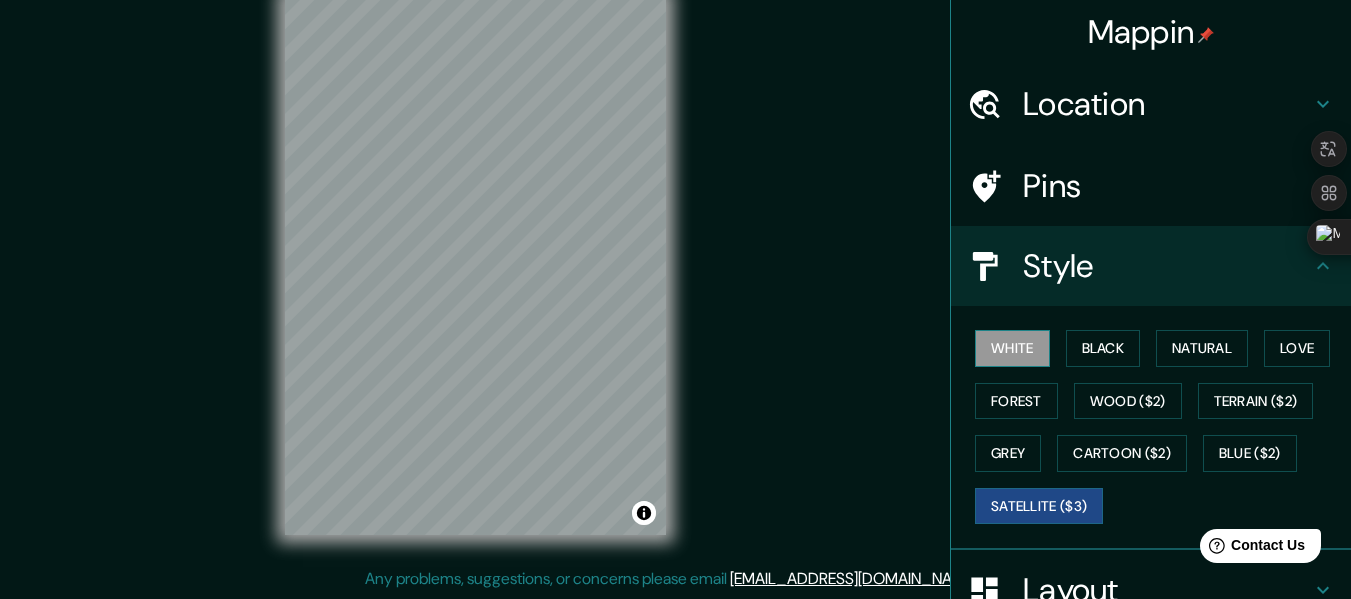 click on "White" at bounding box center [1012, 348] 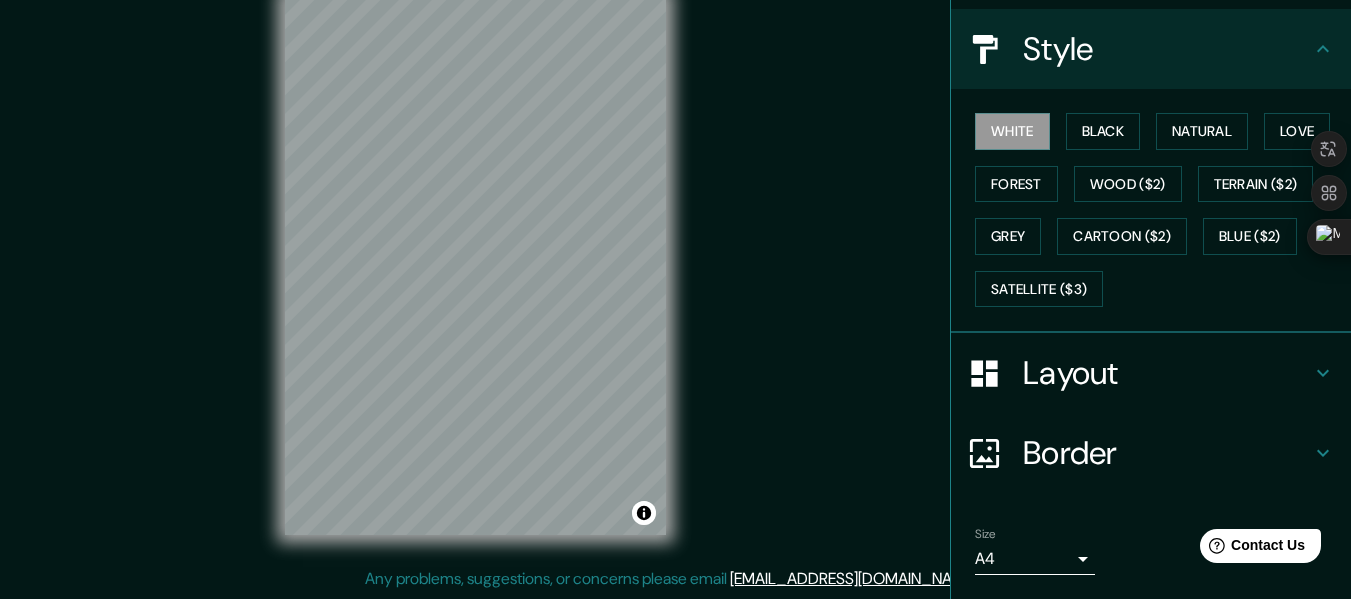 click on "Layout" at bounding box center (1167, 373) 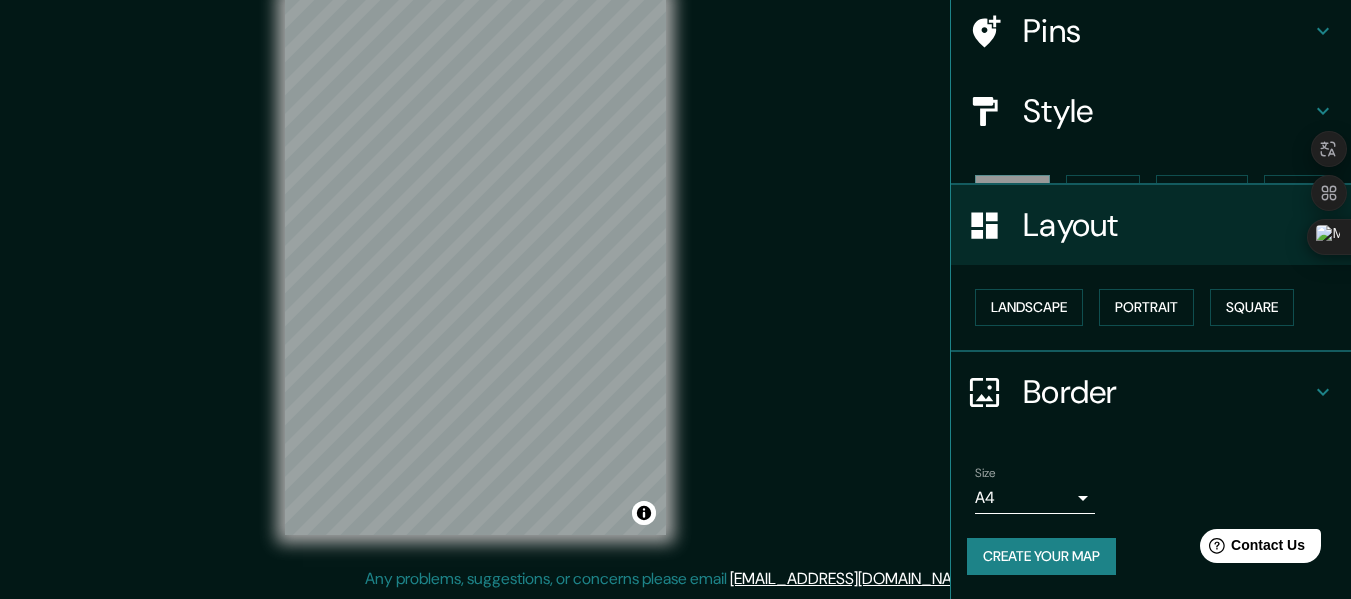 scroll, scrollTop: 120, scrollLeft: 0, axis: vertical 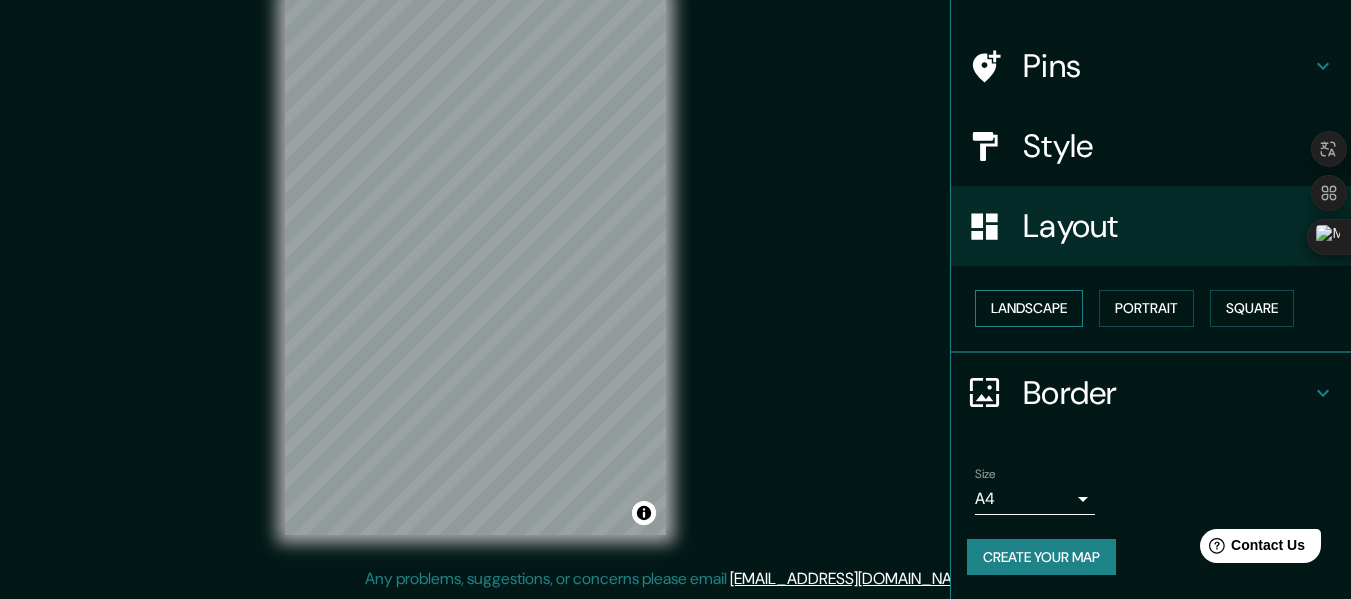 click on "Landscape" at bounding box center [1029, 308] 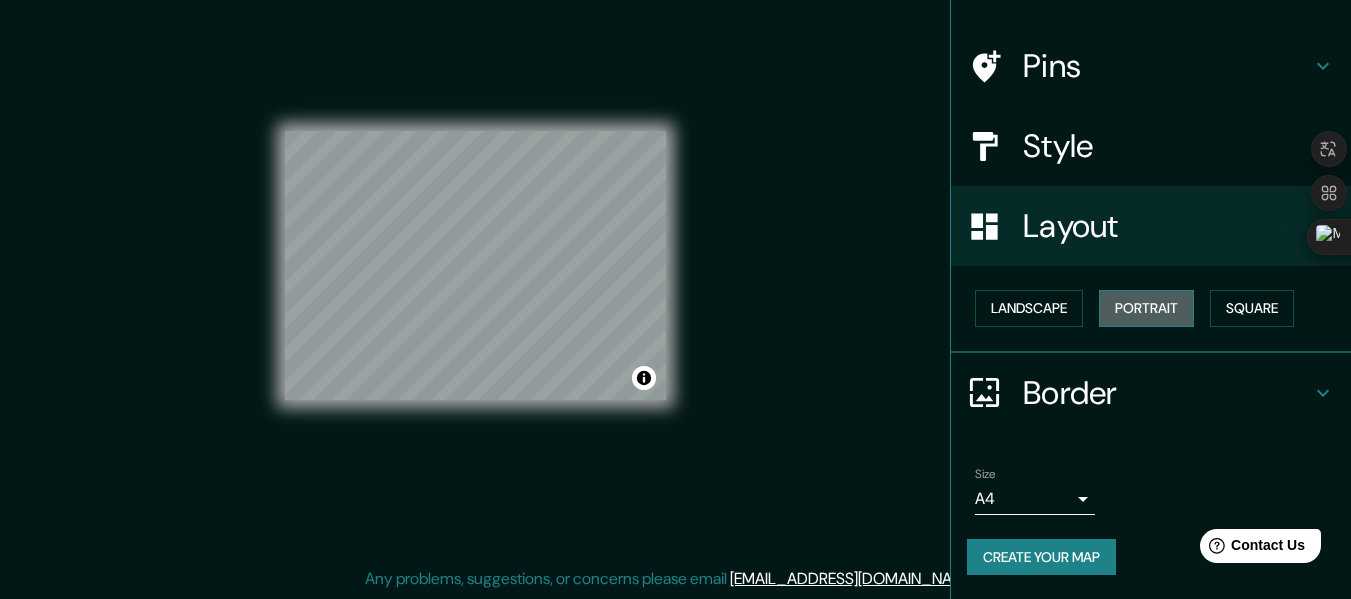 click on "Portrait" at bounding box center (1146, 308) 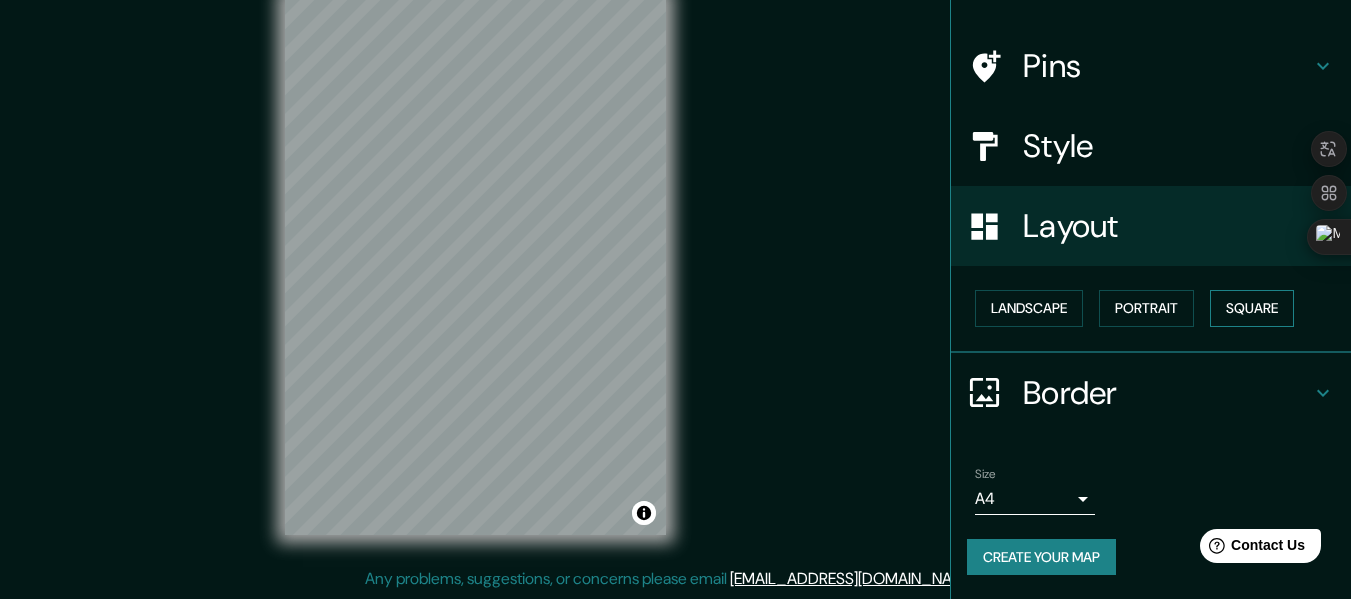 click on "Square" at bounding box center [1252, 308] 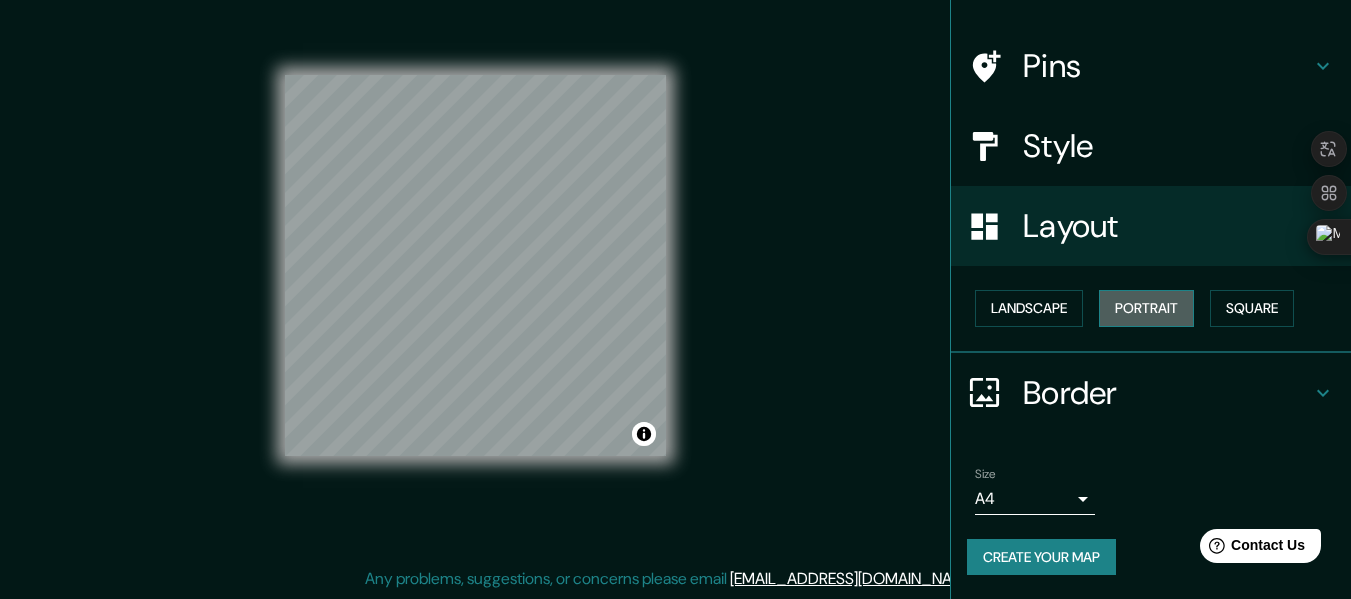 click on "Portrait" at bounding box center (1146, 308) 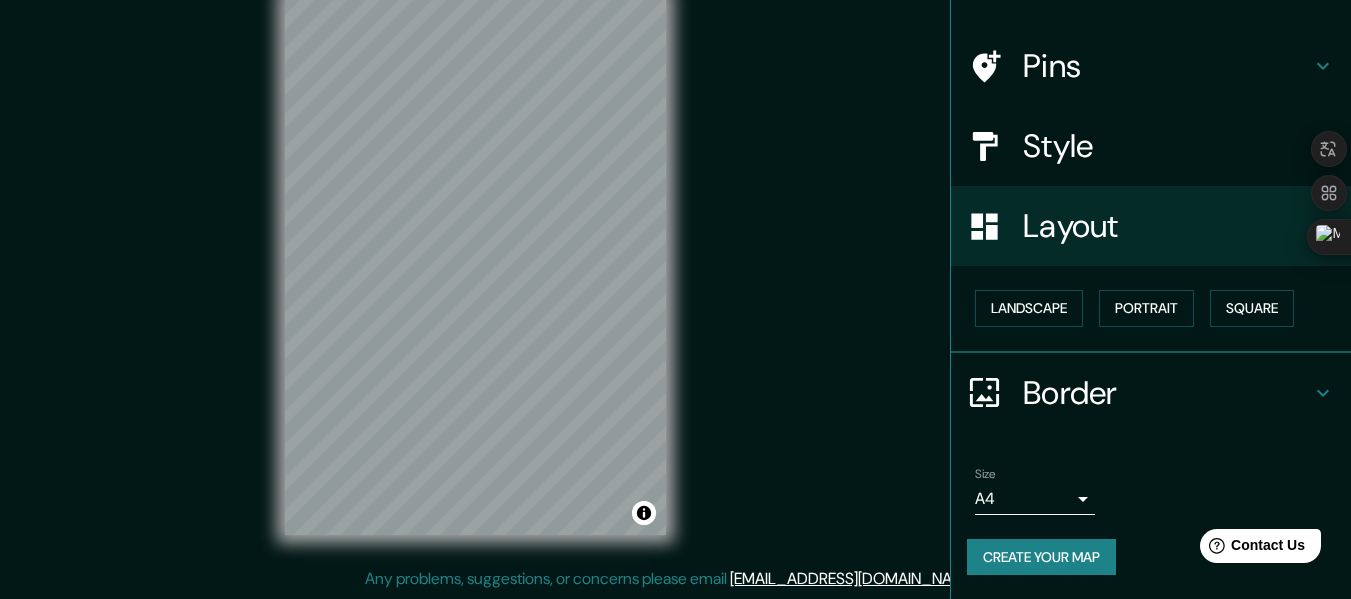 drag, startPoint x: 1331, startPoint y: 385, endPoint x: 1346, endPoint y: 456, distance: 72.56721 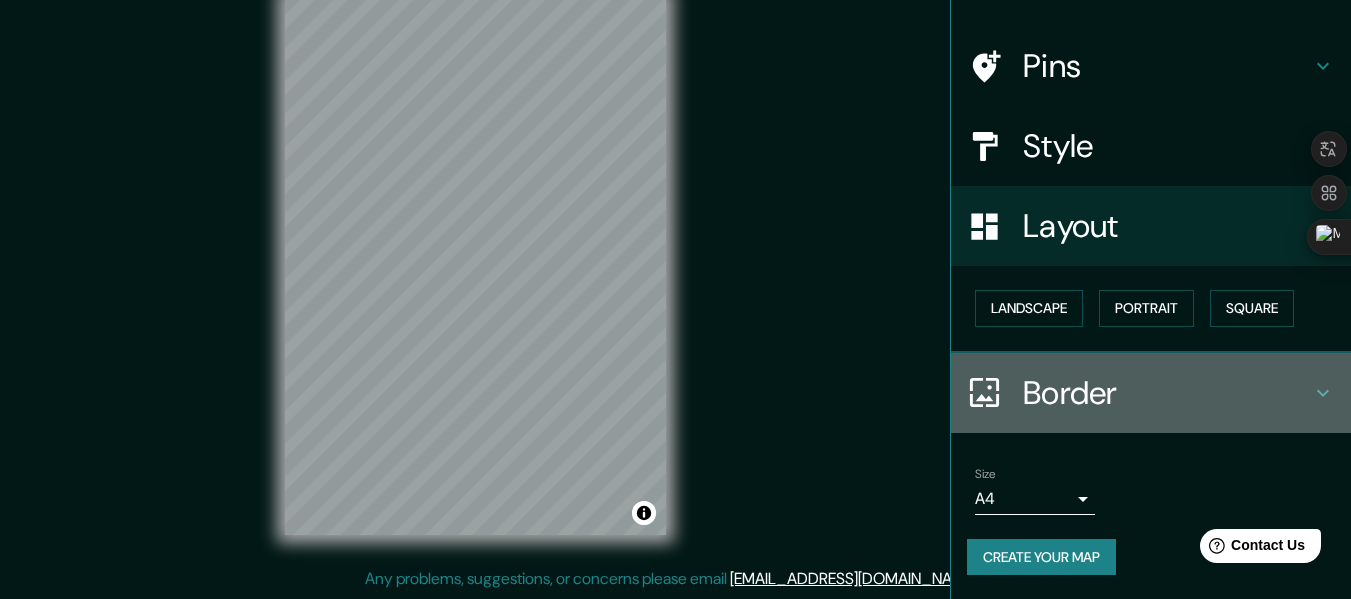click on "Border" at bounding box center (1151, 393) 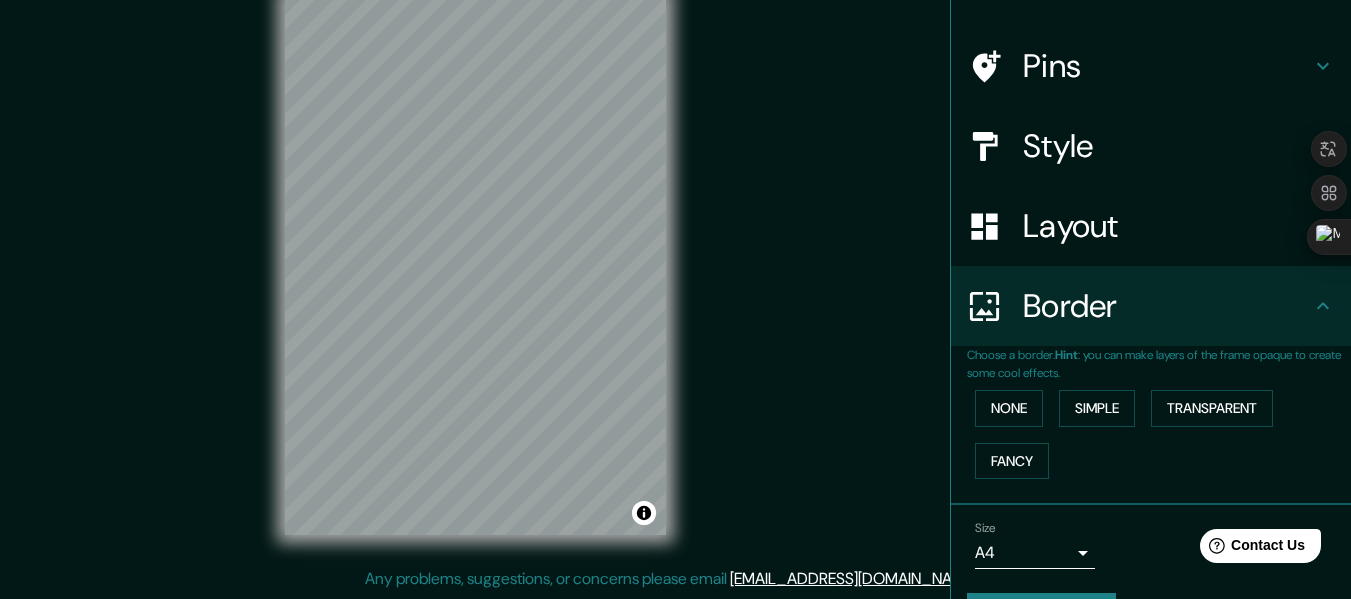 click on "None Simple Transparent Fancy" at bounding box center [1159, 434] 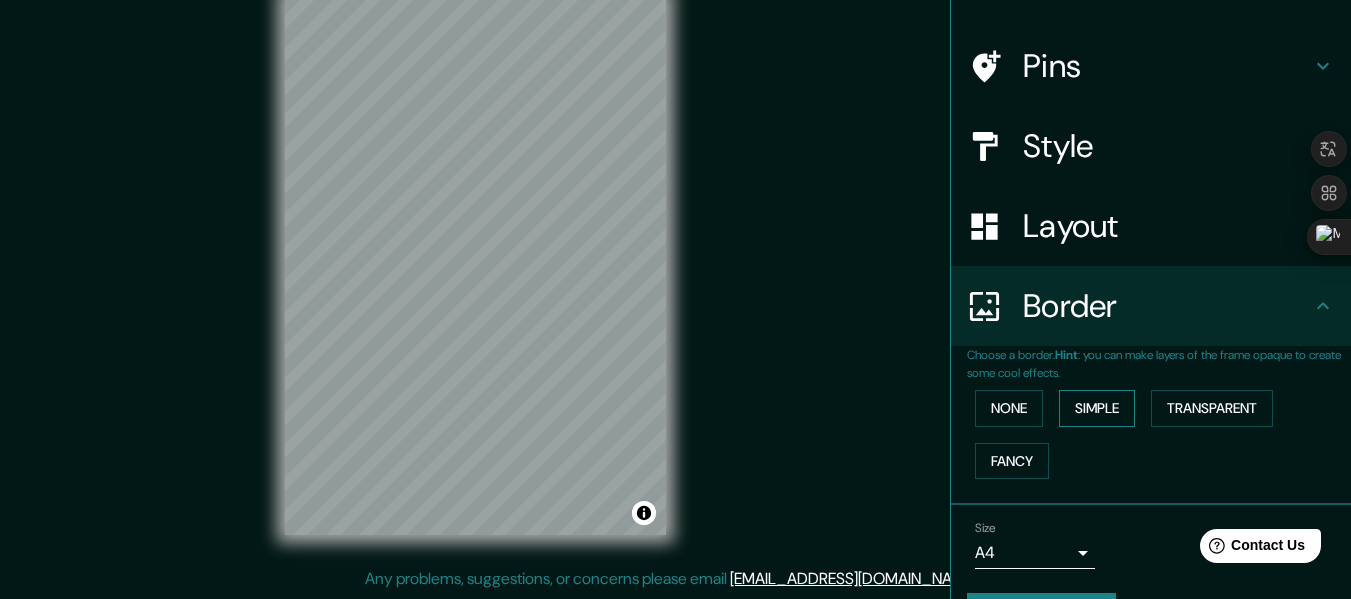click on "Simple" at bounding box center (1097, 408) 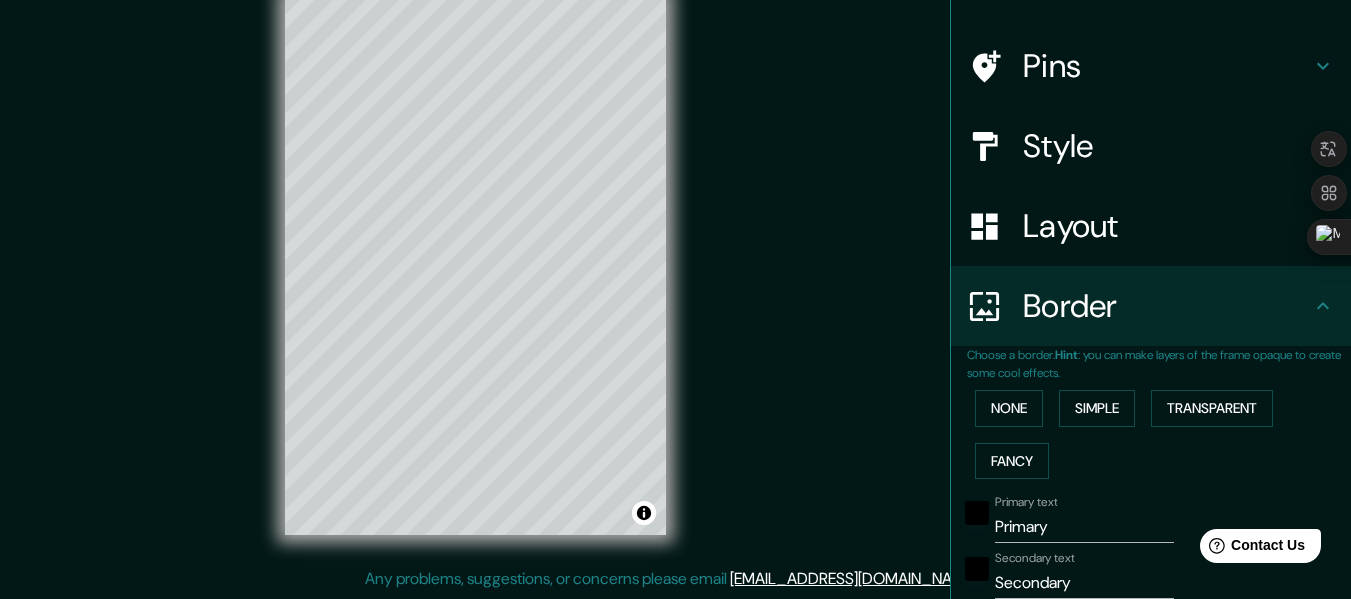 click on "None Simple Transparent Fancy" at bounding box center [1159, 434] 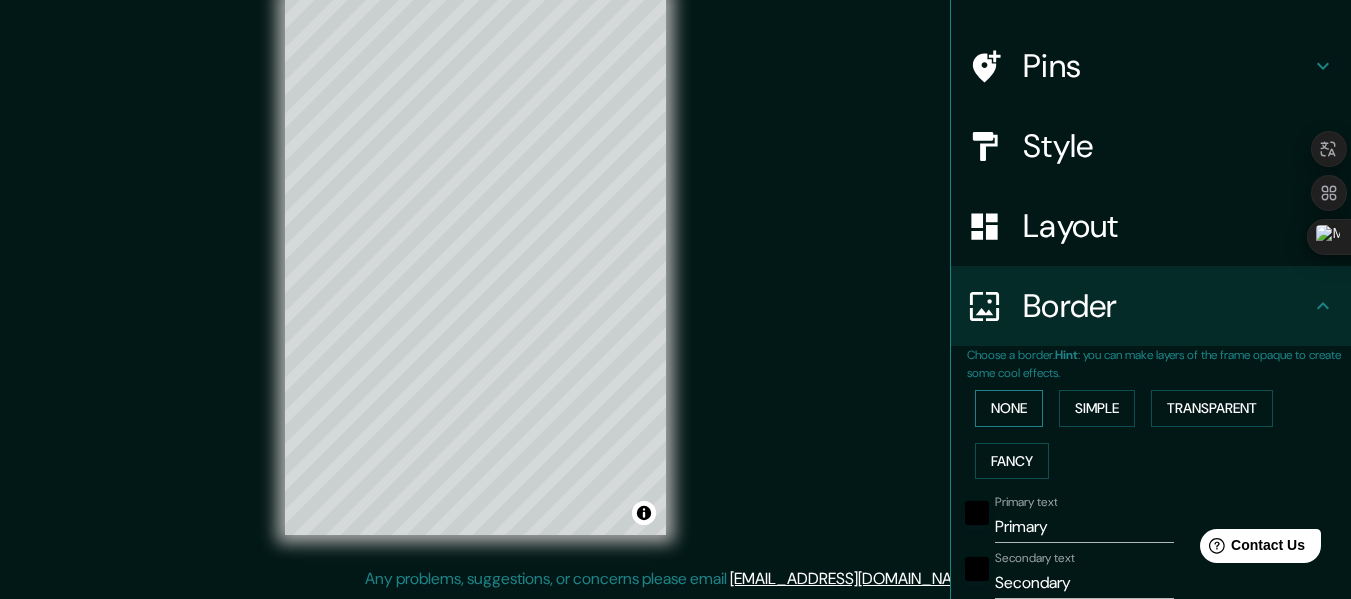click on "None" at bounding box center (1009, 408) 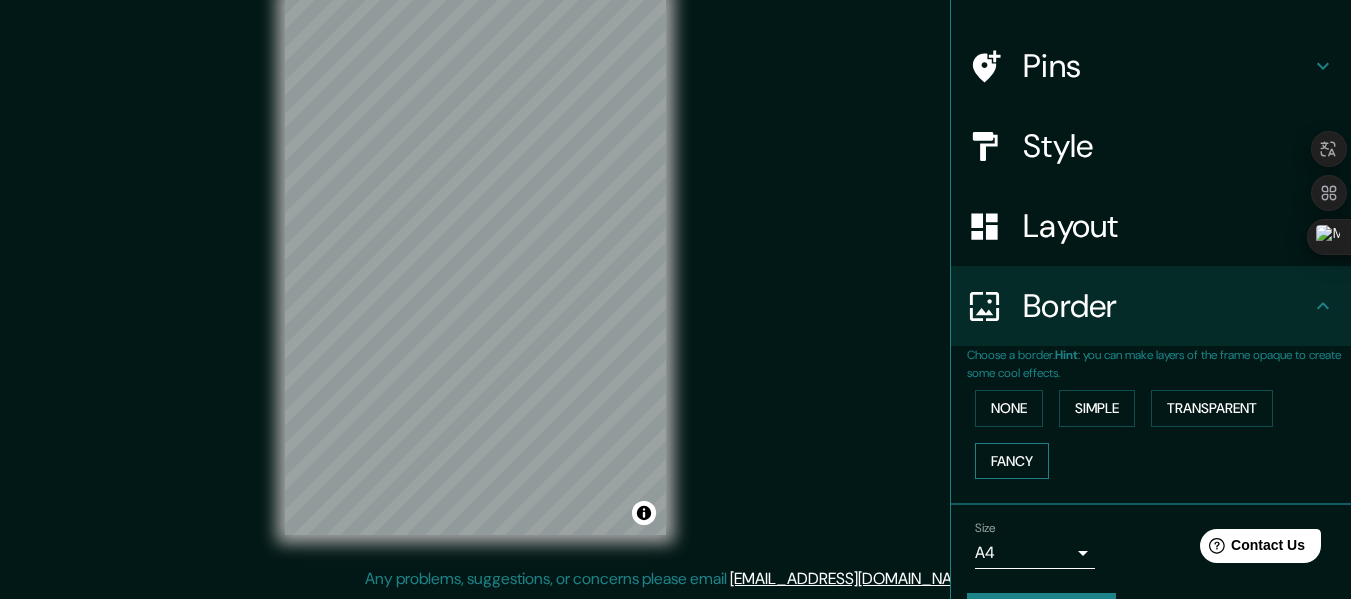 click on "Fancy" at bounding box center [1012, 461] 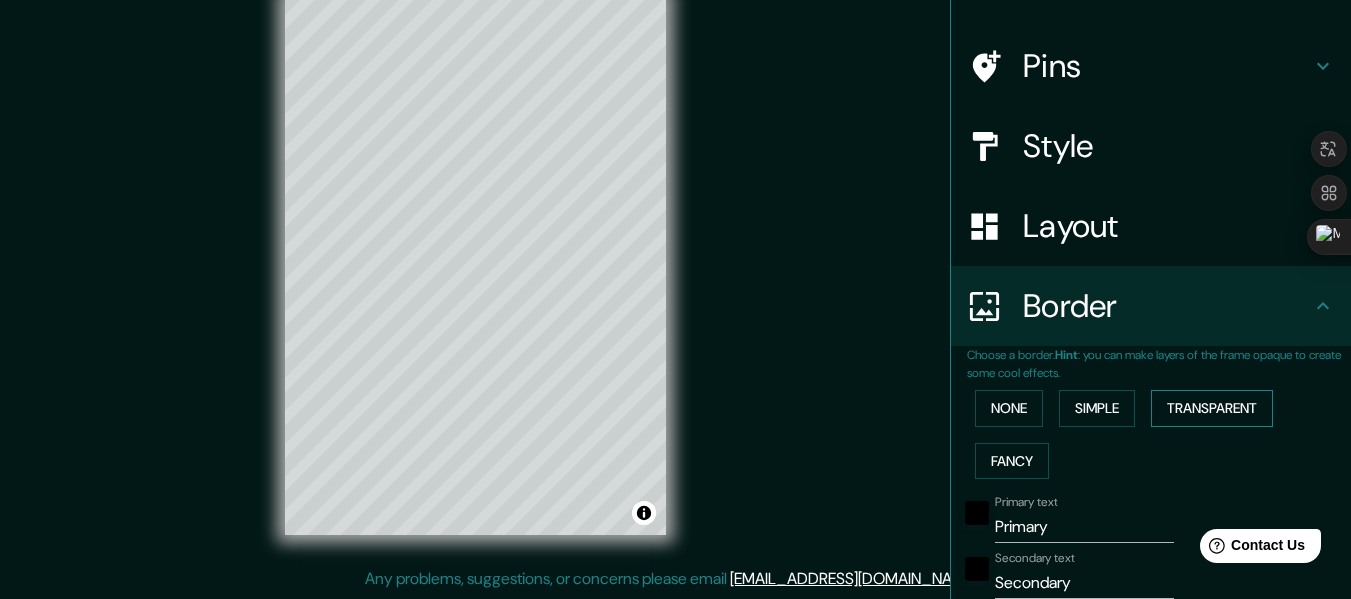 click on "Transparent" at bounding box center (1212, 408) 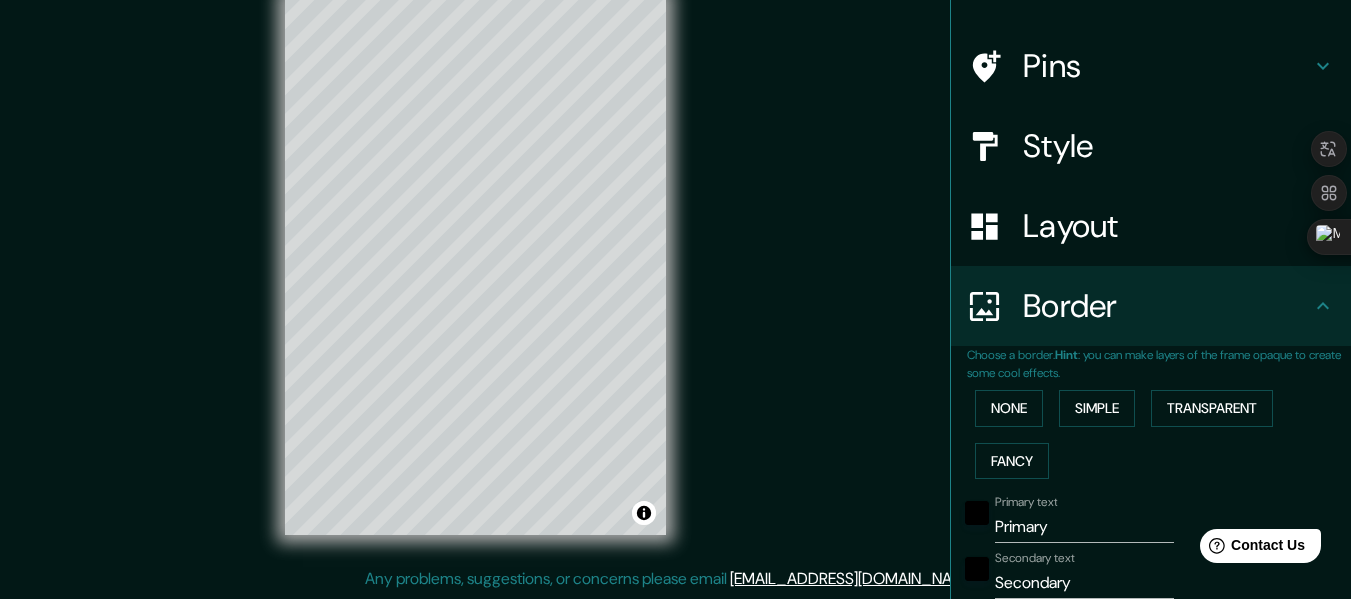 click on "Mappin Location Tatumbla, Departamento de Francisco Morazán, Honduras Pins Style Layout Border Choose a border.  Hint : you can make layers of the frame opaque to create some cool effects. None Simple Transparent Fancy Primary text Primary Secondary text Secondary Subtitle Subtitle Add frame layer Size A4 CALLES Create your map © Mapbox   © OpenStreetMap   Improve this map Any problems, suggestions, or concerns please email    help@mappin.pro . . ." at bounding box center [675, 281] 